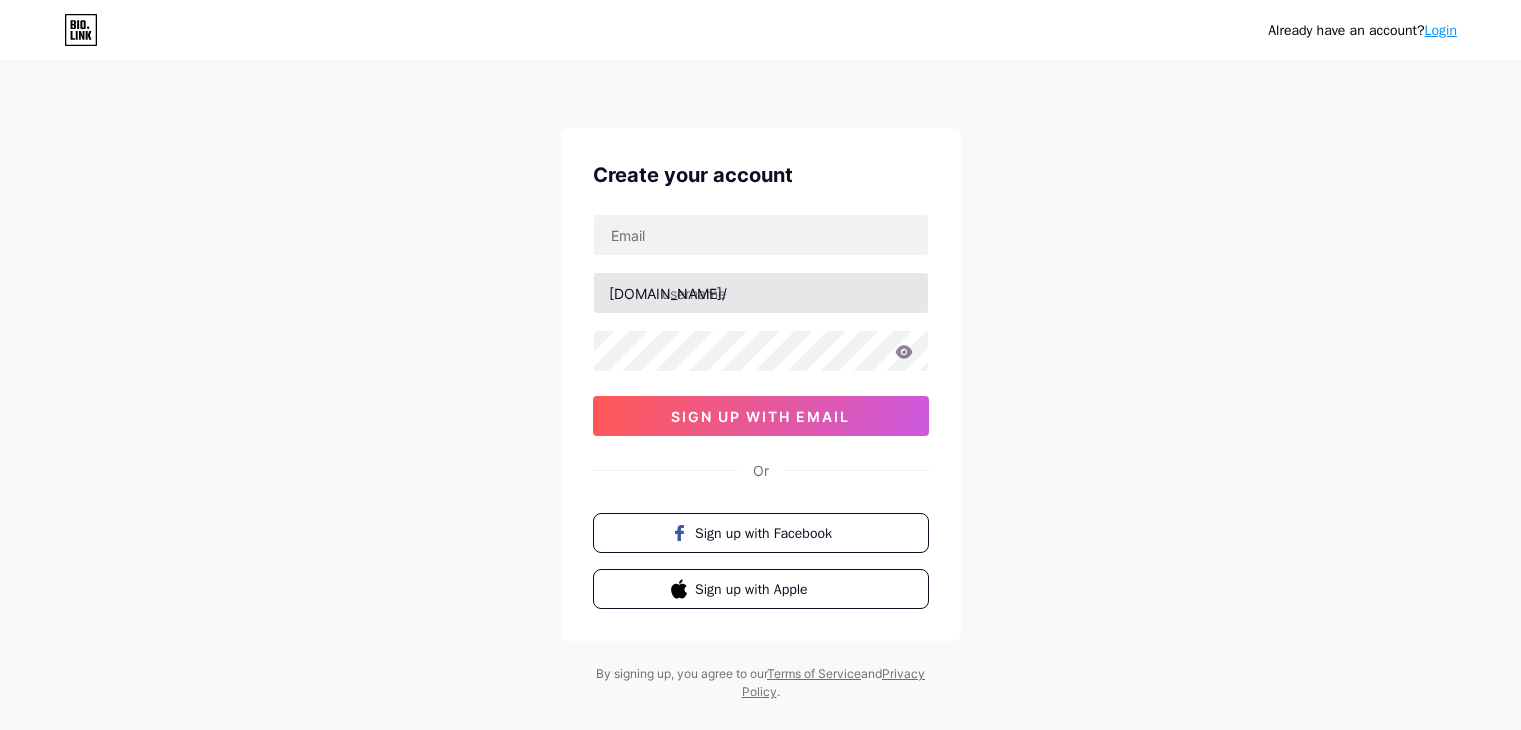 scroll, scrollTop: 0, scrollLeft: 0, axis: both 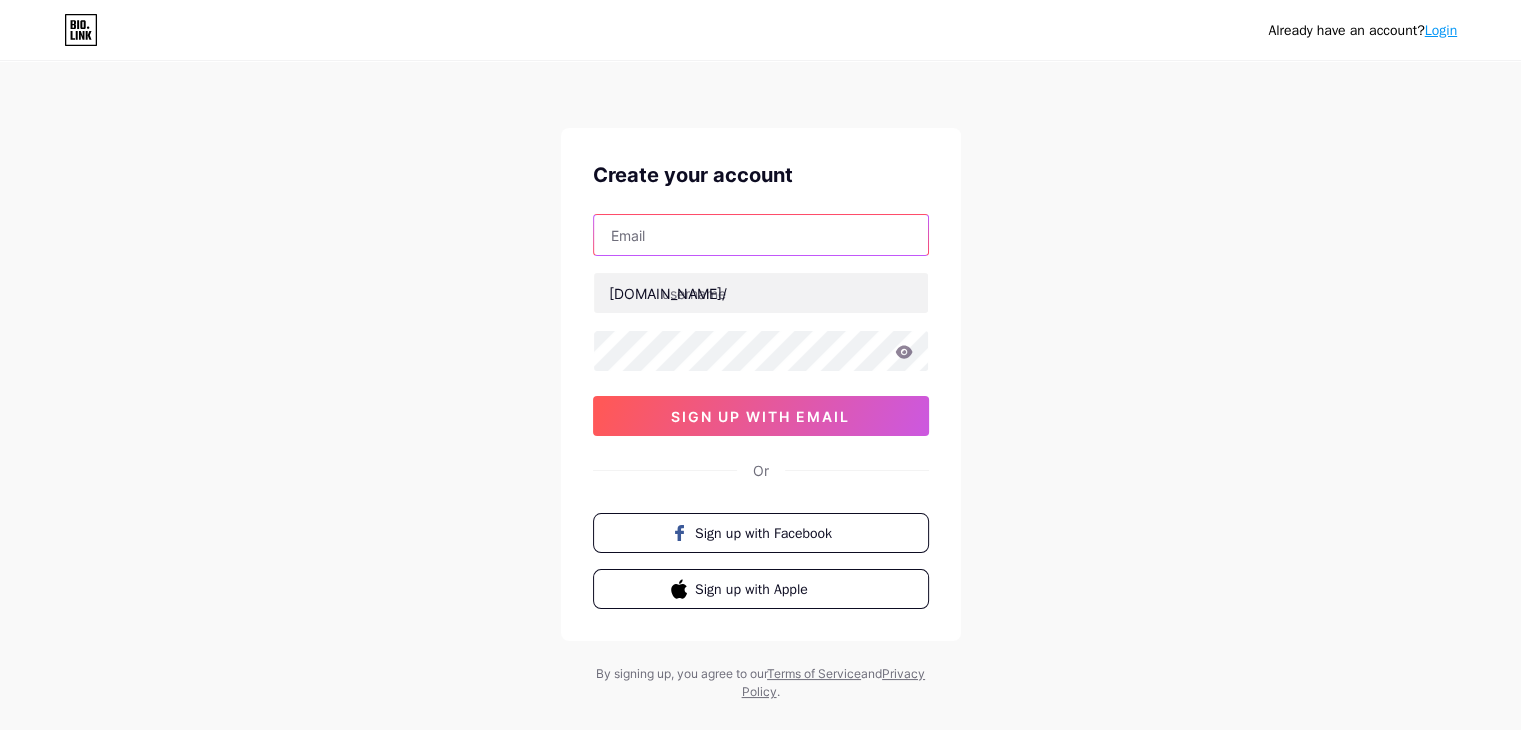 click at bounding box center (761, 235) 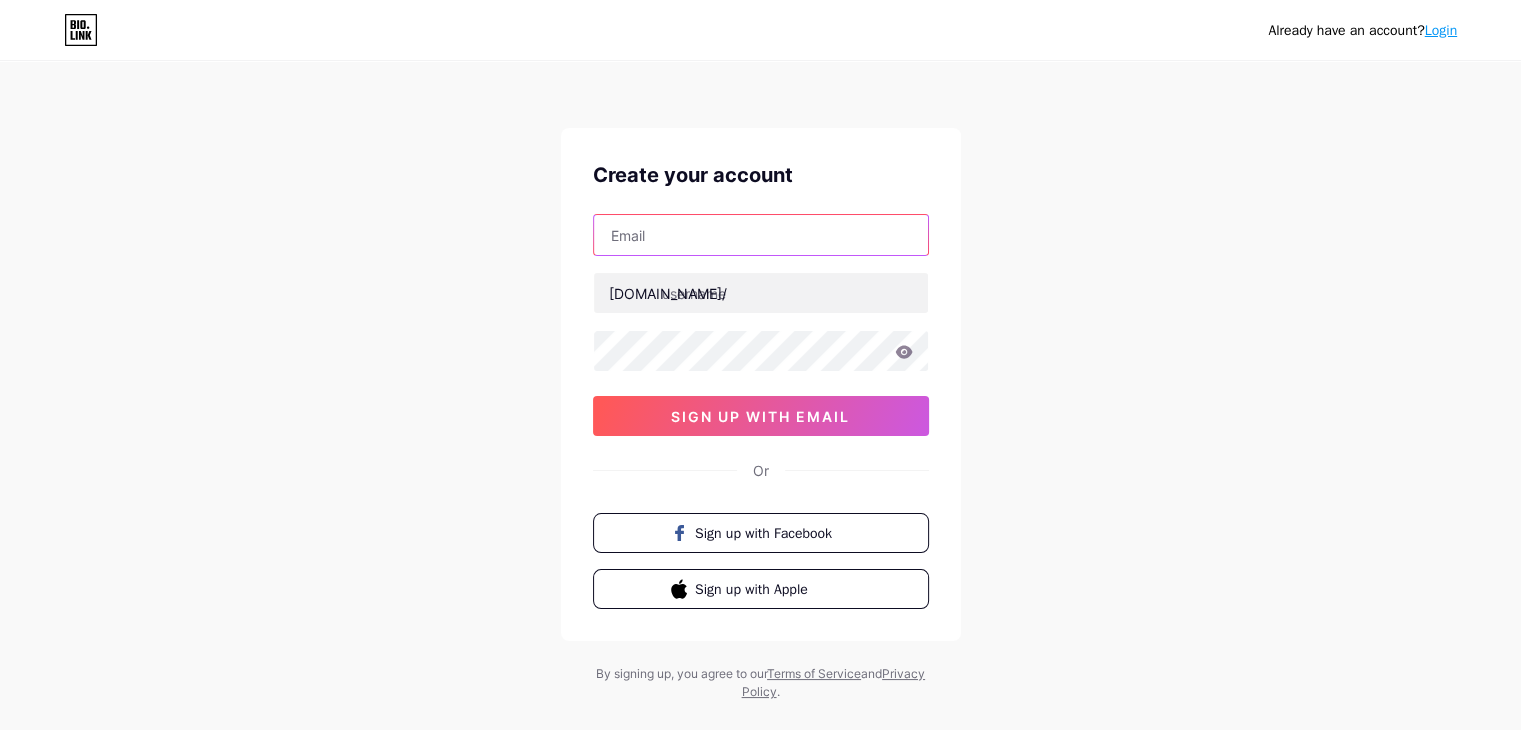 type on "[EMAIL_ADDRESS][DOMAIN_NAME]" 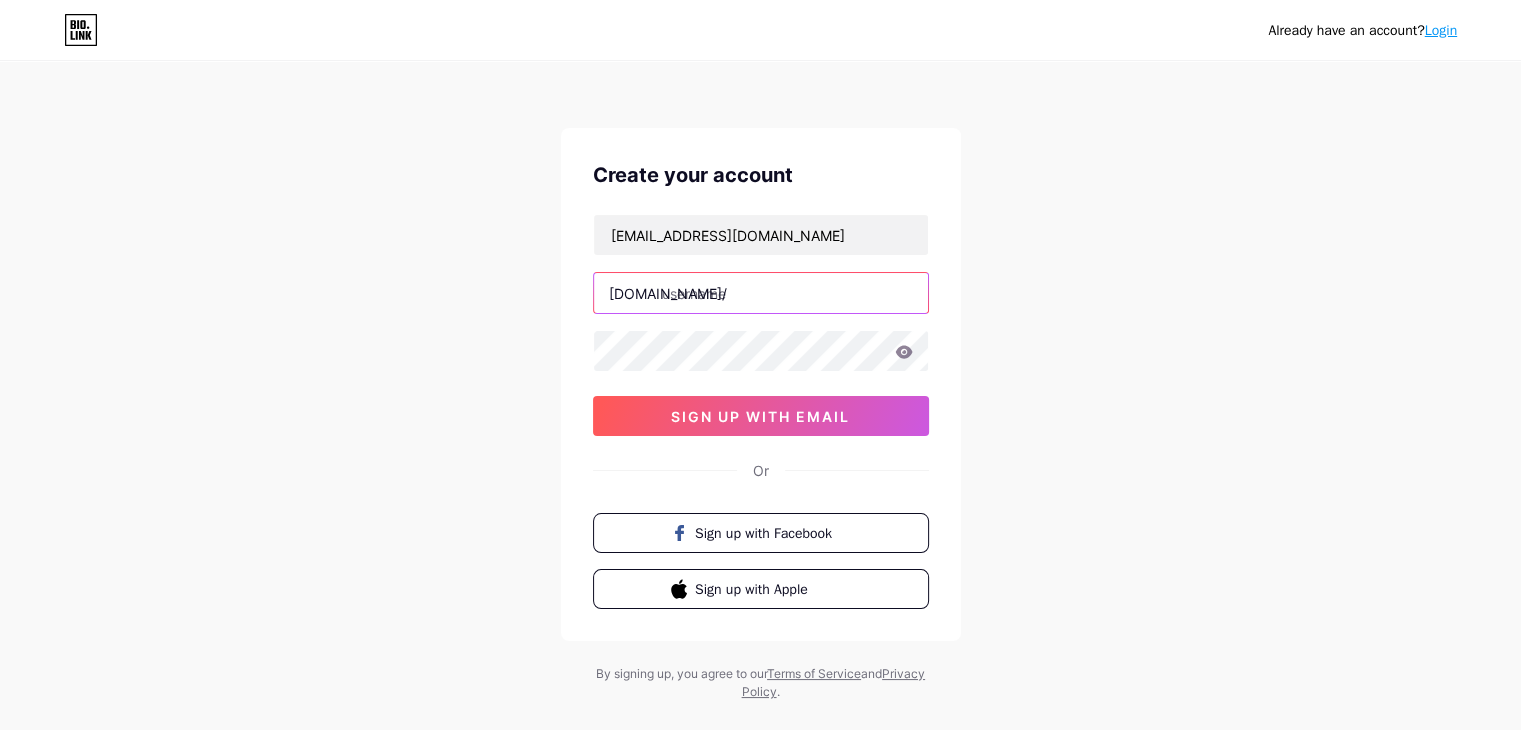 click at bounding box center (761, 293) 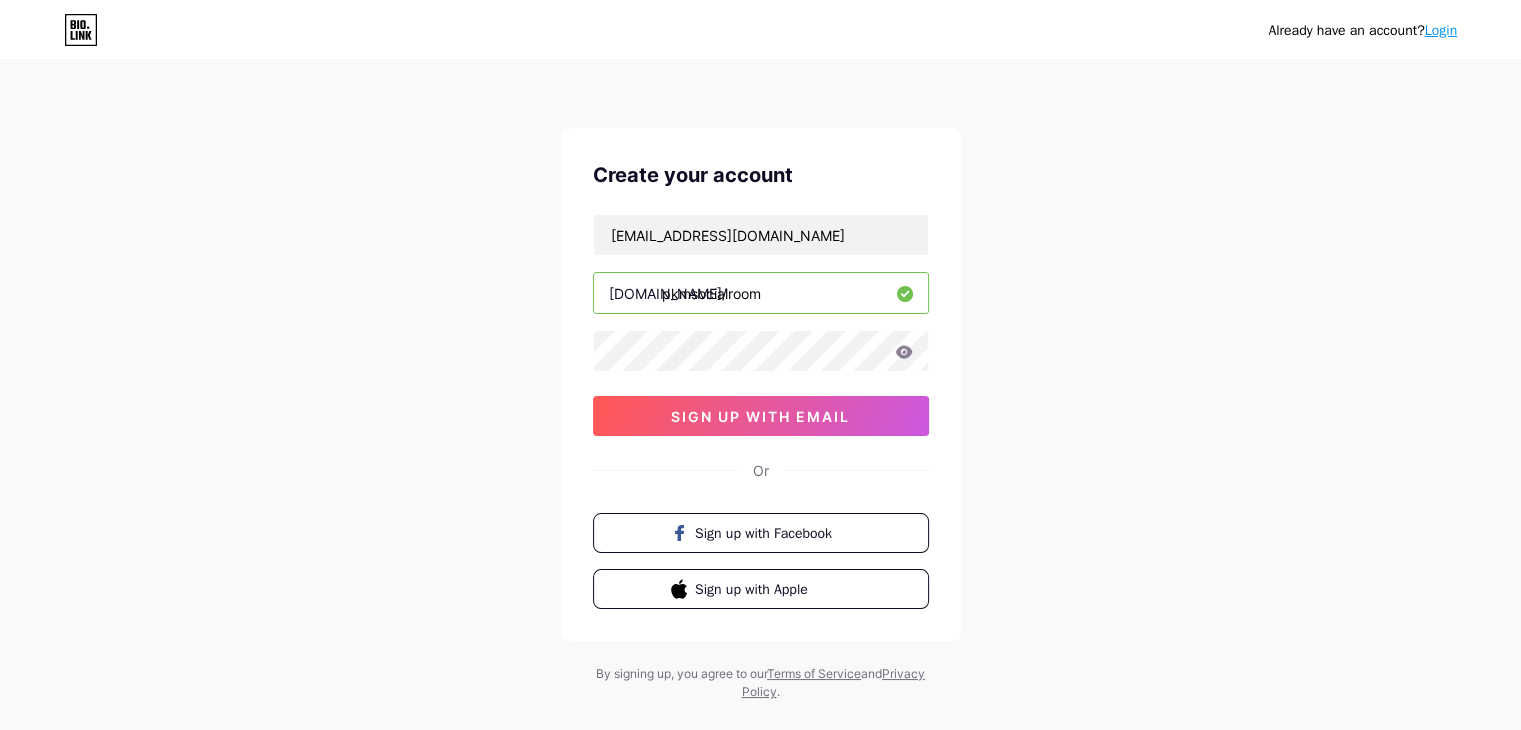 type on "pkmsocialroom" 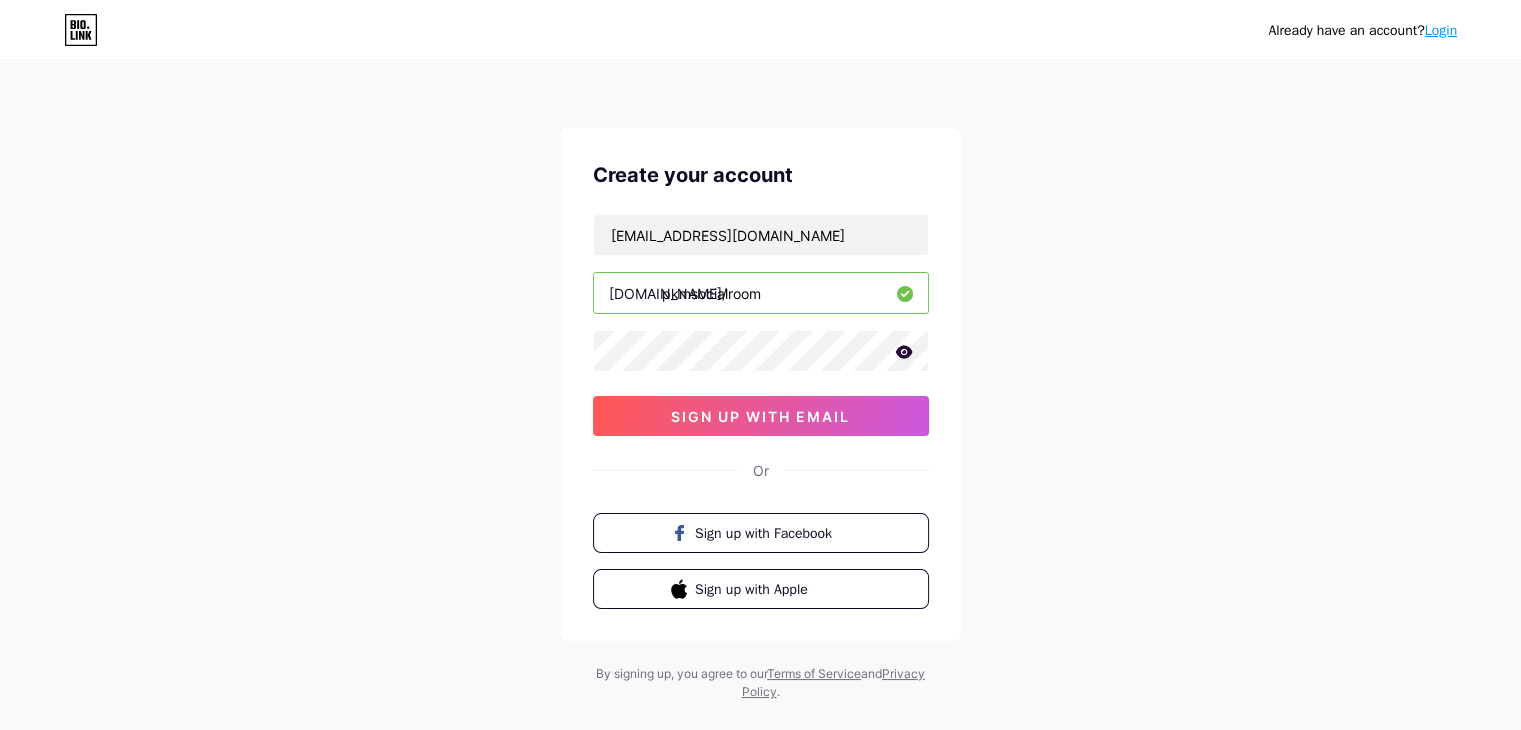click 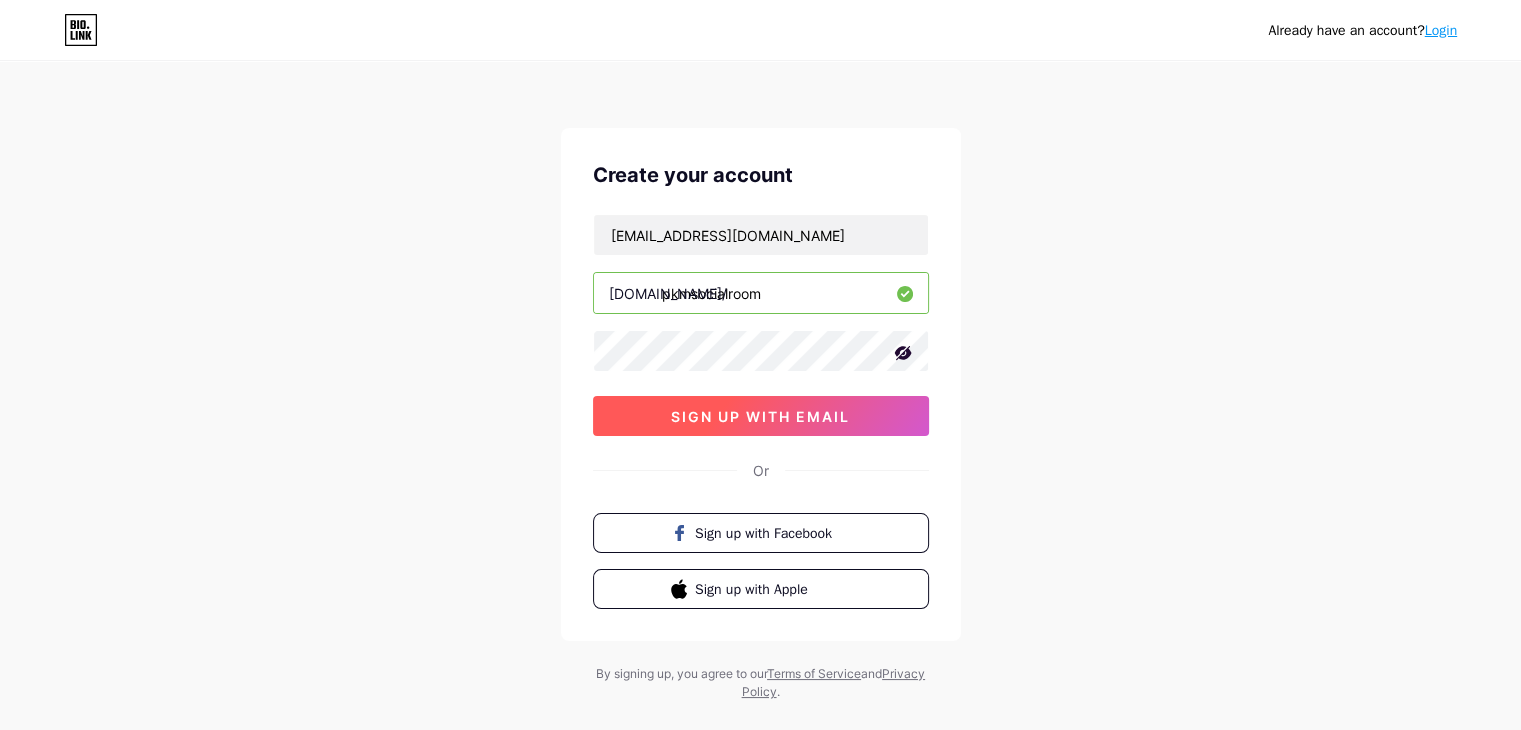 click on "sign up with email" at bounding box center [761, 416] 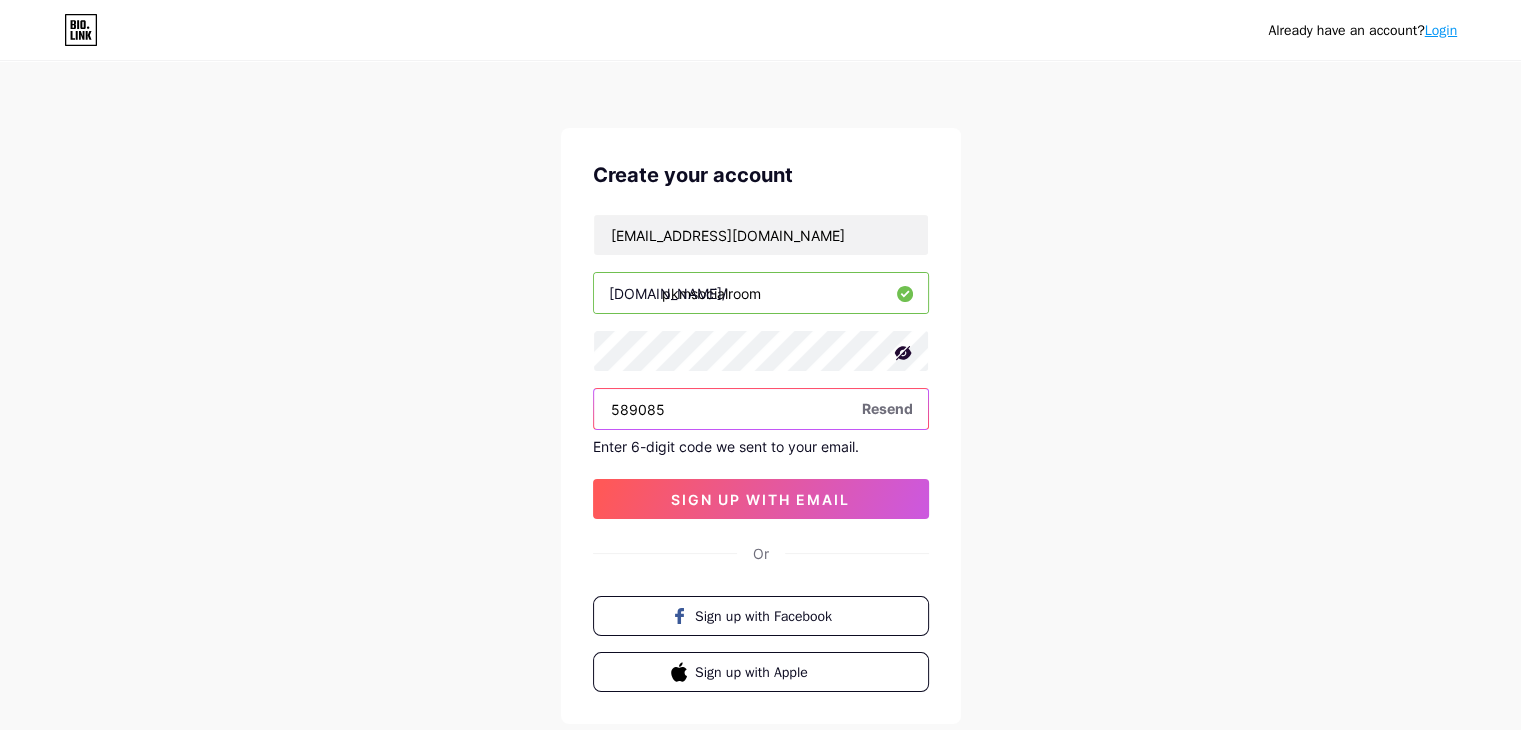 type on "589085" 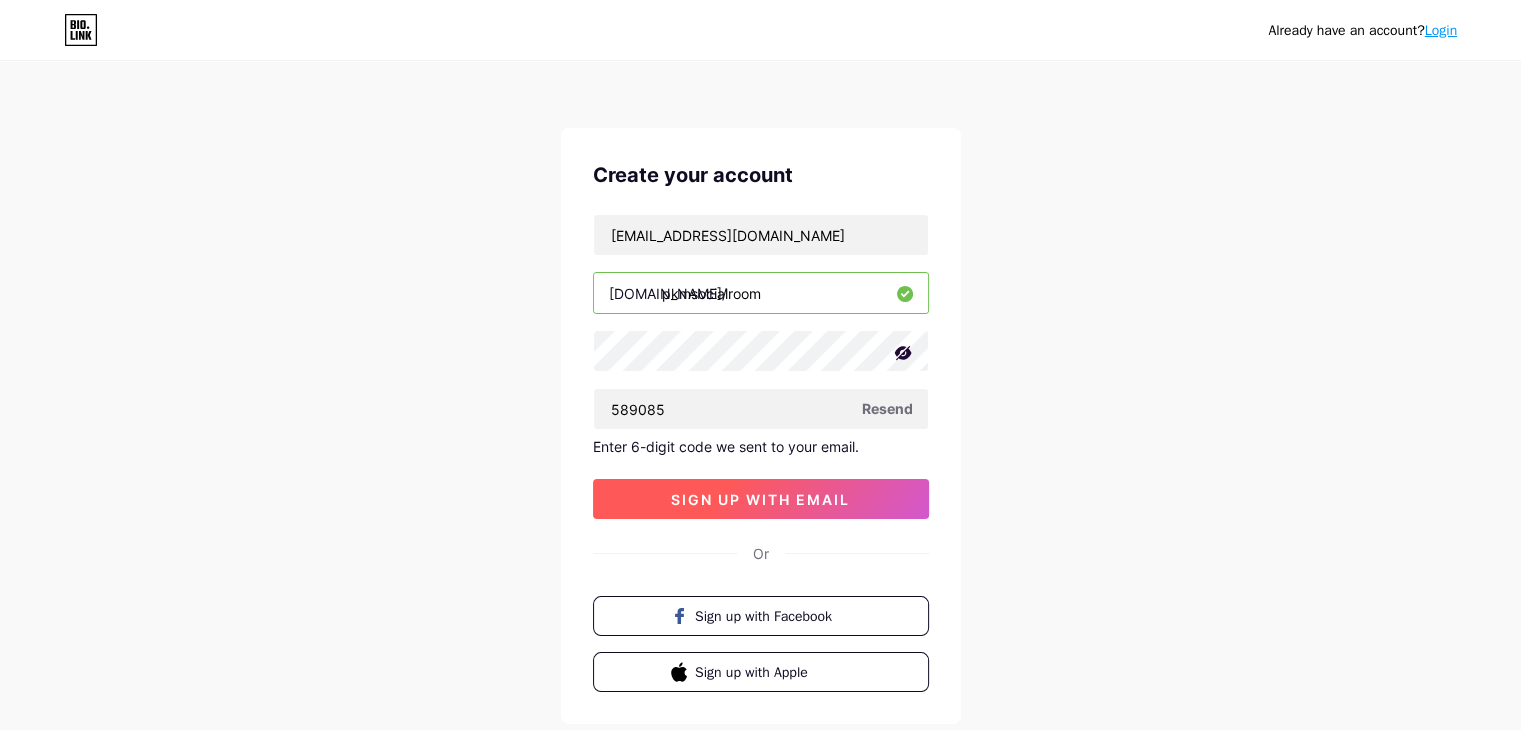 click on "sign up with email" at bounding box center [760, 499] 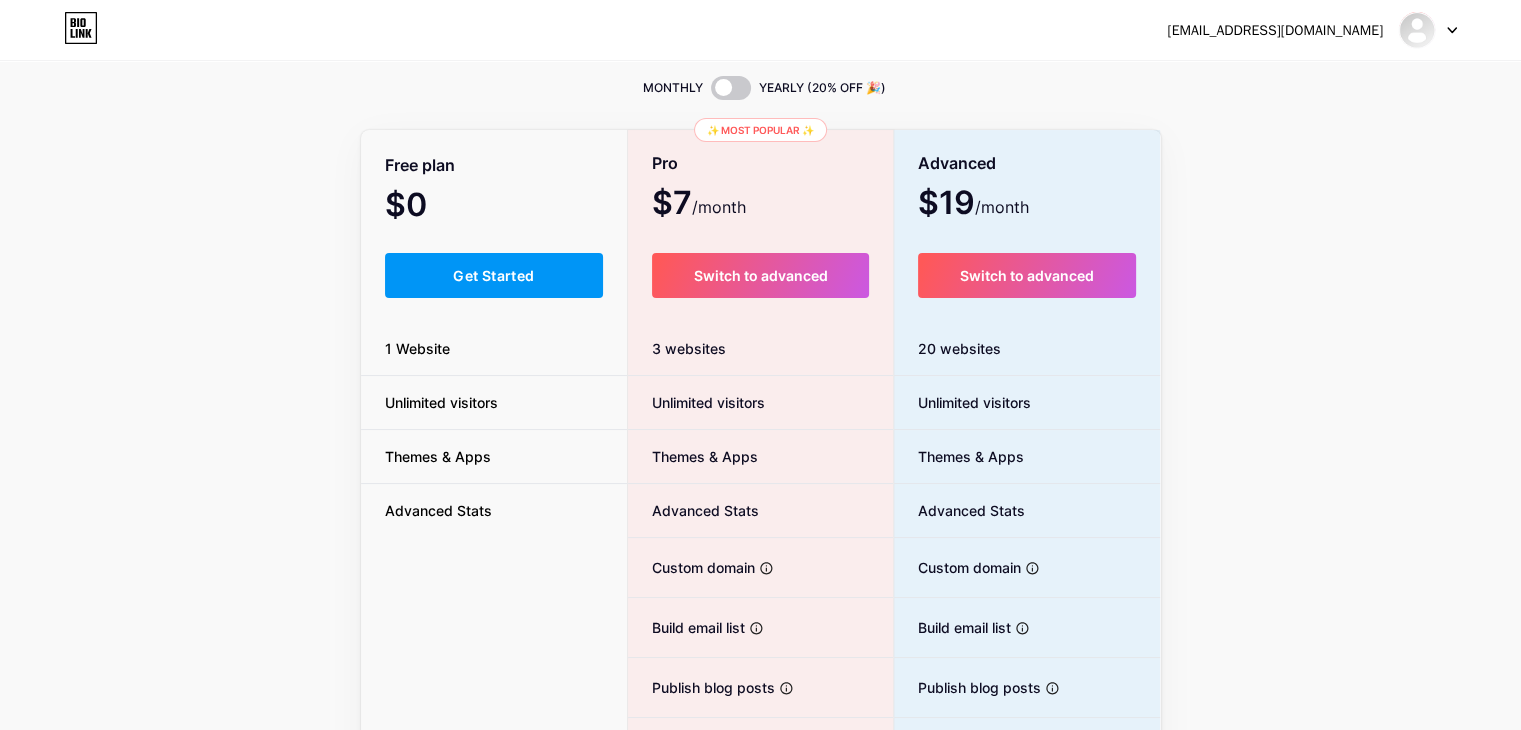 scroll, scrollTop: 50, scrollLeft: 0, axis: vertical 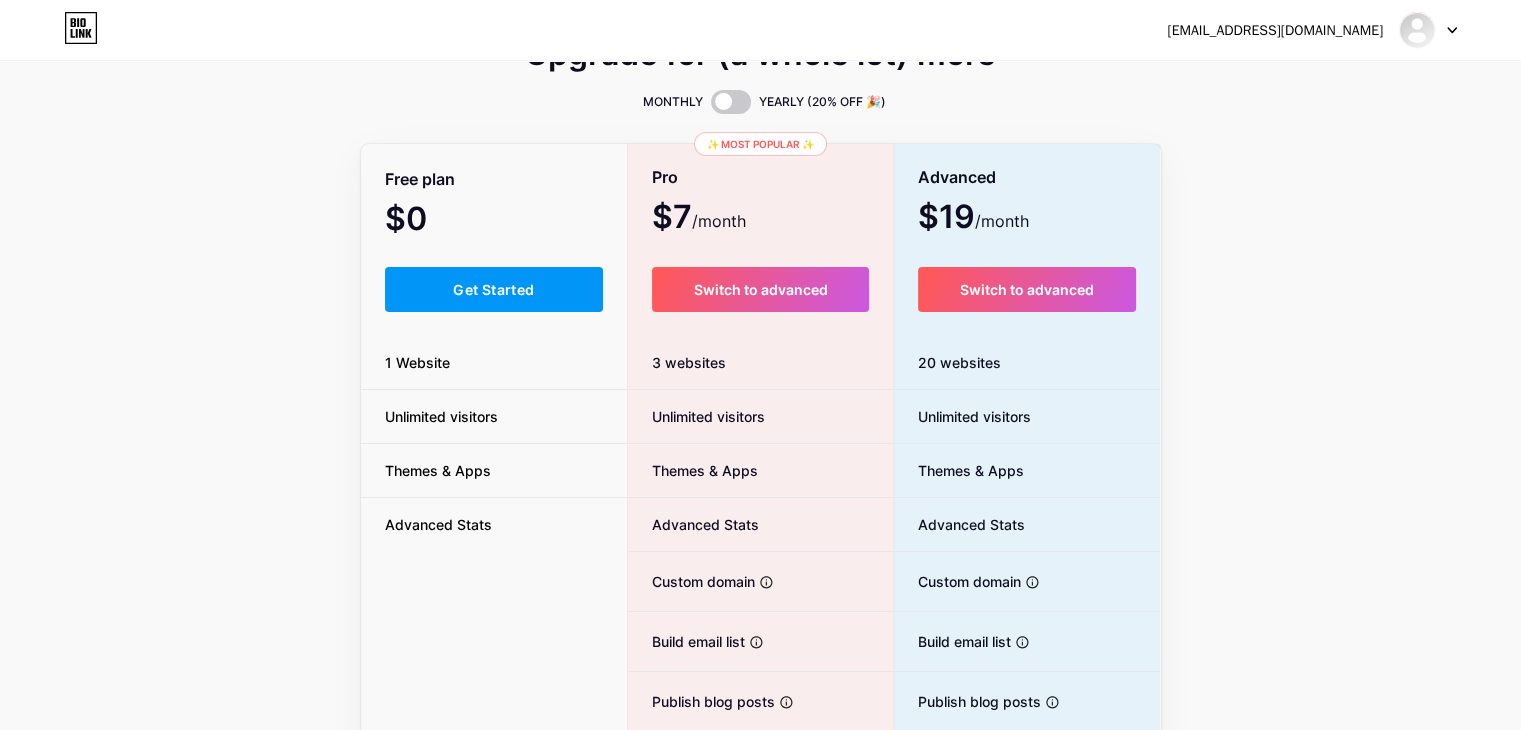 drag, startPoint x: 523, startPoint y: 282, endPoint x: 600, endPoint y: 355, distance: 106.10372 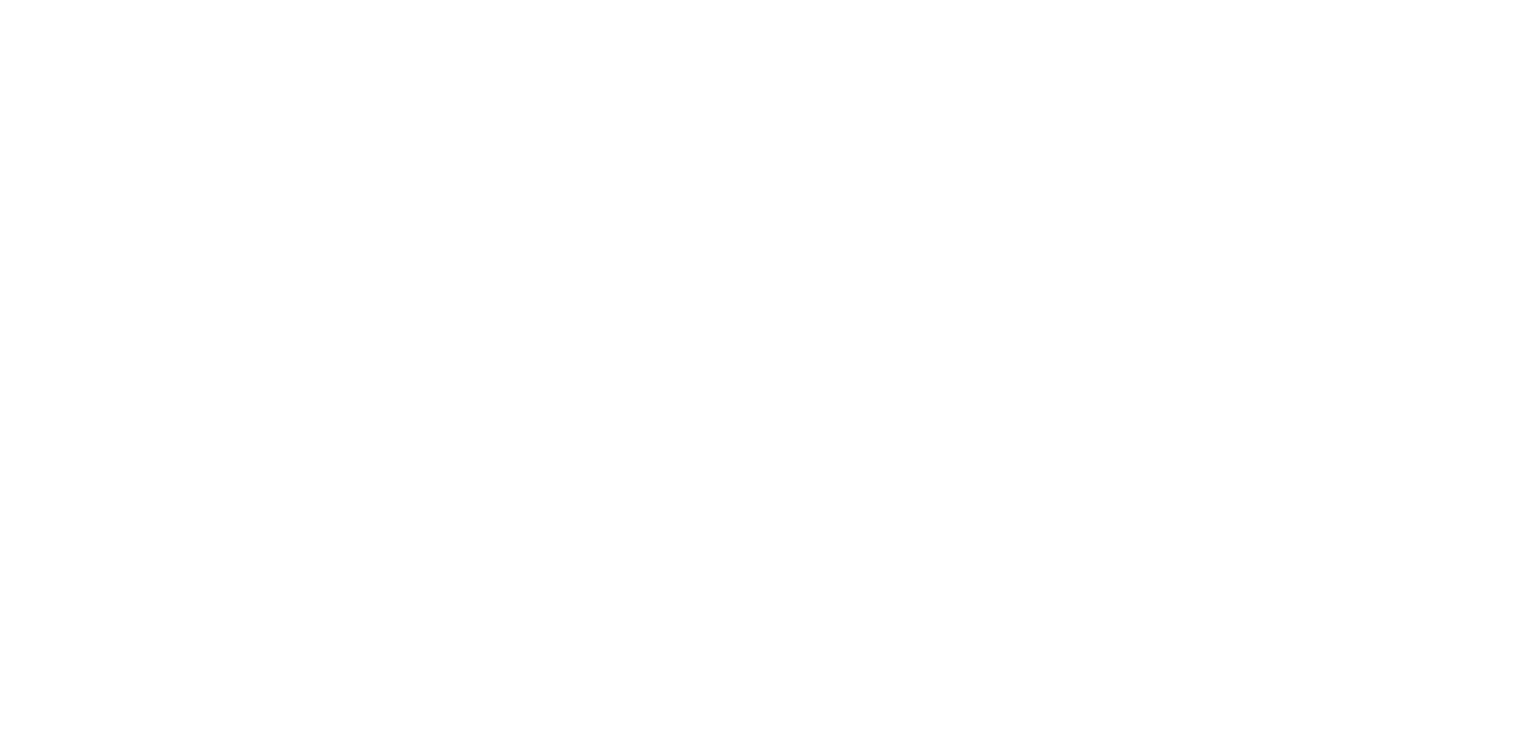 scroll, scrollTop: 0, scrollLeft: 0, axis: both 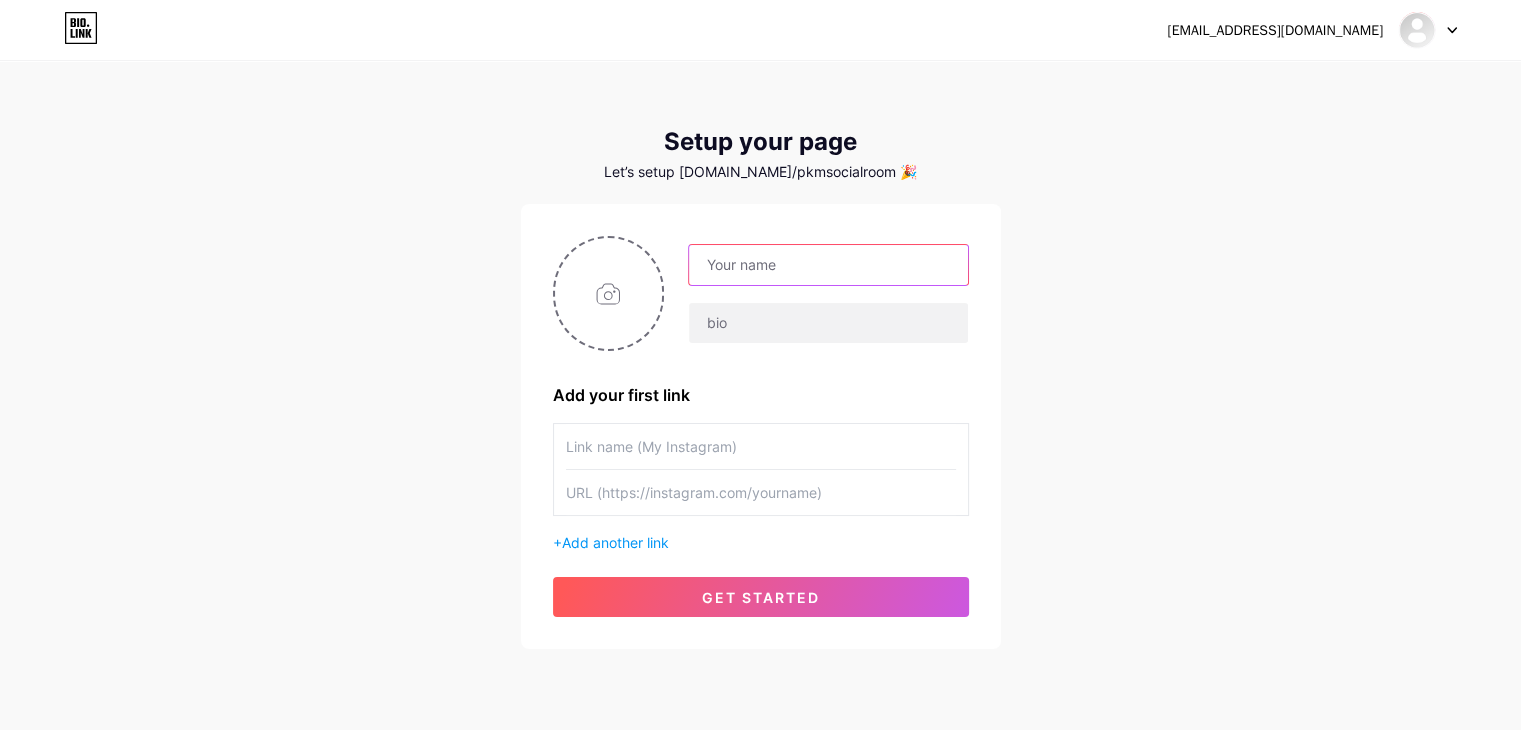 click at bounding box center (828, 265) 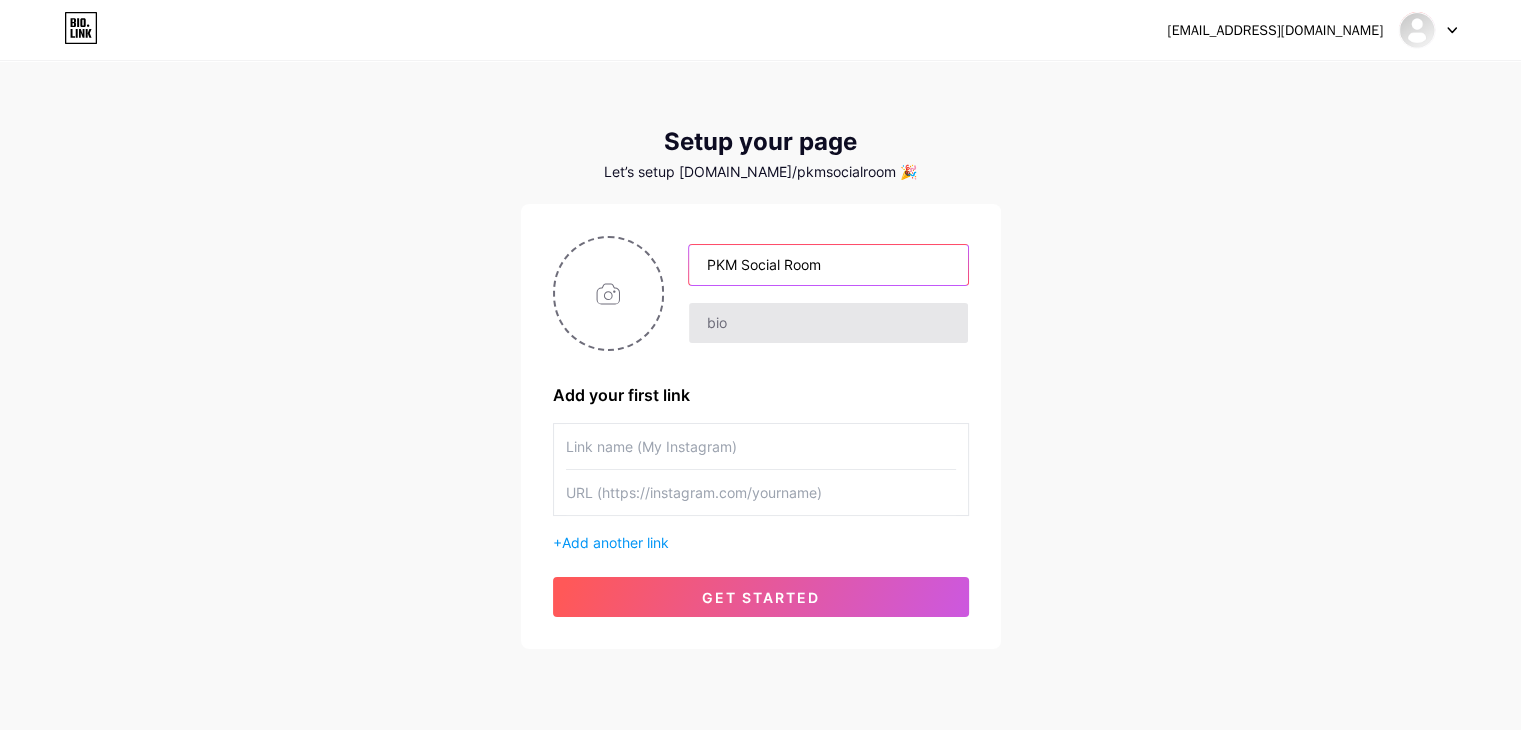 type on "PKM Social Room" 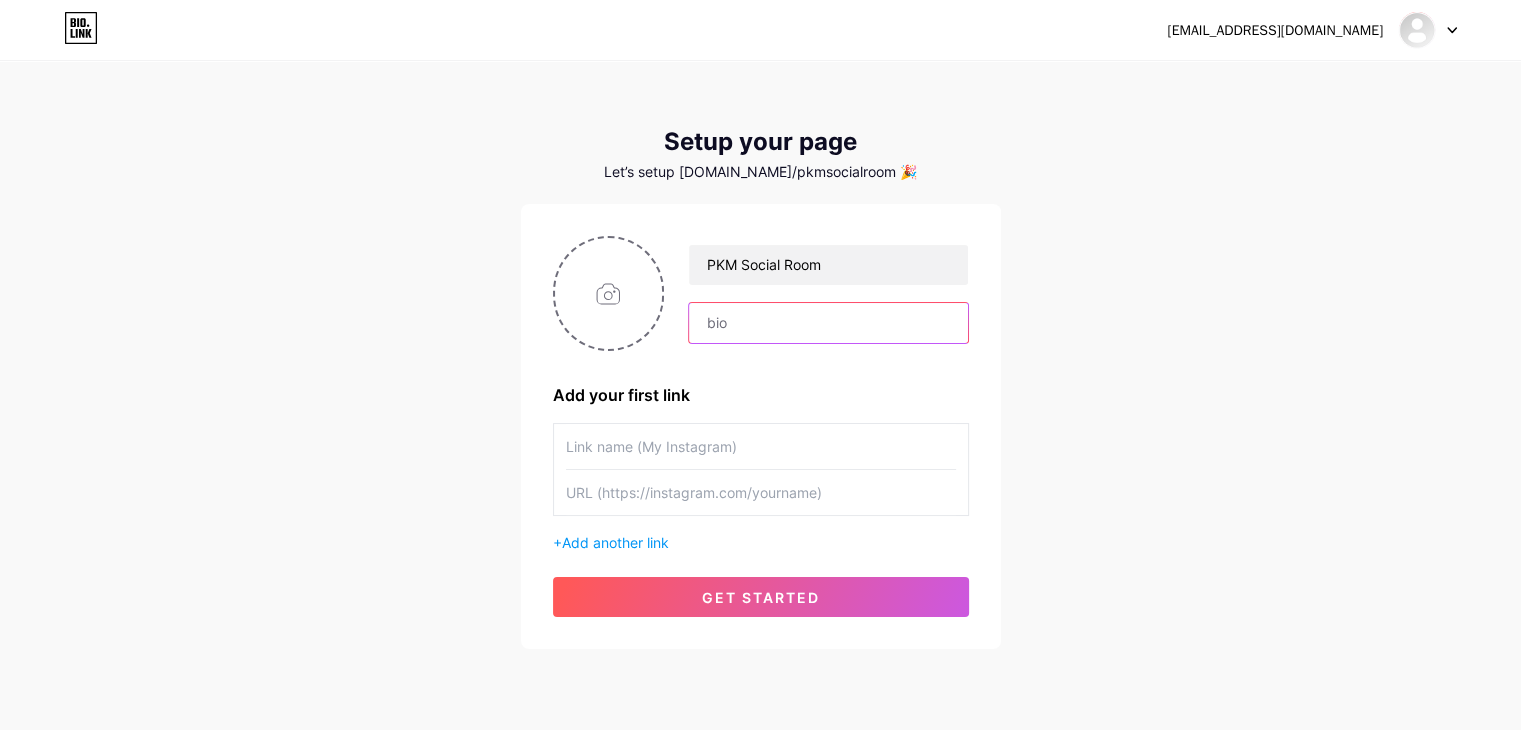 click at bounding box center (828, 323) 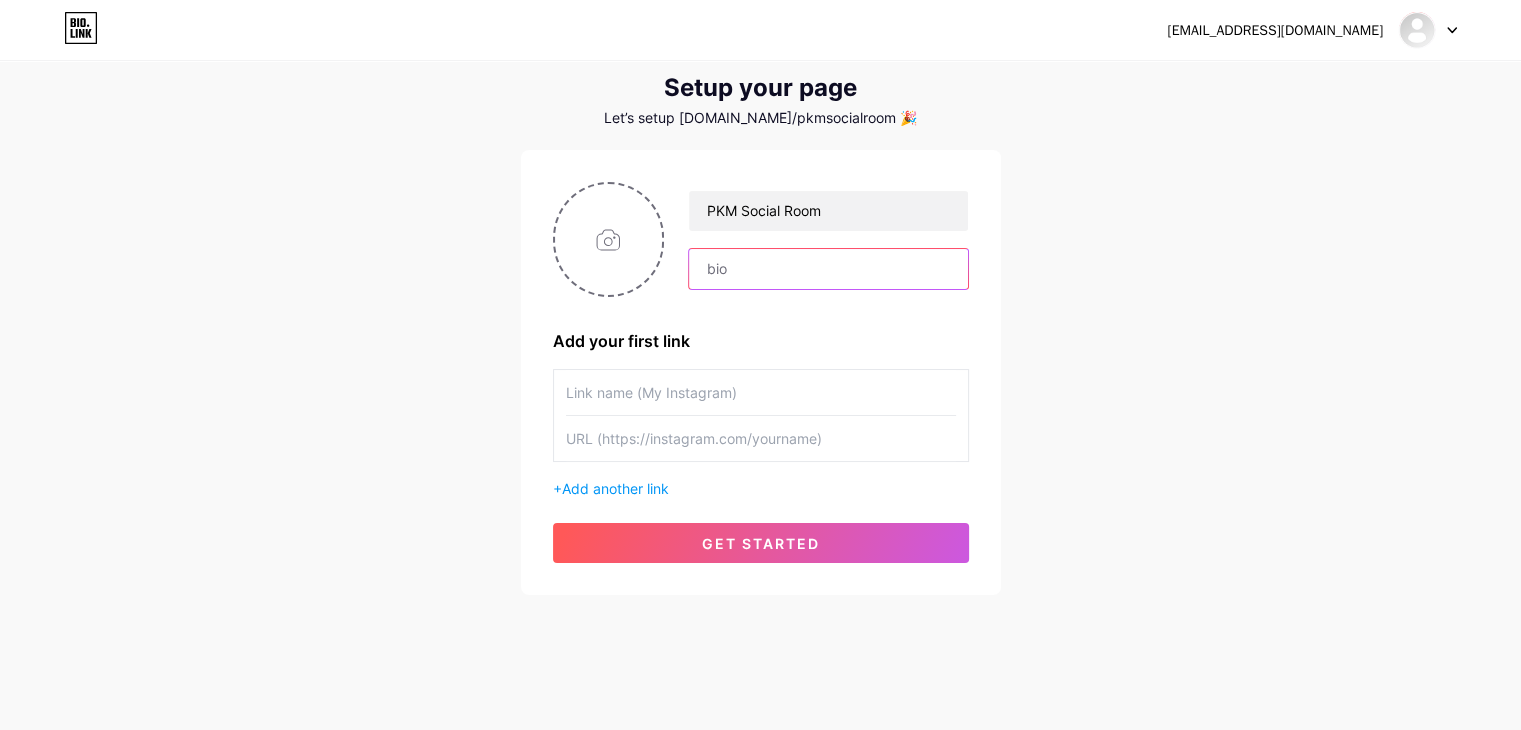 scroll, scrollTop: 63, scrollLeft: 0, axis: vertical 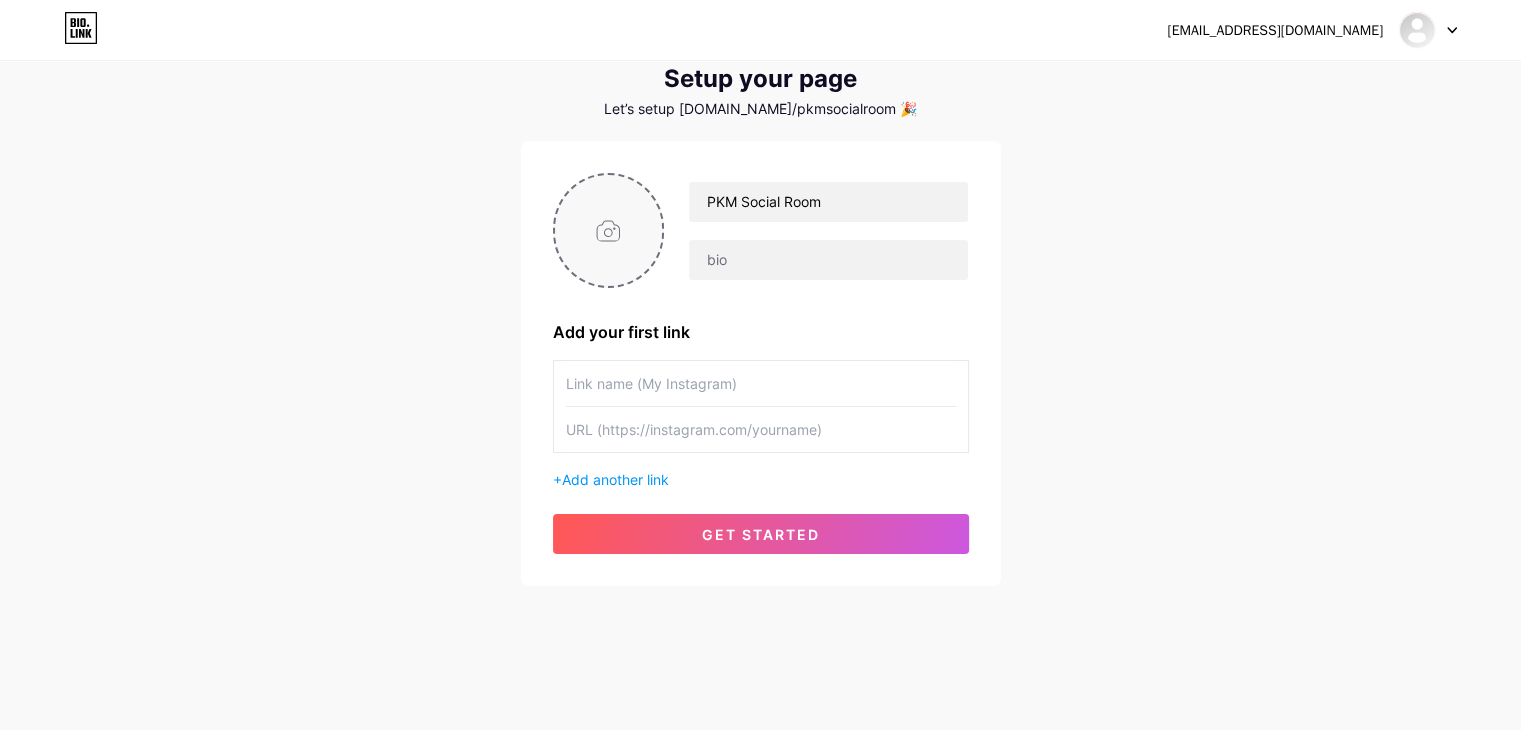 click at bounding box center [609, 230] 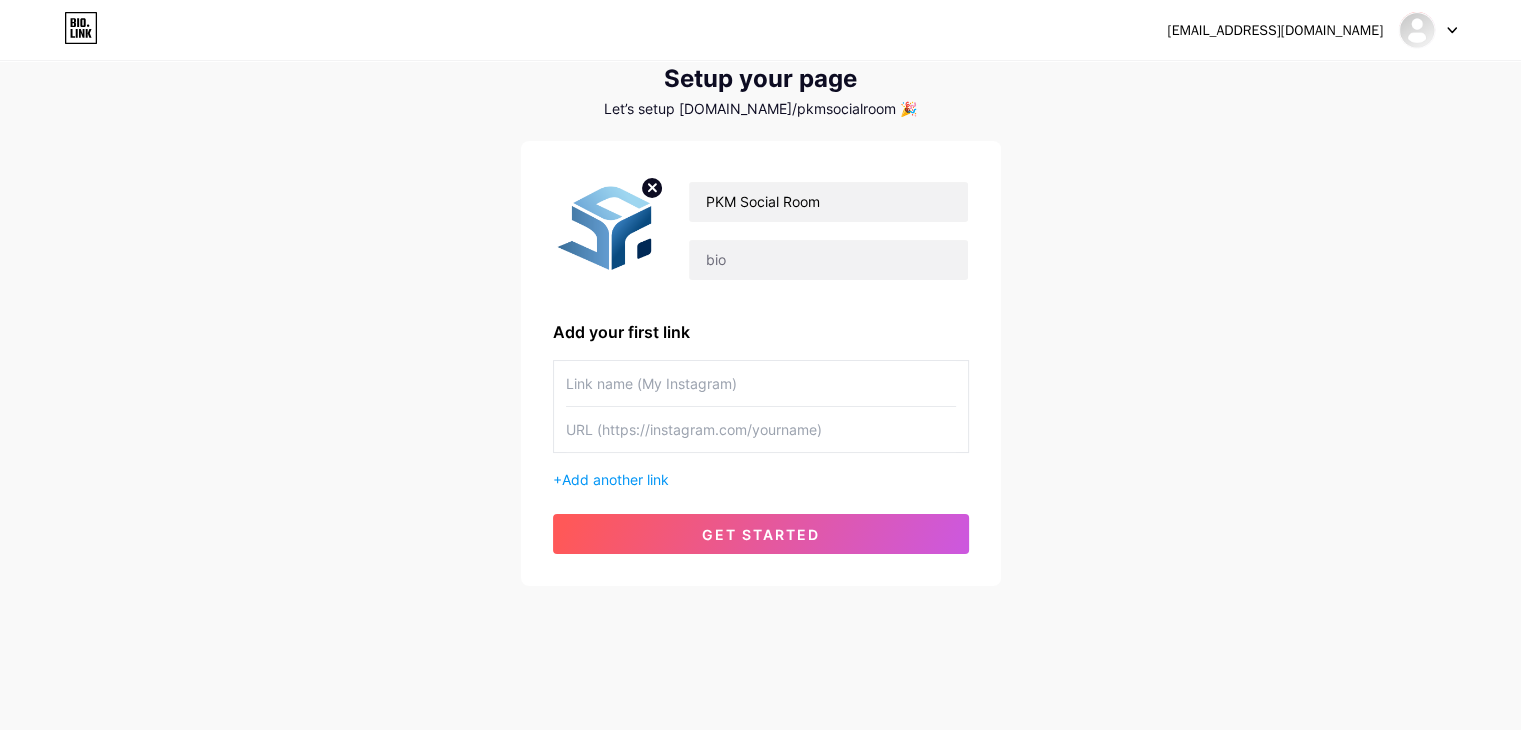 click at bounding box center [761, 383] 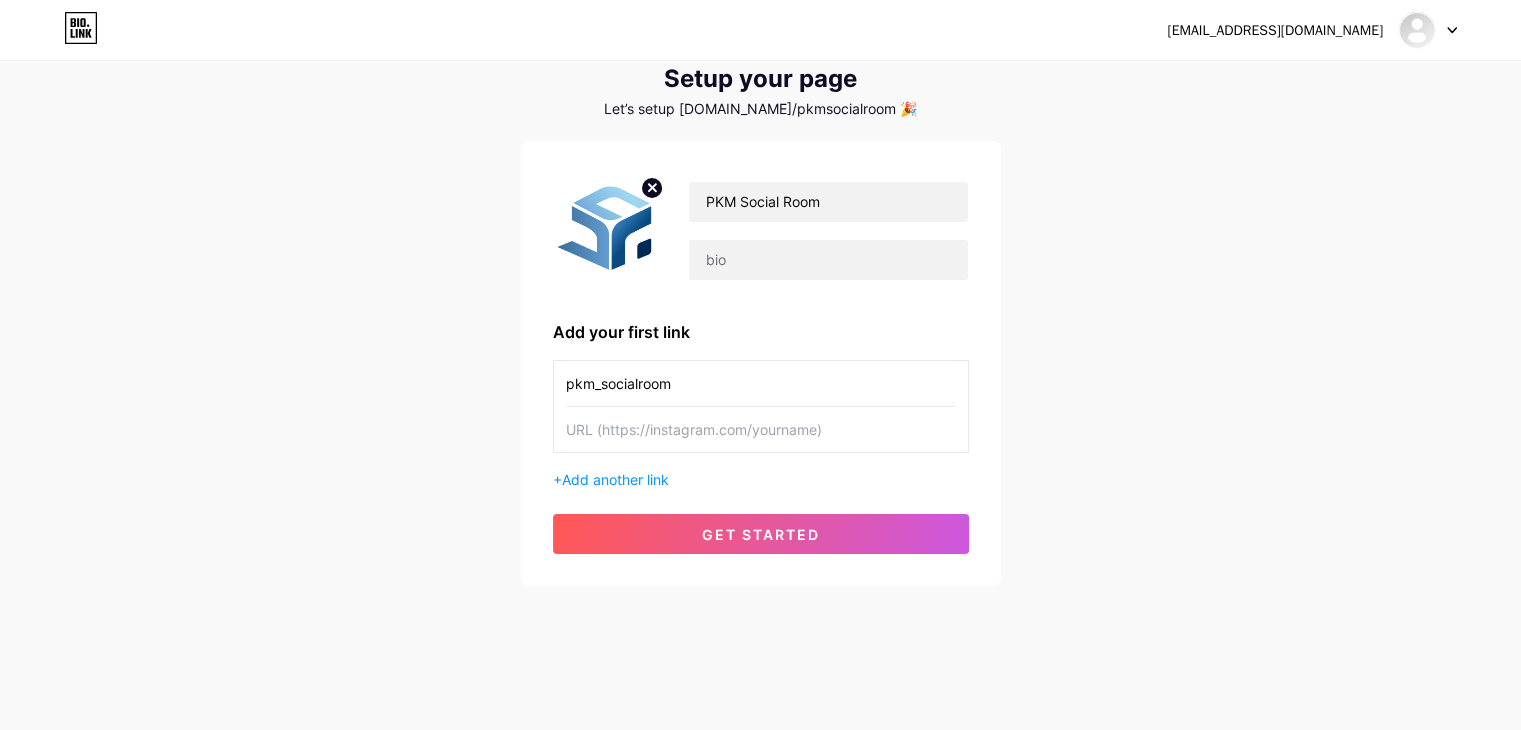 type on "pkm_socialroom" 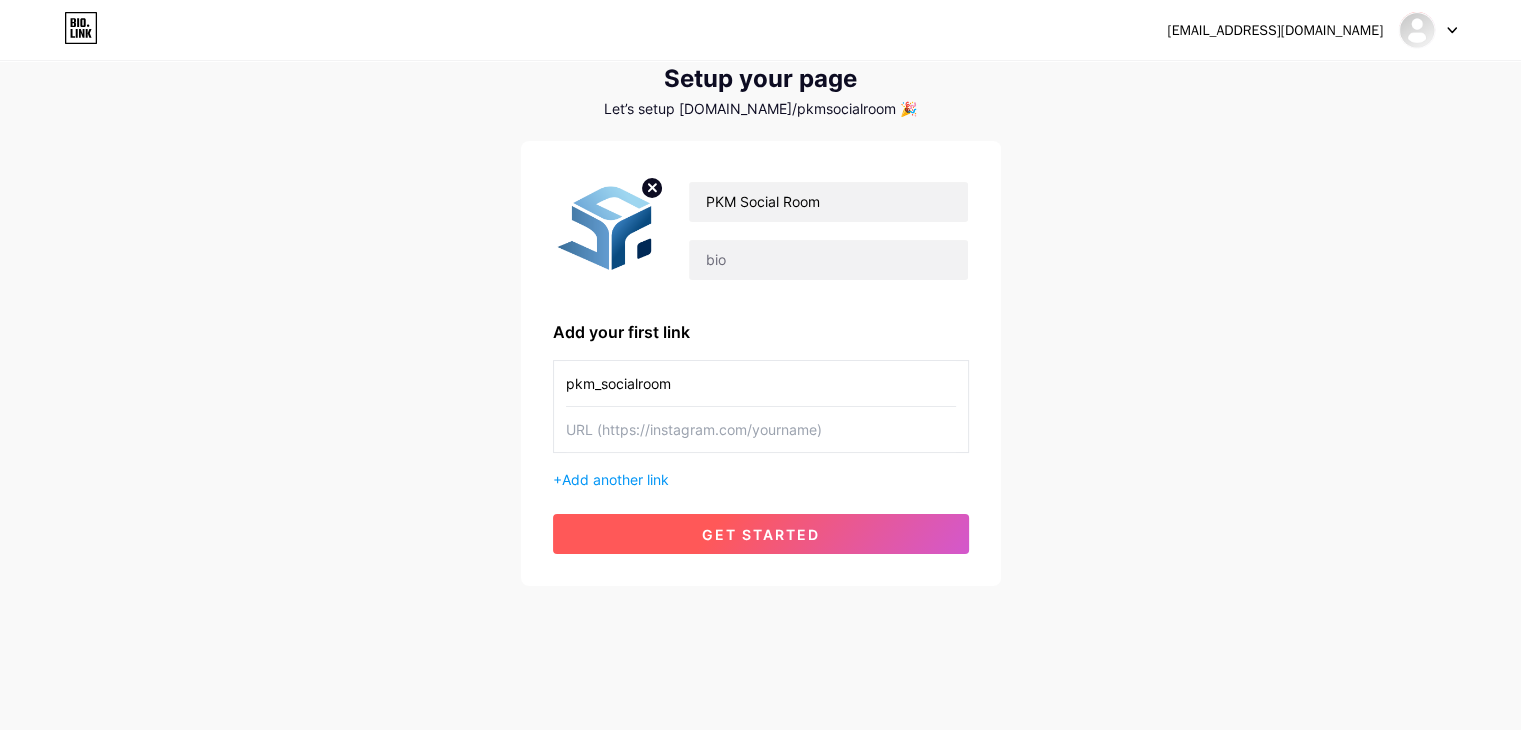 click on "get started" at bounding box center (761, 534) 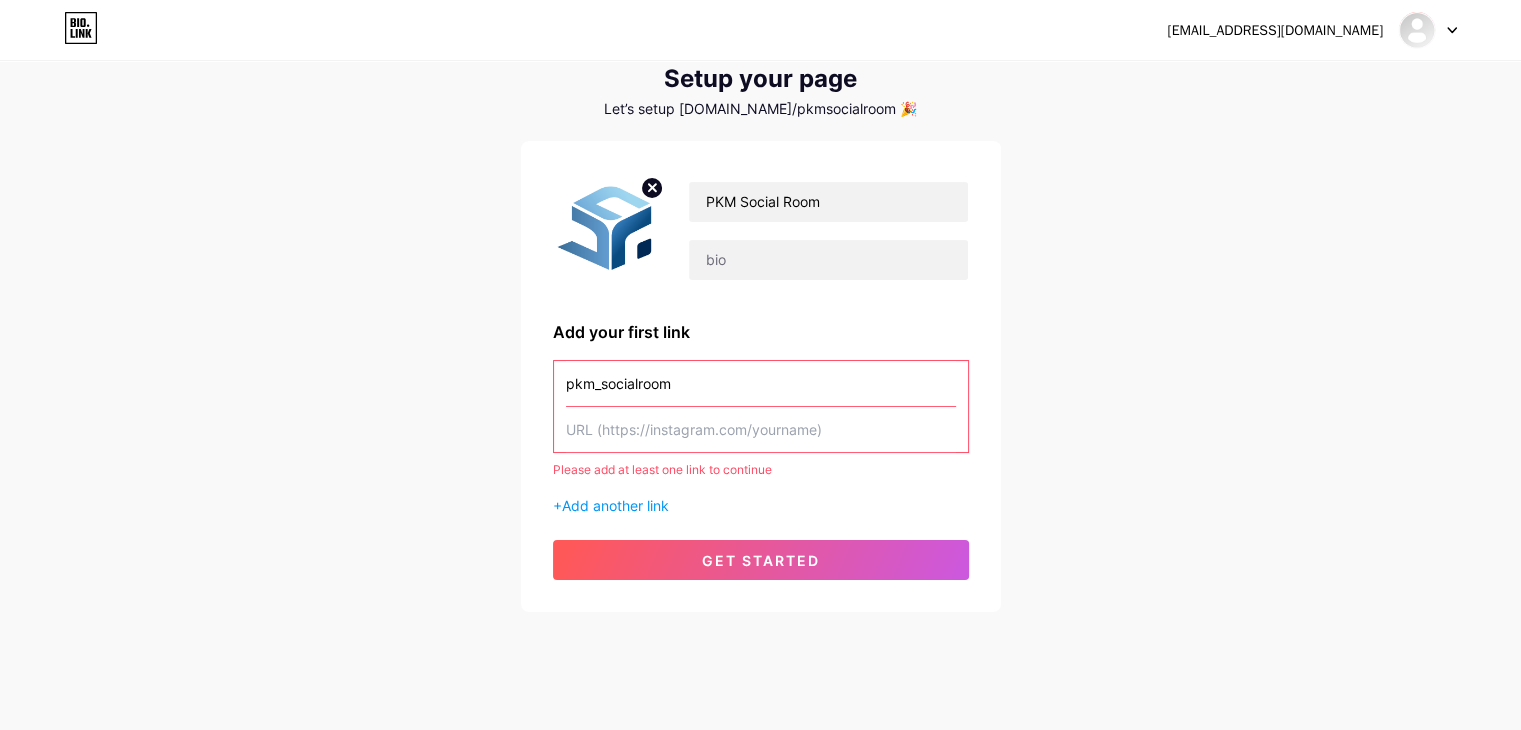 drag, startPoint x: 704, startPoint y: 377, endPoint x: 519, endPoint y: 373, distance: 185.04324 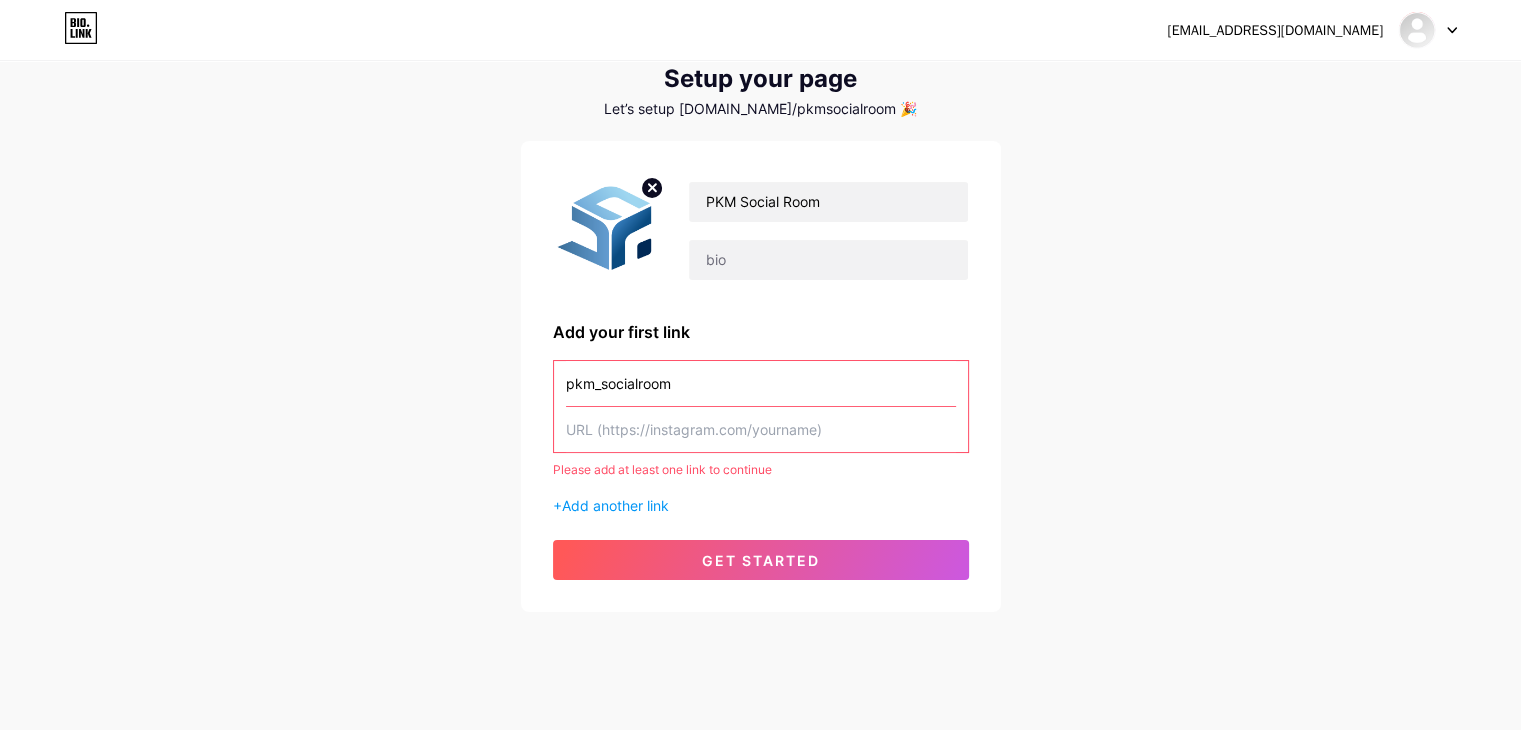 click on "[EMAIL_ADDRESS][DOMAIN_NAME]           Dashboard     Logout   Setup your page   Let’s setup [DOMAIN_NAME]/pkmsocialroom 🎉               PKM Social Room         Add your first link   pkm_socialroom       Please add at least one link to continue
+  Add another link     get started" at bounding box center (760, 306) 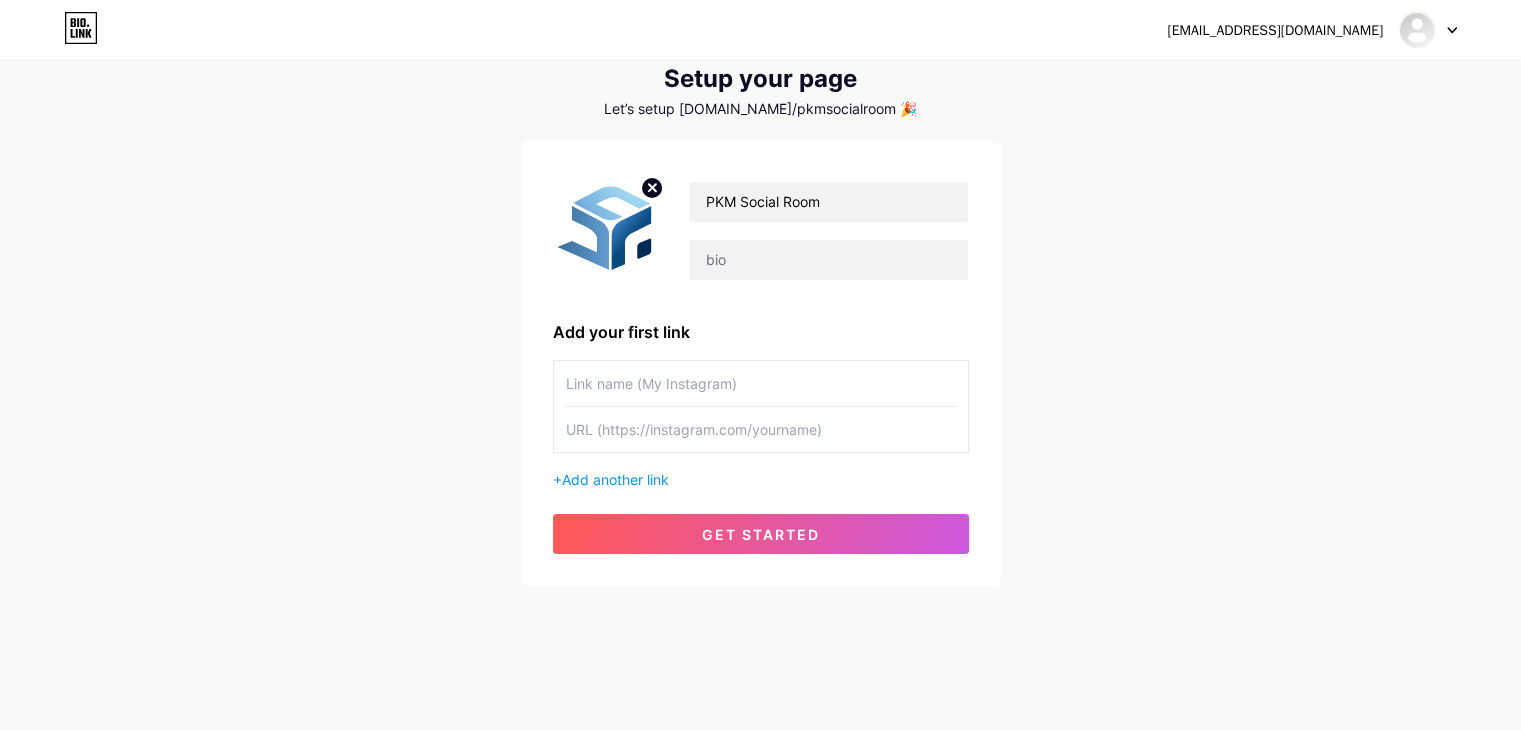 click on "PKM Social Room         Add your first link
+  Add another link     get started" at bounding box center (761, 363) 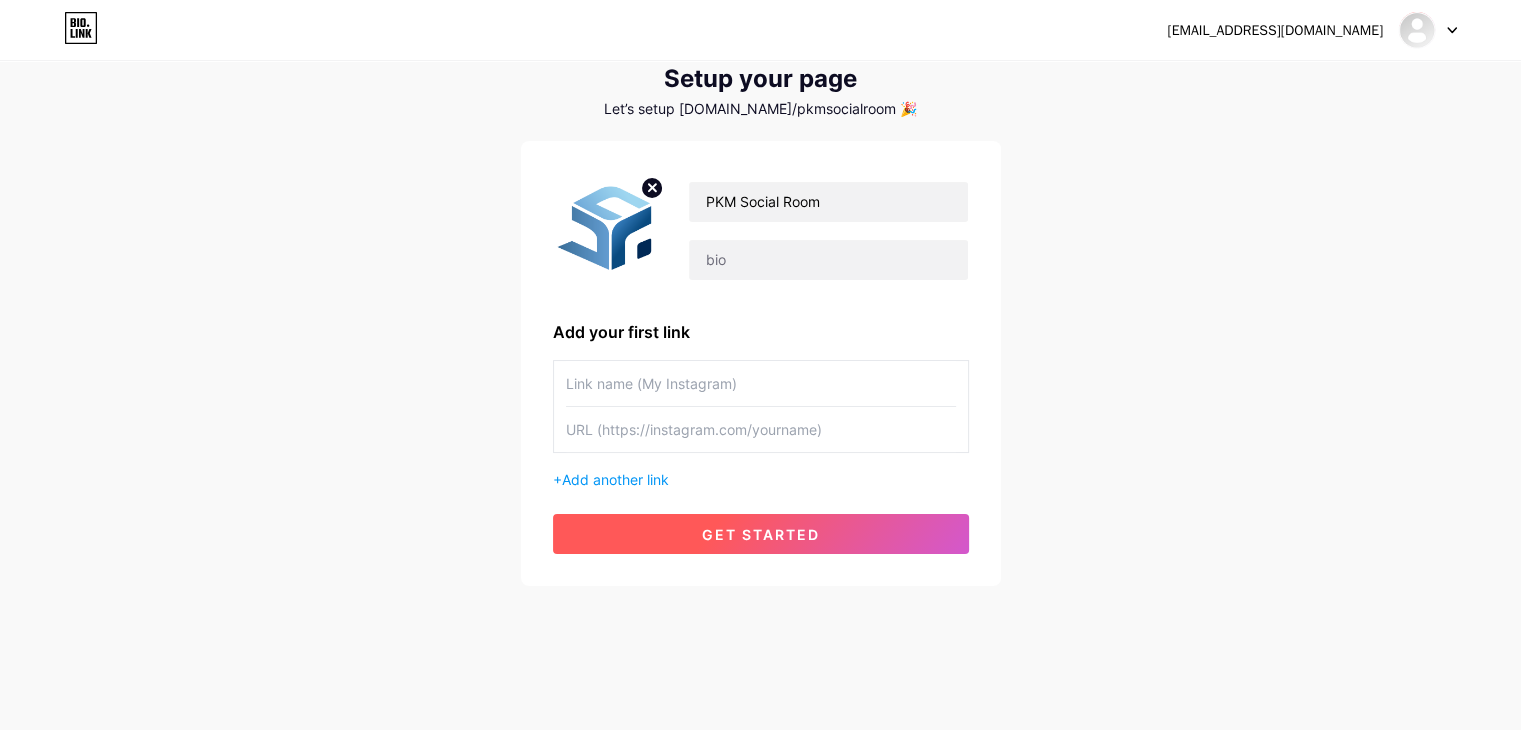 click on "get started" at bounding box center (761, 534) 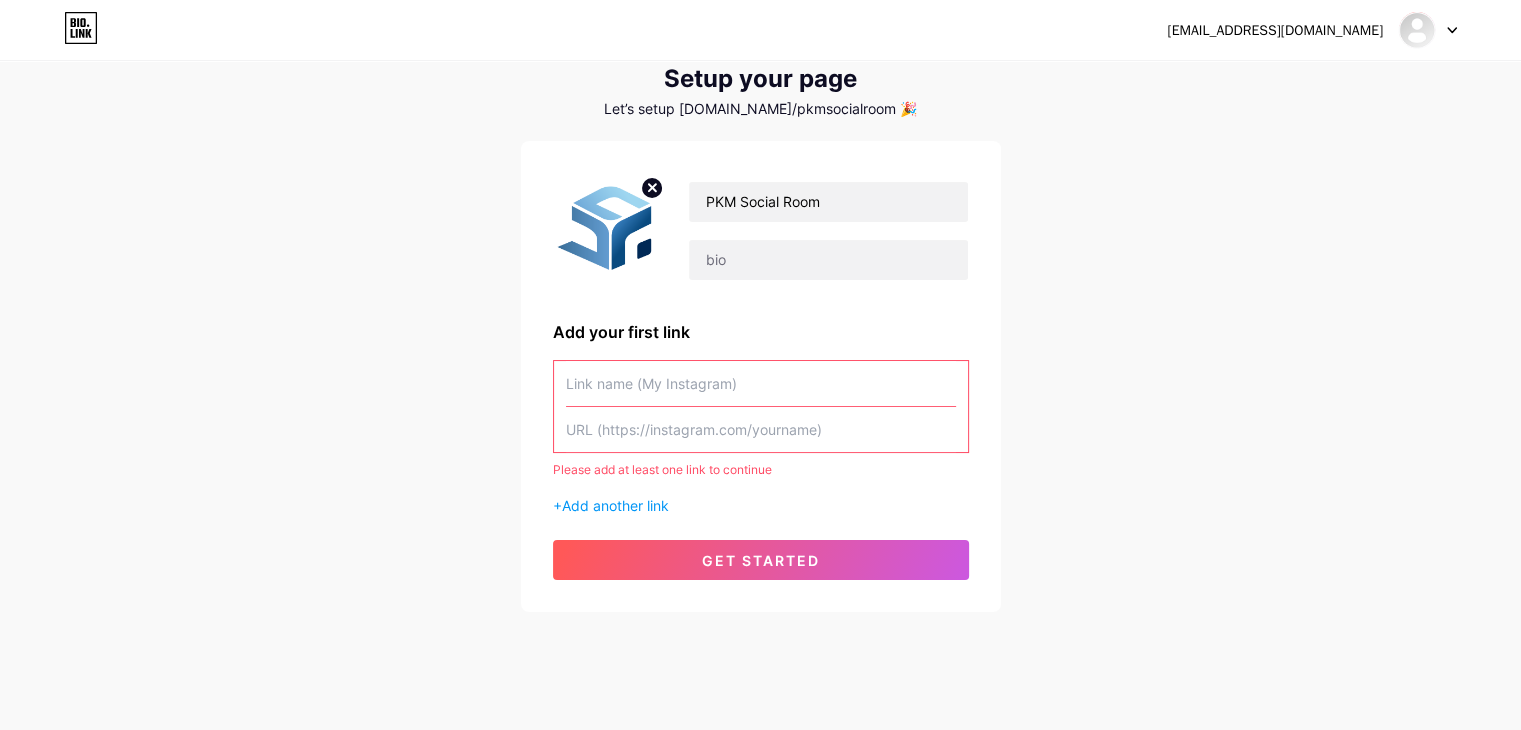 click at bounding box center (761, 383) 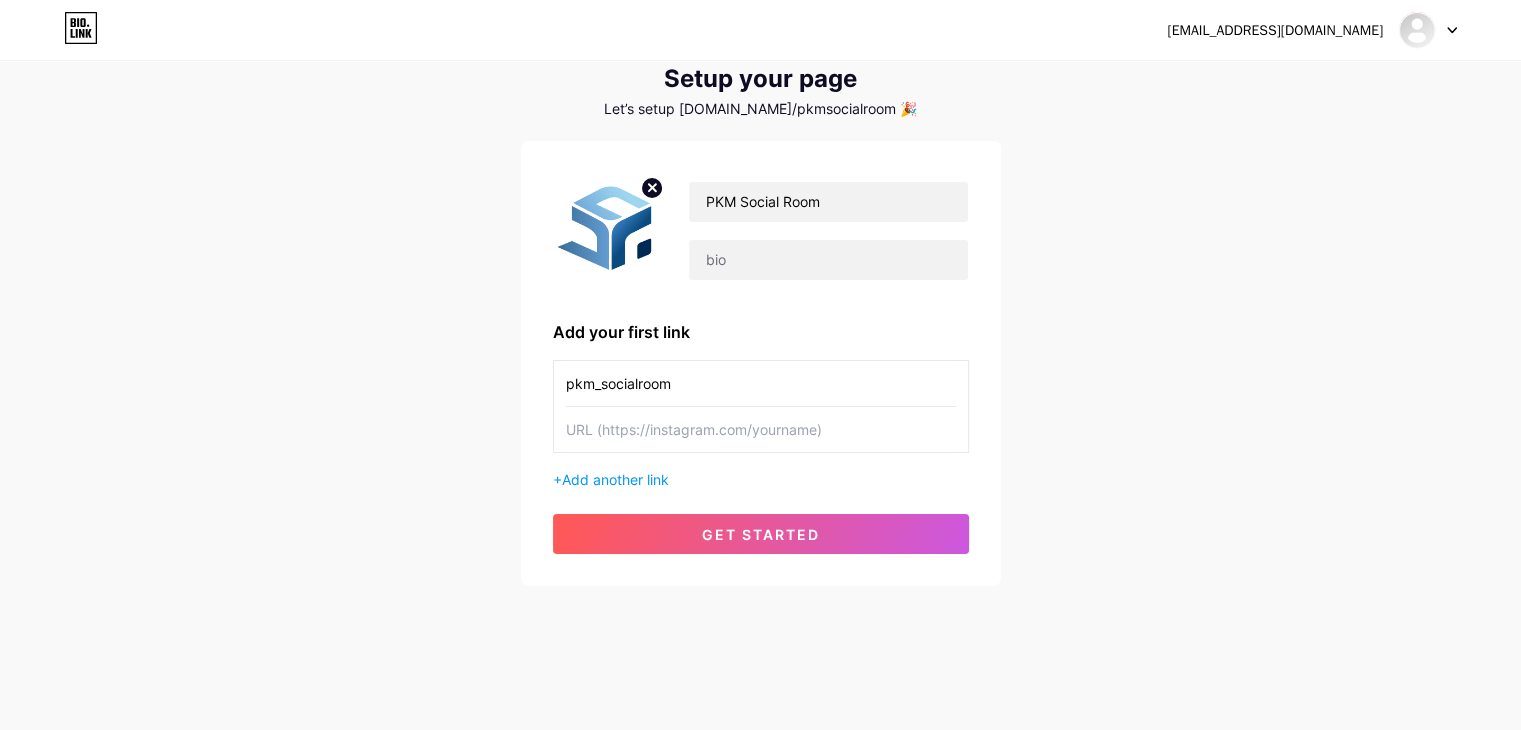 type on "pkm_socialroom" 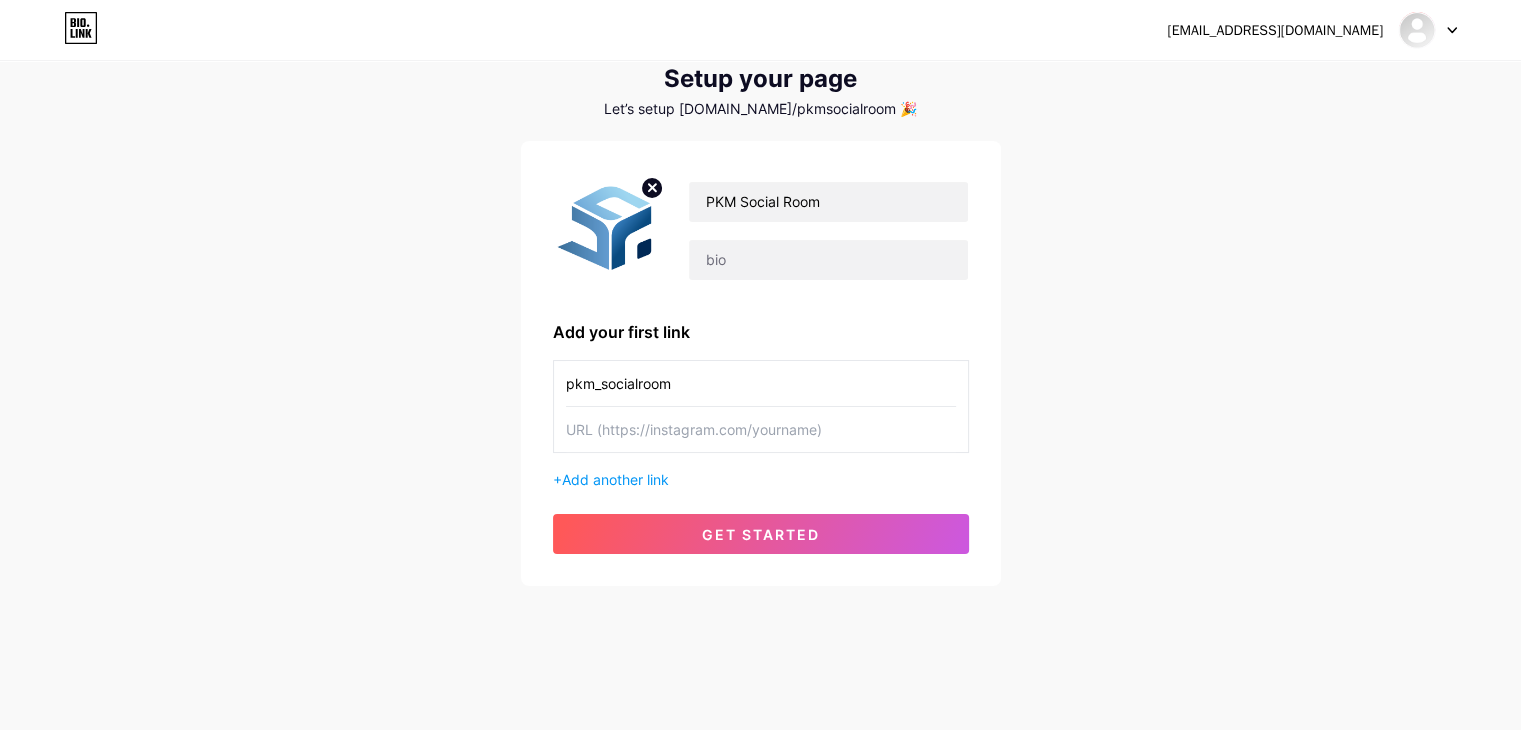 click at bounding box center (761, 429) 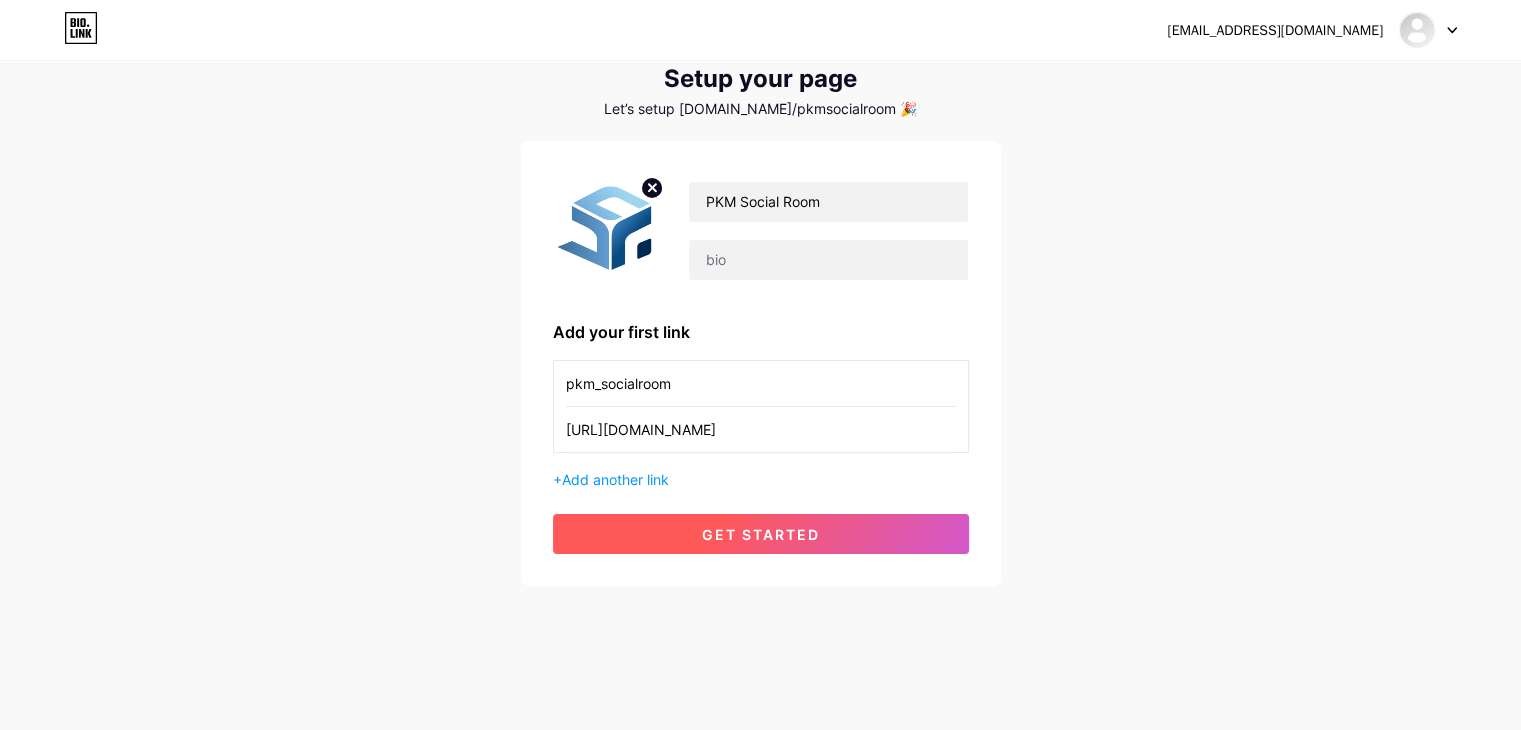 type on "[URL][DOMAIN_NAME]" 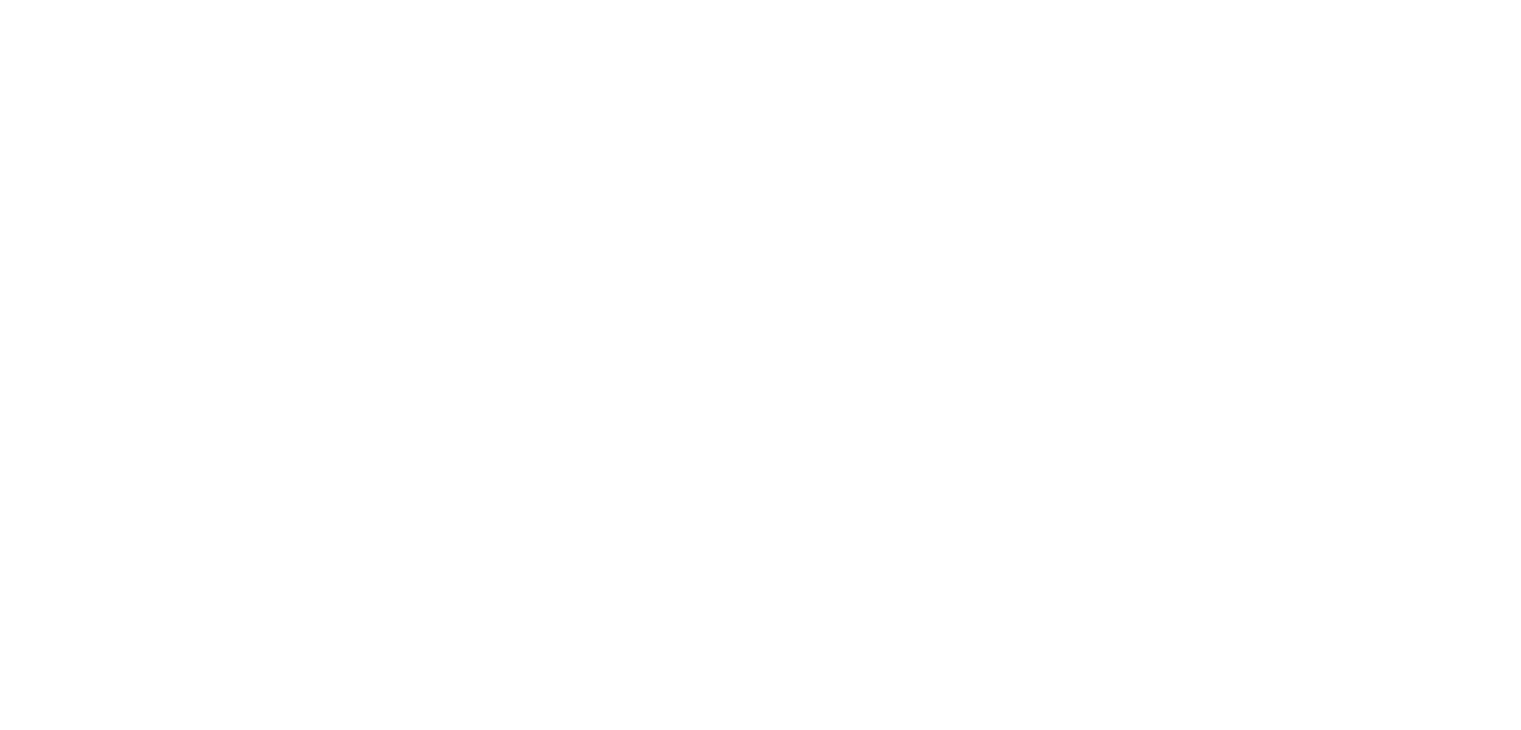 scroll, scrollTop: 0, scrollLeft: 0, axis: both 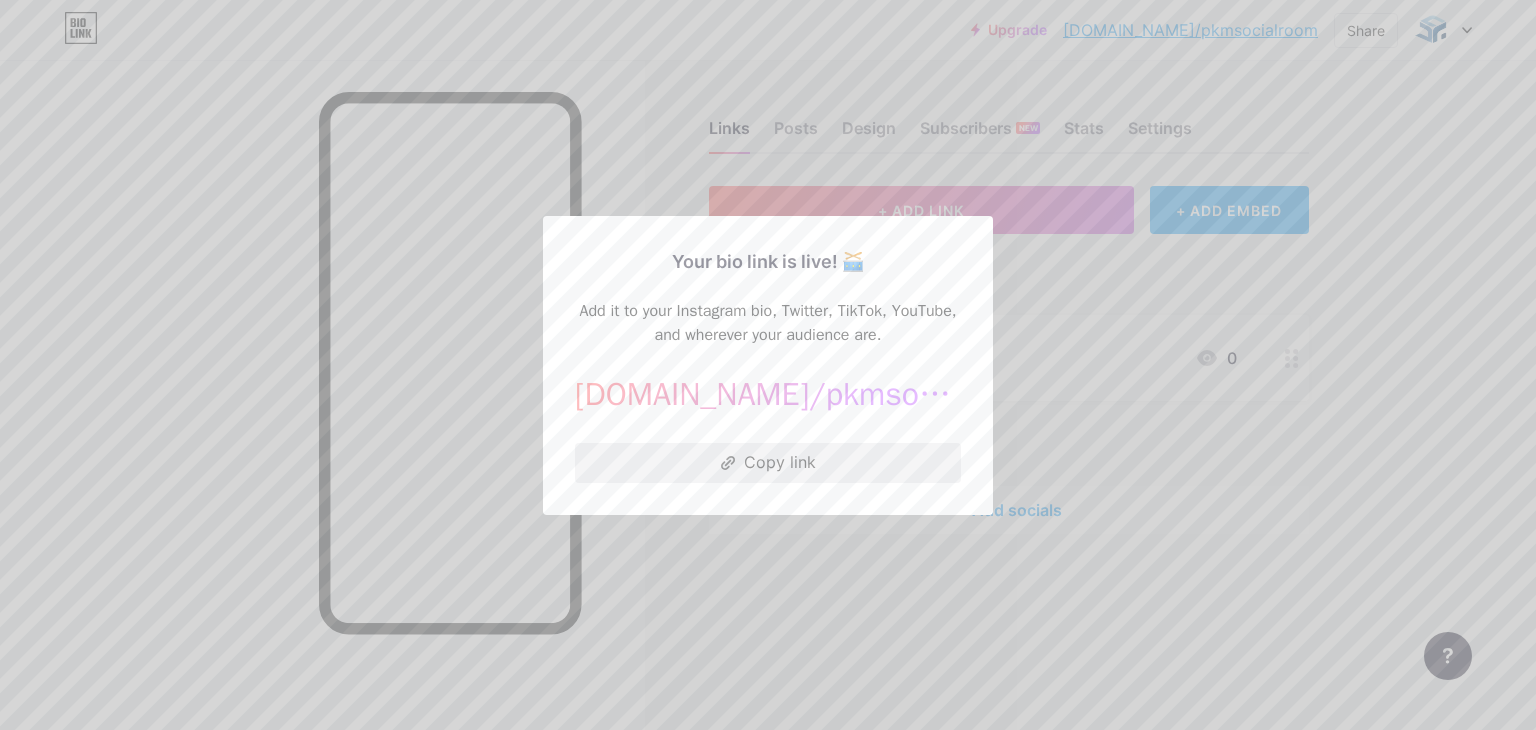 click on "Copy link" at bounding box center (768, 463) 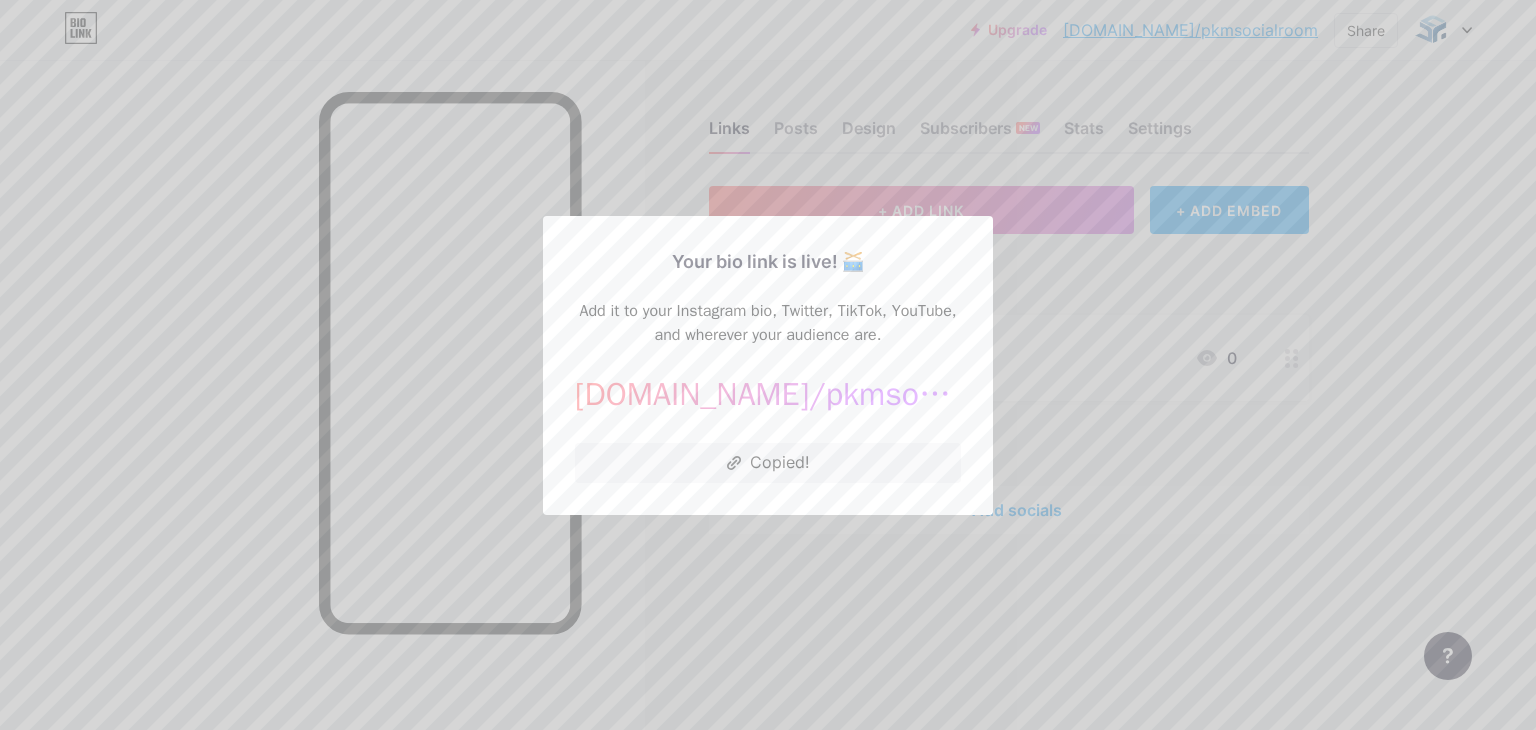 click at bounding box center (768, 365) 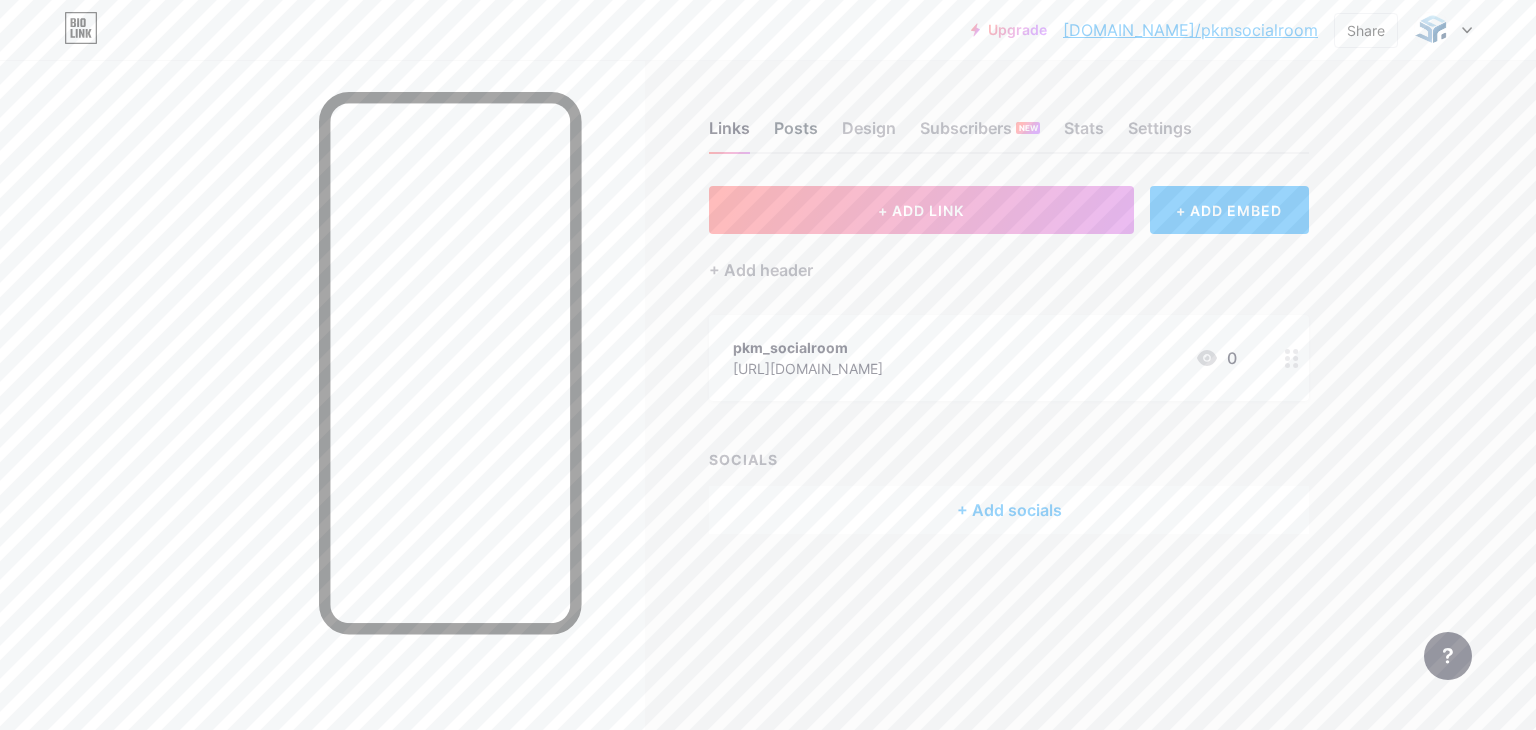 click on "Posts" at bounding box center [796, 134] 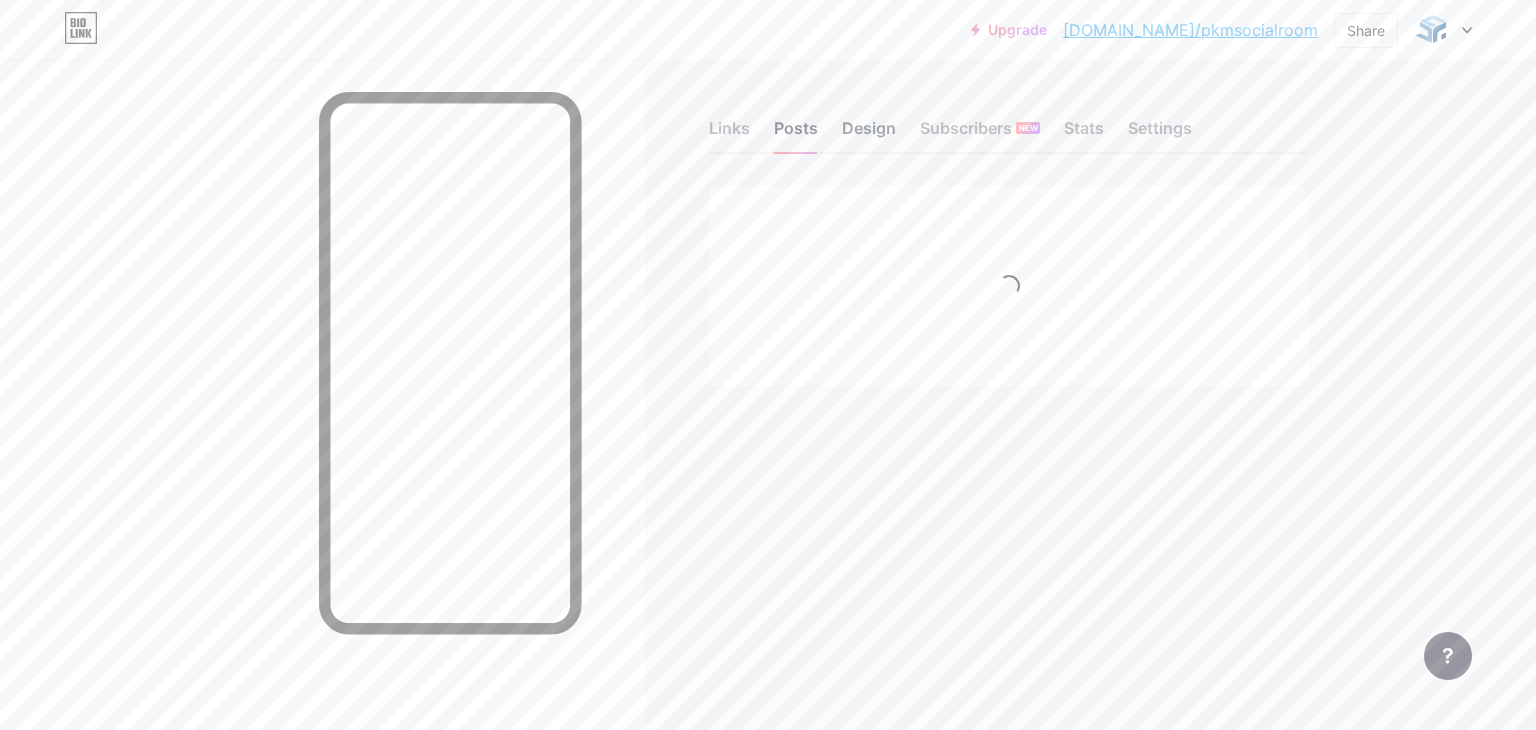 click on "Design" at bounding box center (869, 134) 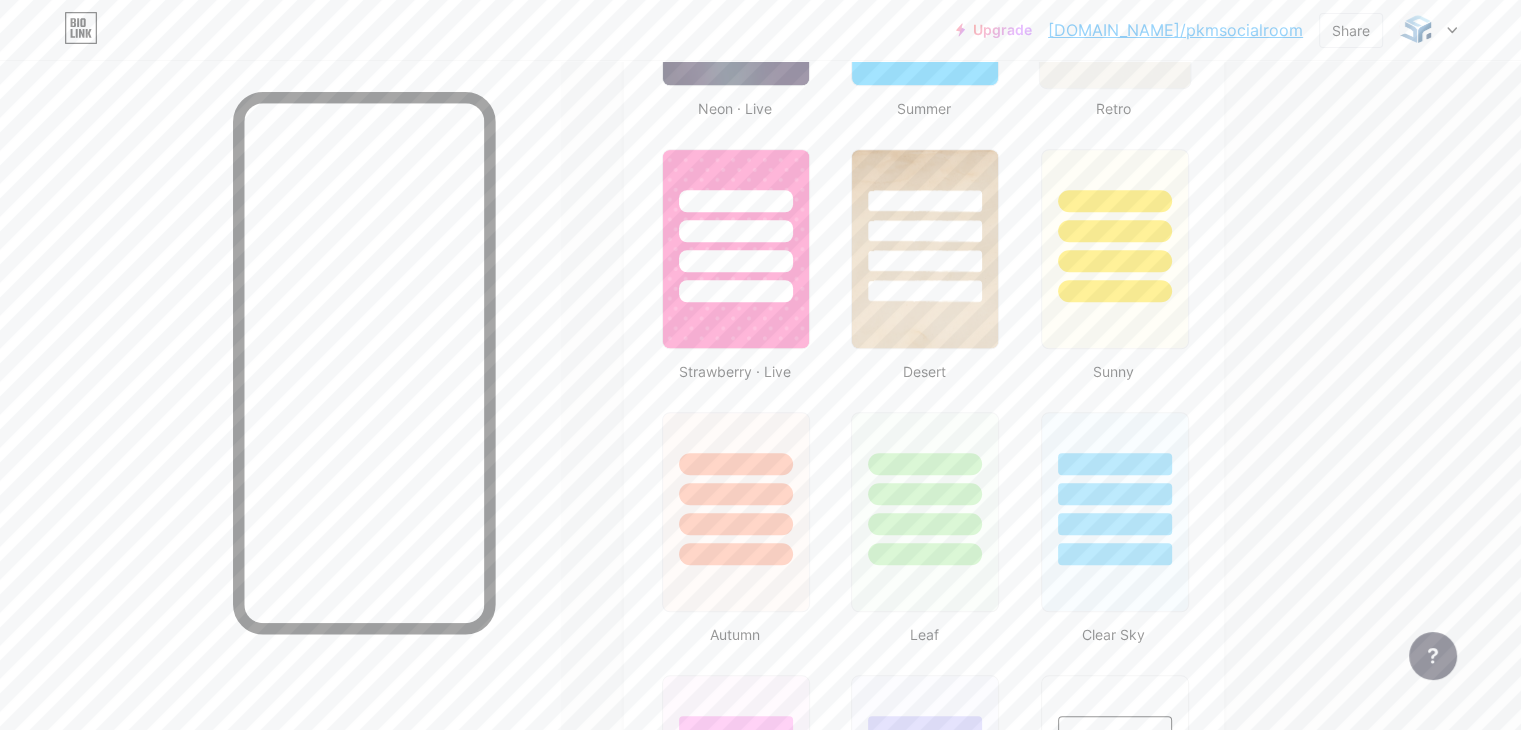 scroll, scrollTop: 1900, scrollLeft: 0, axis: vertical 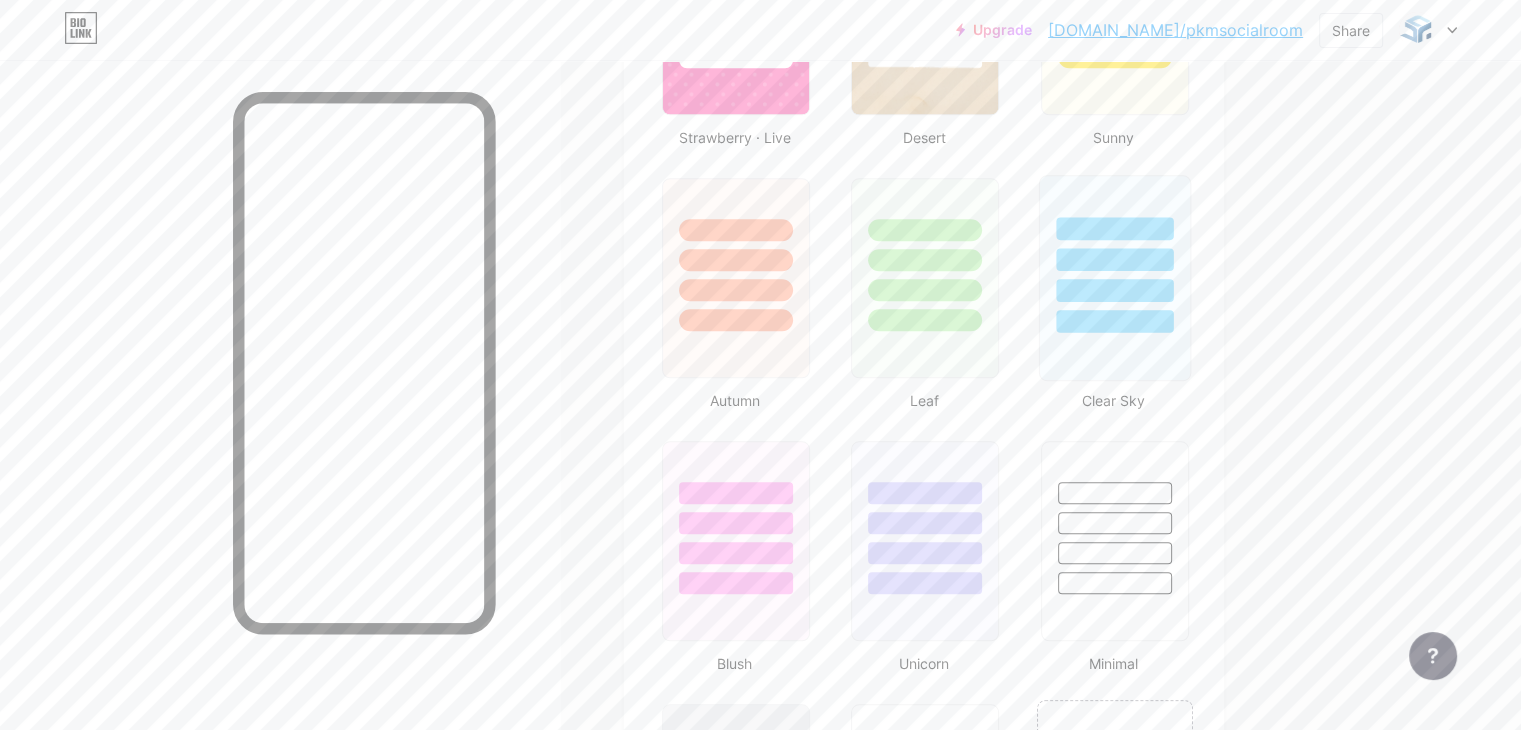 click at bounding box center [1114, 278] 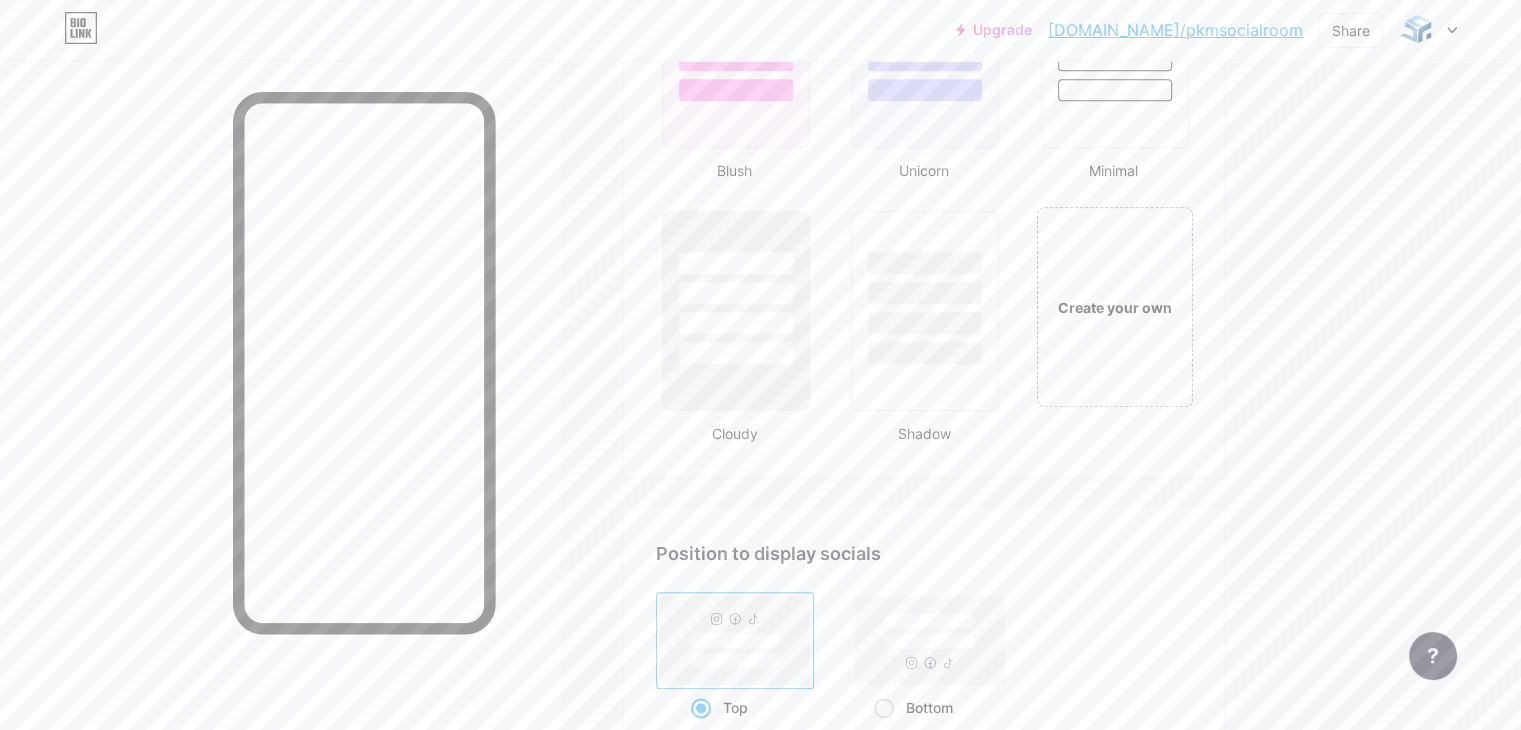 scroll, scrollTop: 2234, scrollLeft: 0, axis: vertical 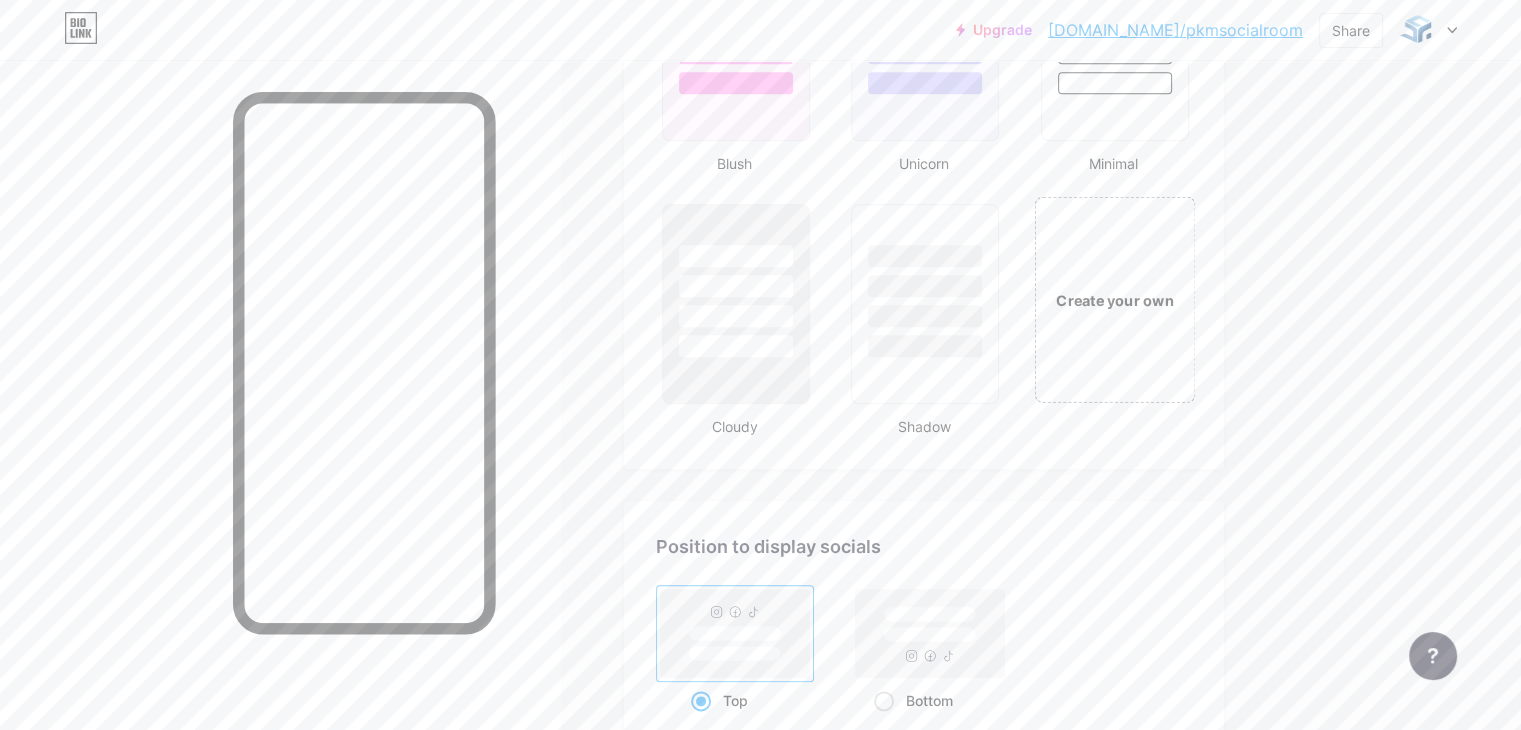 click on "Create your own" at bounding box center [1114, 299] 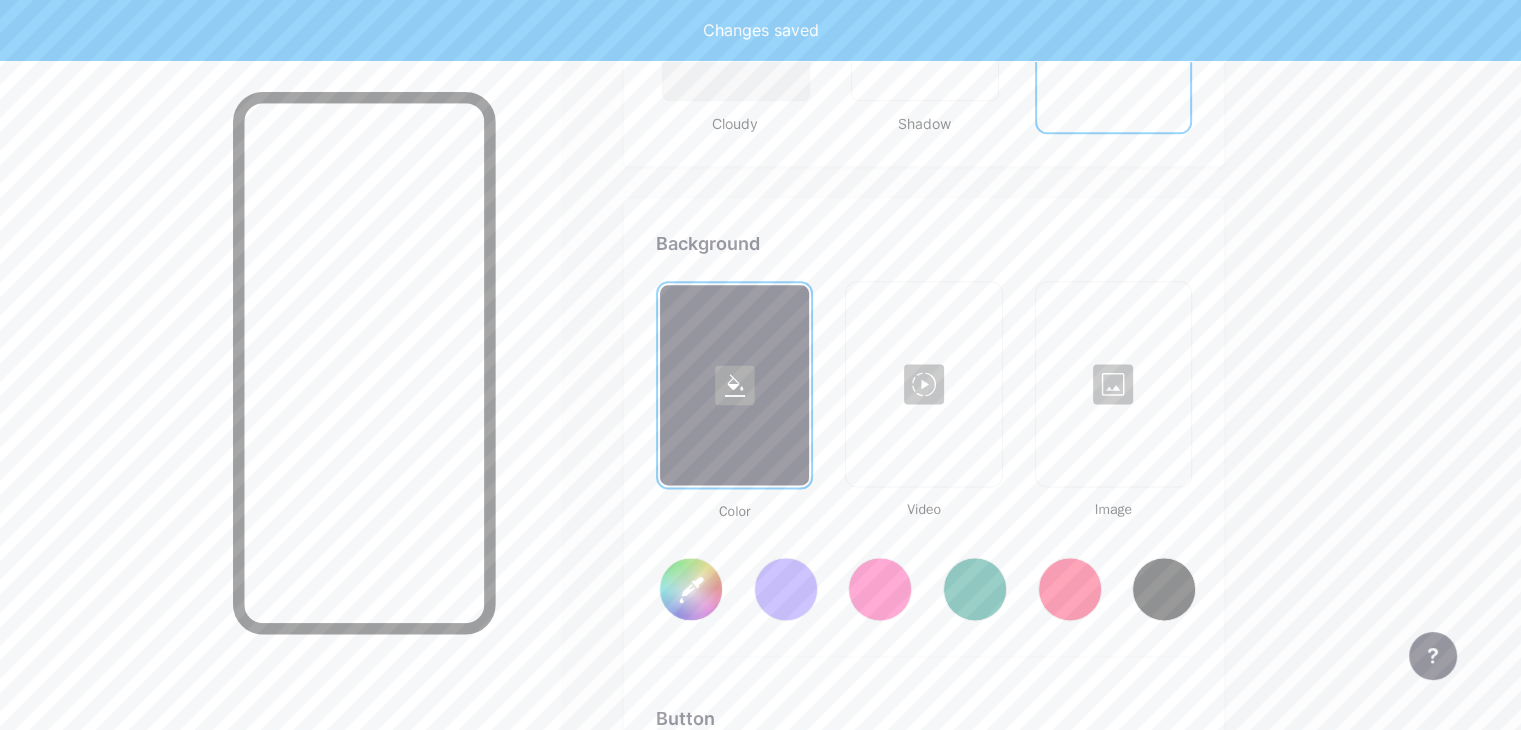 scroll, scrollTop: 2648, scrollLeft: 0, axis: vertical 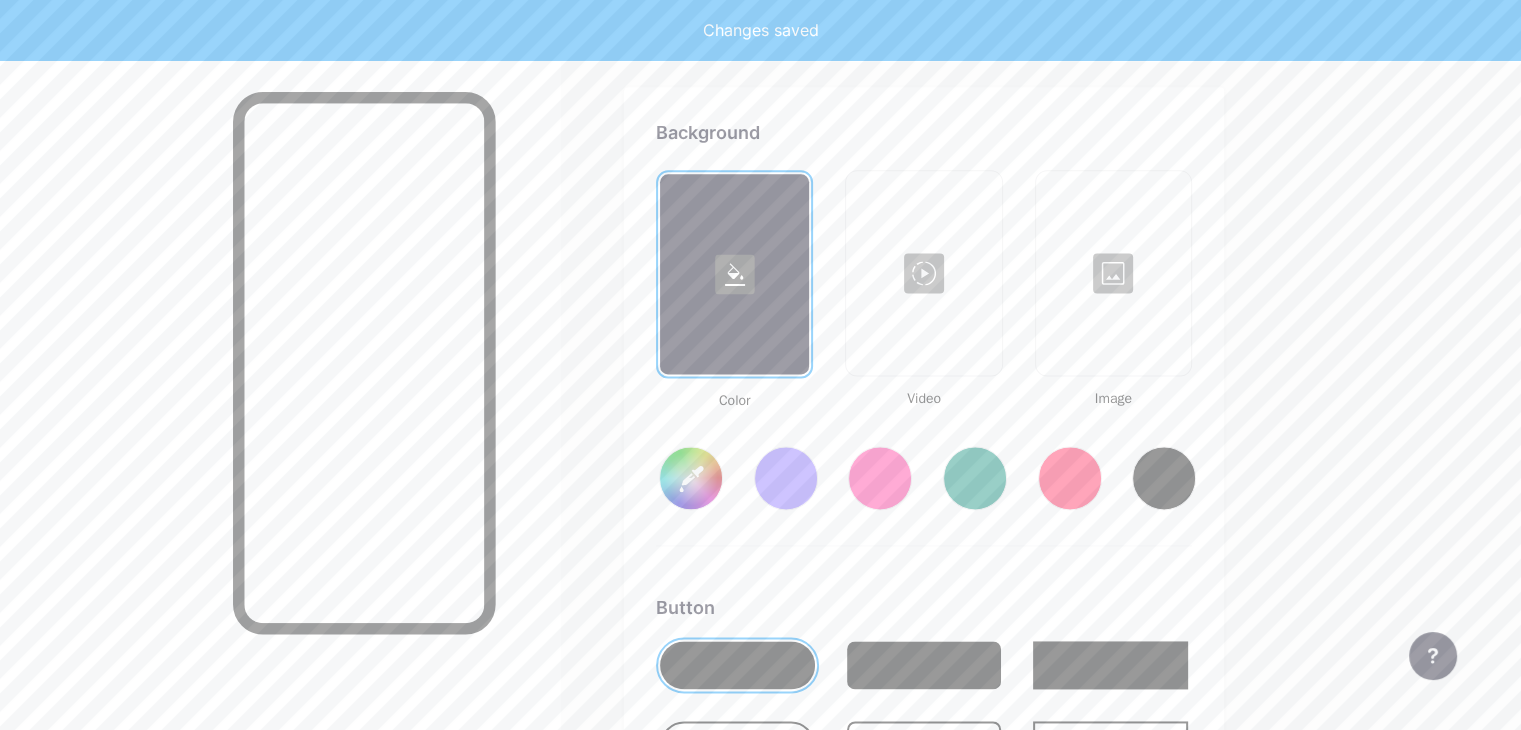 type on "#ffffff" 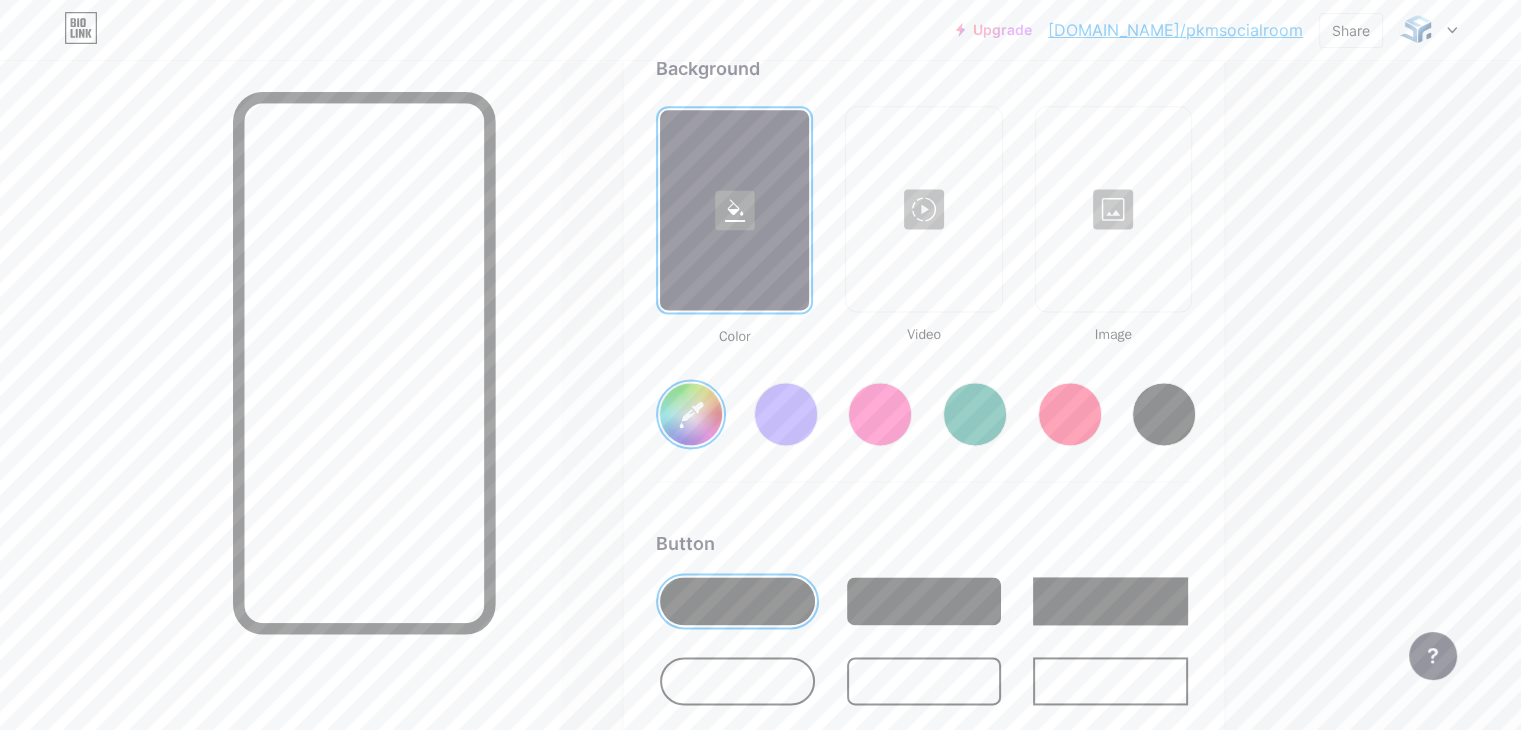 scroll, scrollTop: 2748, scrollLeft: 0, axis: vertical 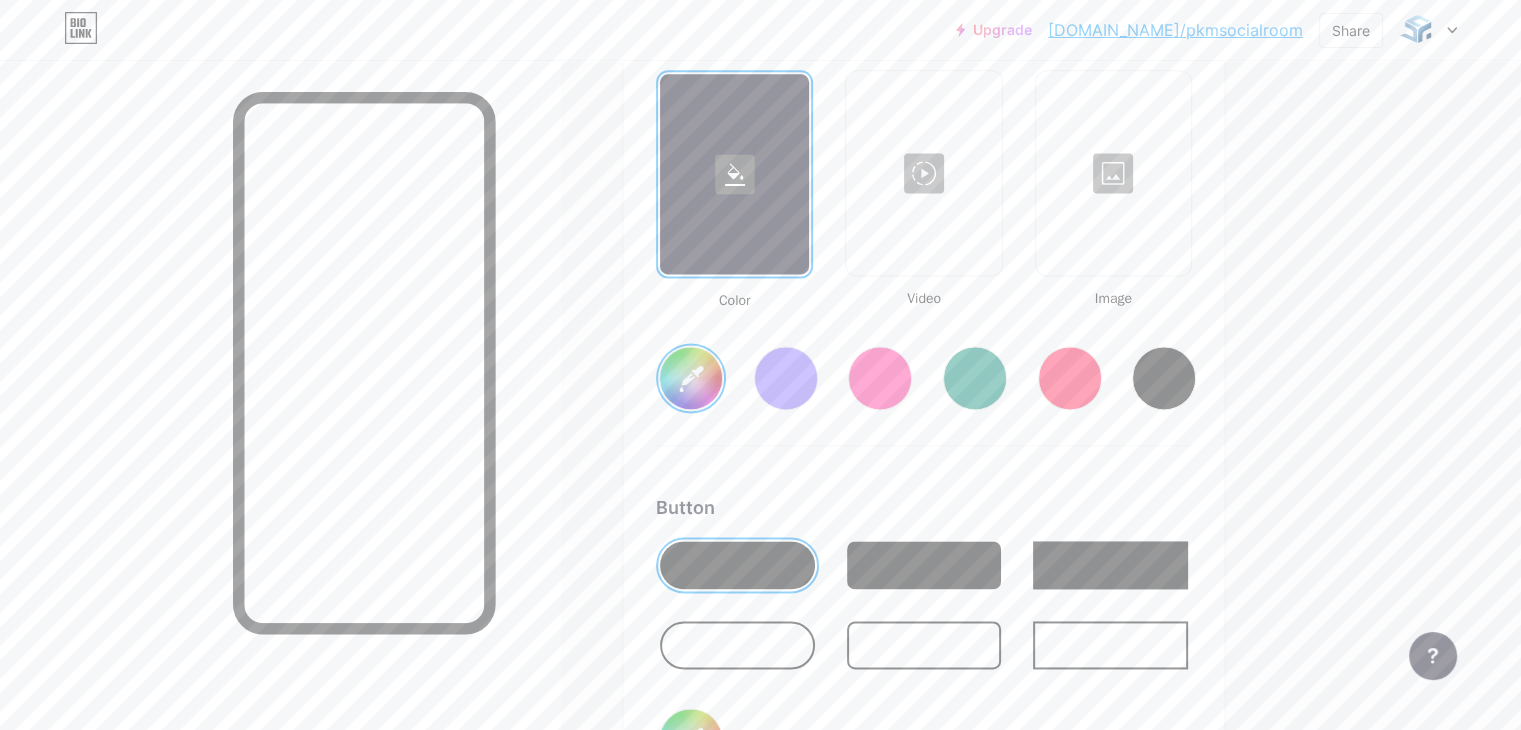 click on "#ffffff" at bounding box center (691, 378) 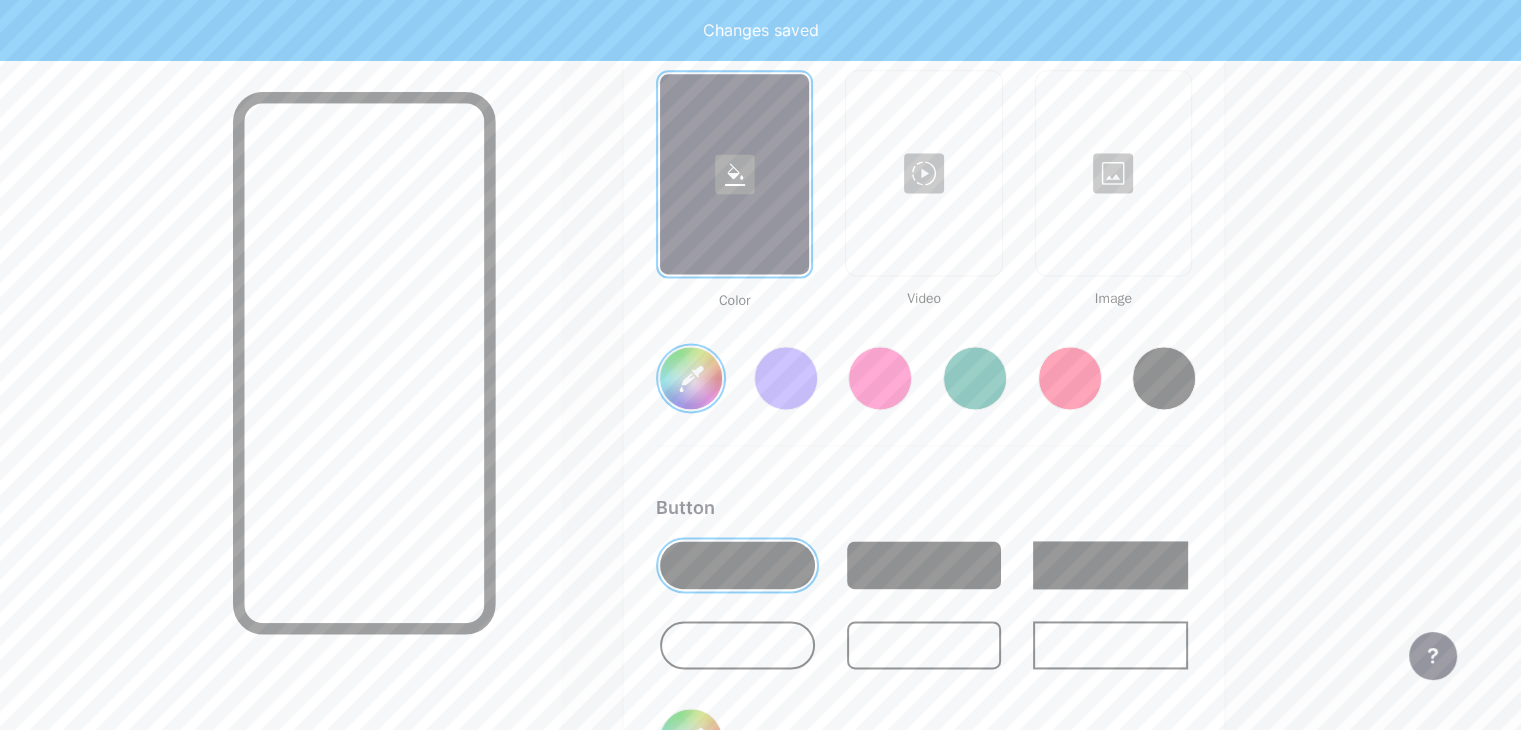 click on "Links
Posts
Design
Subscribers
NEW
Stats
Settings     Profile   PKM Social Room                       Themes   Link in bio   Blog   Shop       Basics       Carbon       Xmas 23       Pride       Glitch       Winter · Live       Glassy · Live       Chameleon · Live       Rainy Night · Live       Neon · Live       Summer       Retro       Strawberry · Live       Desert       Sunny       Autumn       Leaf       Clear Sky       Blush       Unicorn       Minimal       Cloudy       Shadow     Create your own           Changes saved     Background         Color           Video             Image           #ffffff     Button       #000000   Font   Inter Poppins EB Garamond TEKO BALSAMIQ SANS Kite One PT Sans Quicksand DM Sans     #000000   Changes saved     Position to display socials                 Top                     Bottom
Disable Bio Link branding
Display Share button" at bounding box center [654, -380] 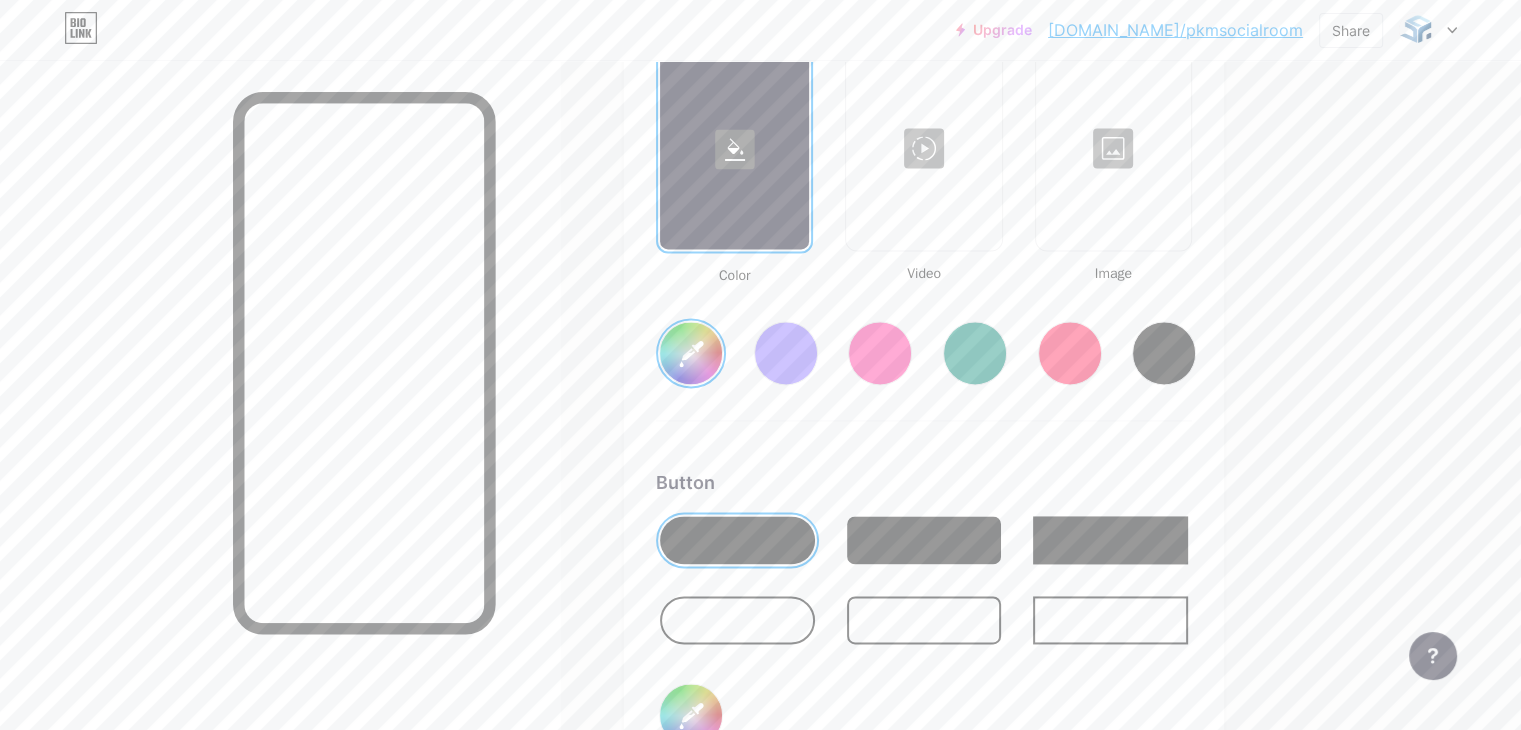 scroll, scrollTop: 2848, scrollLeft: 0, axis: vertical 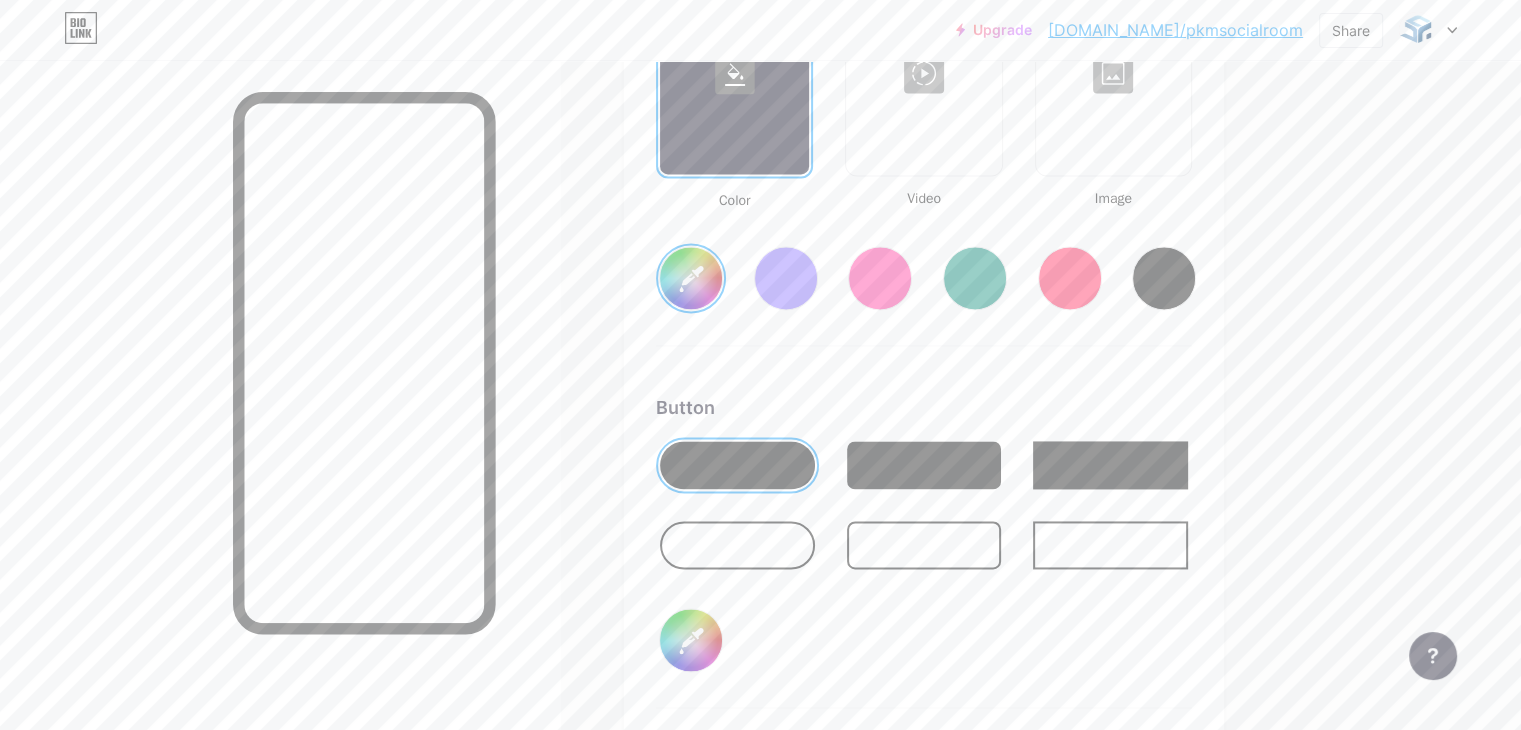 click at bounding box center [924, 465] 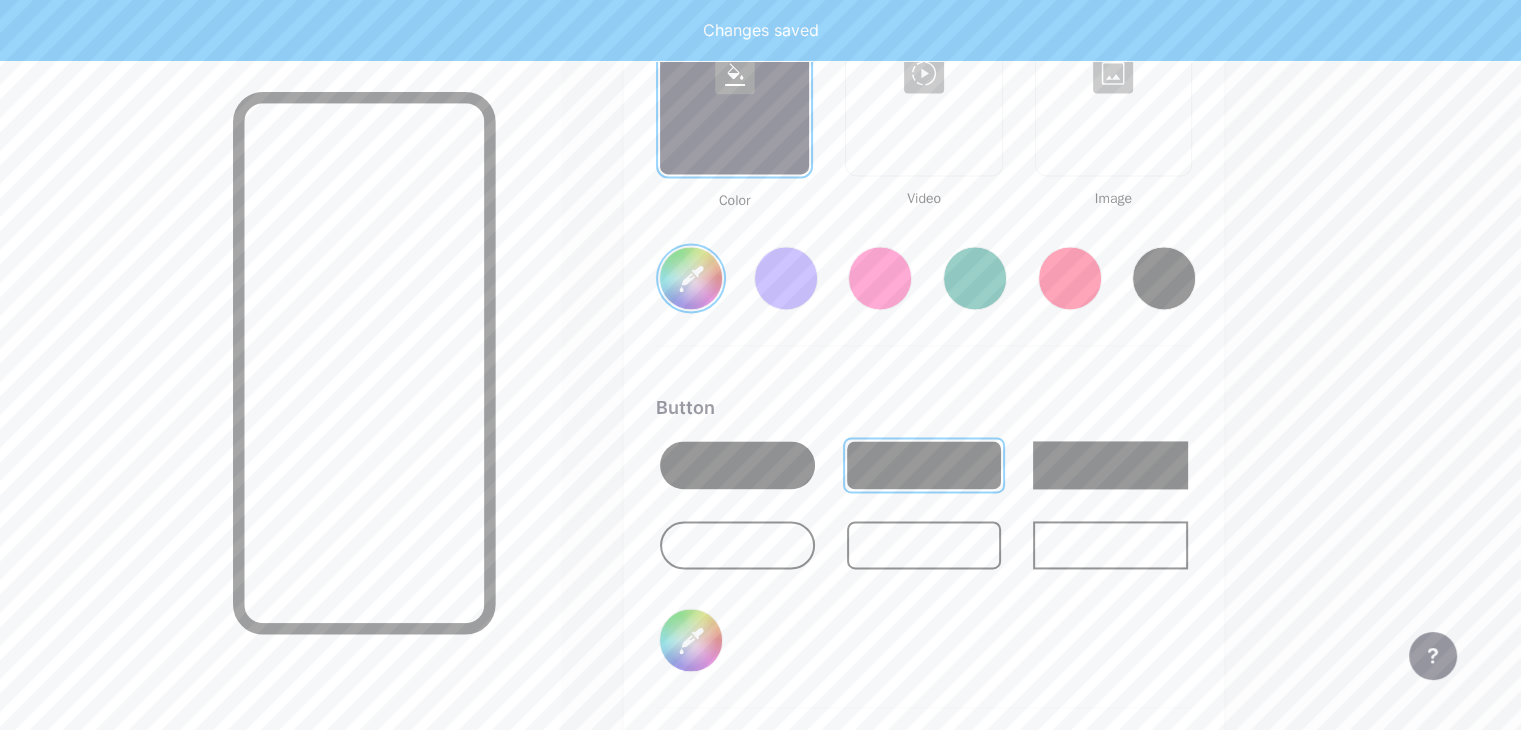click at bounding box center (737, 465) 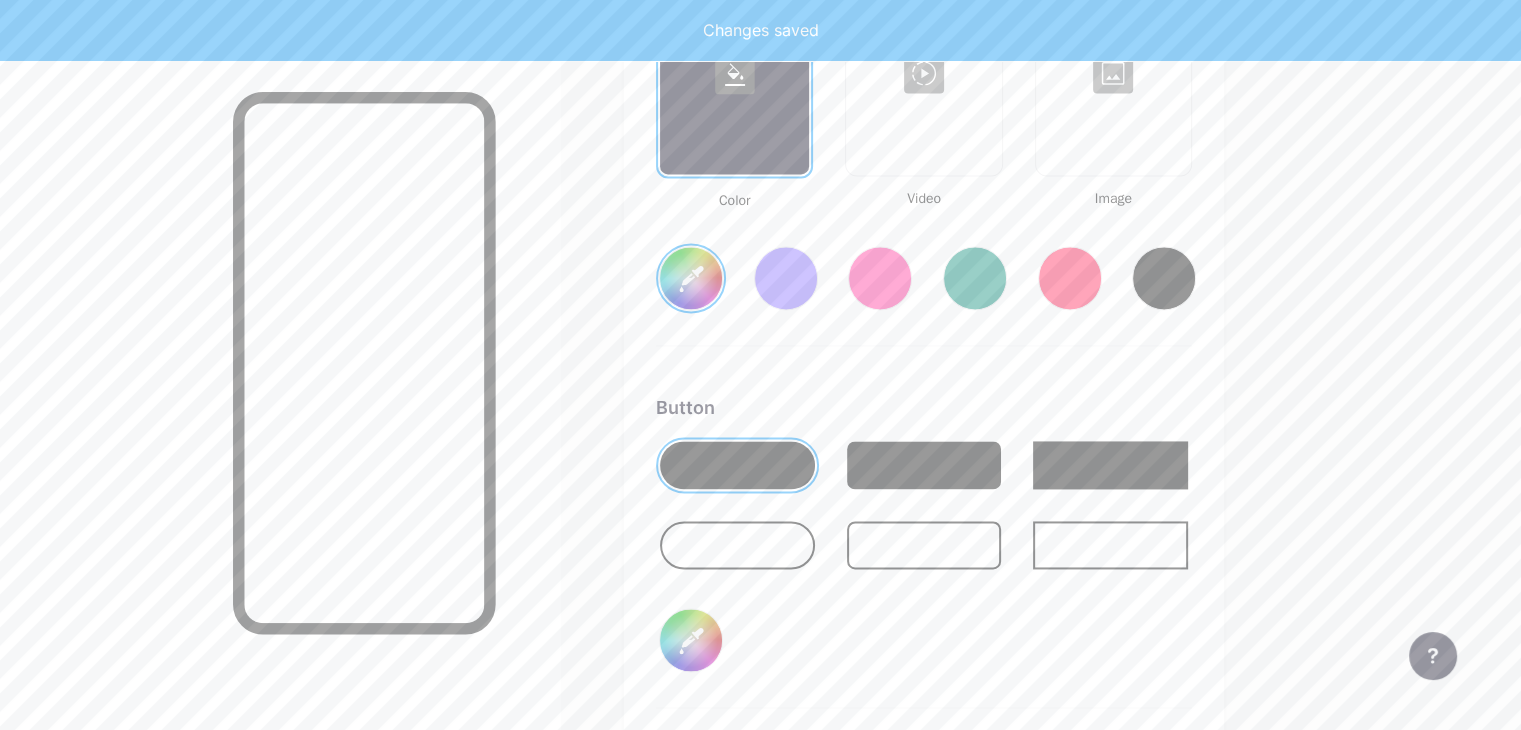 click at bounding box center (737, 545) 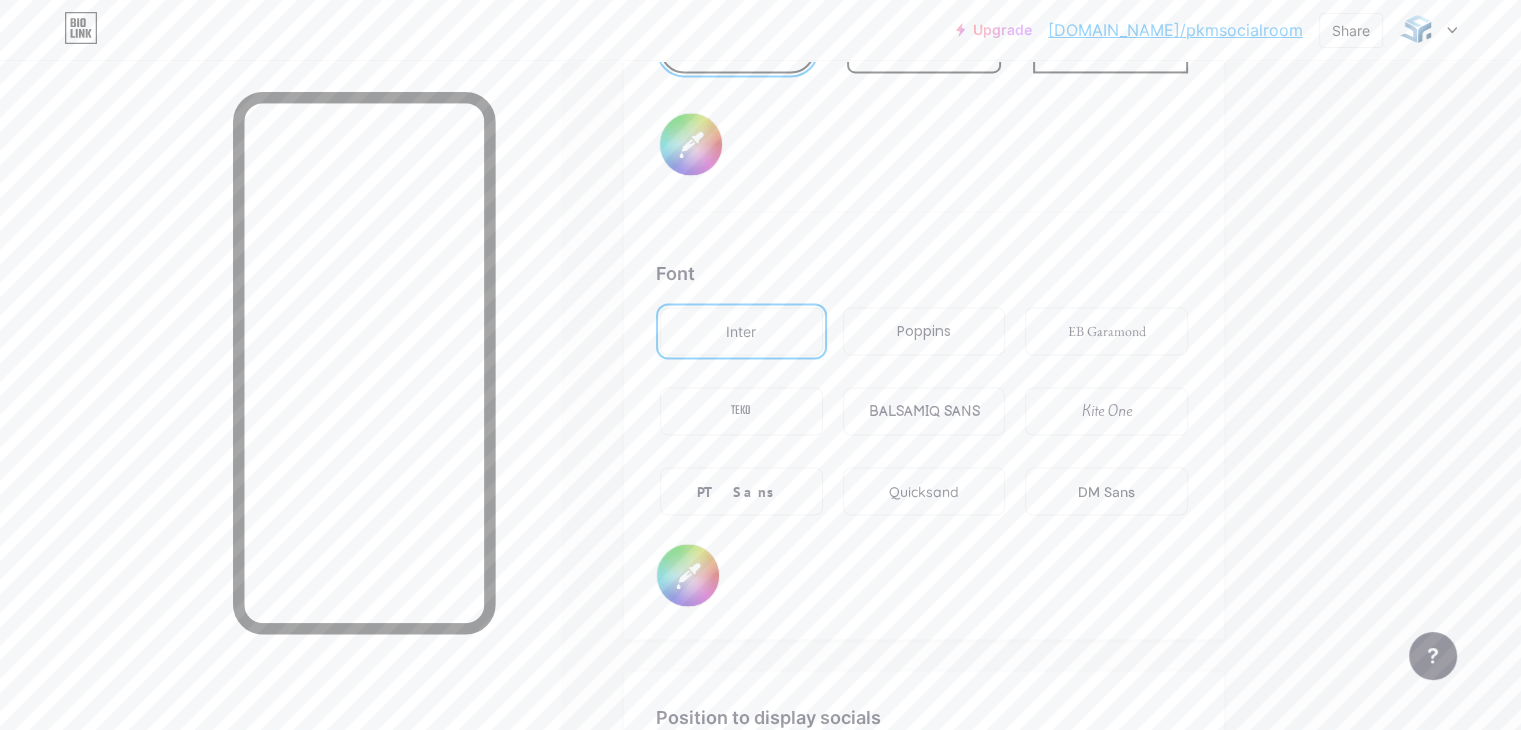scroll, scrollTop: 3348, scrollLeft: 0, axis: vertical 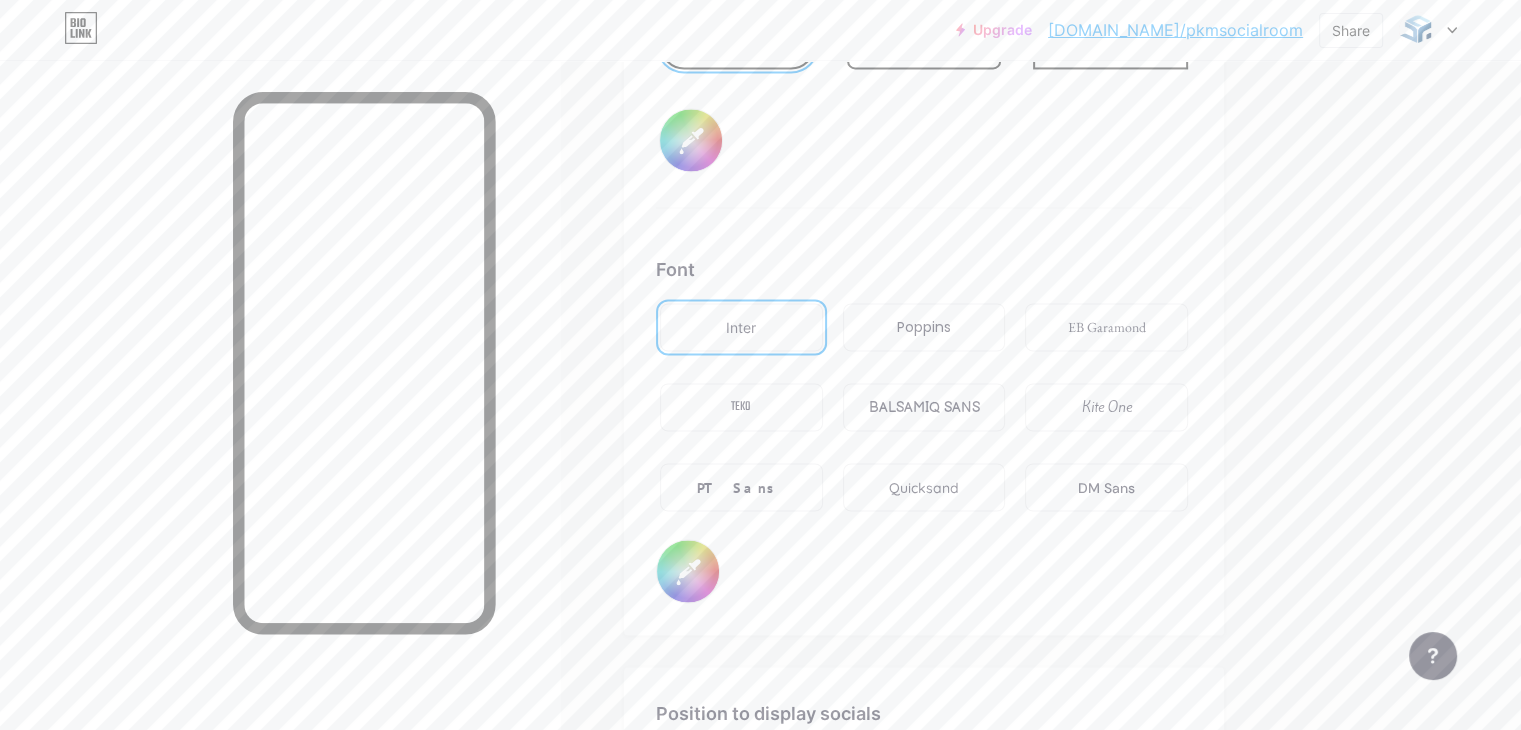click on "DM Sans" at bounding box center [1106, 487] 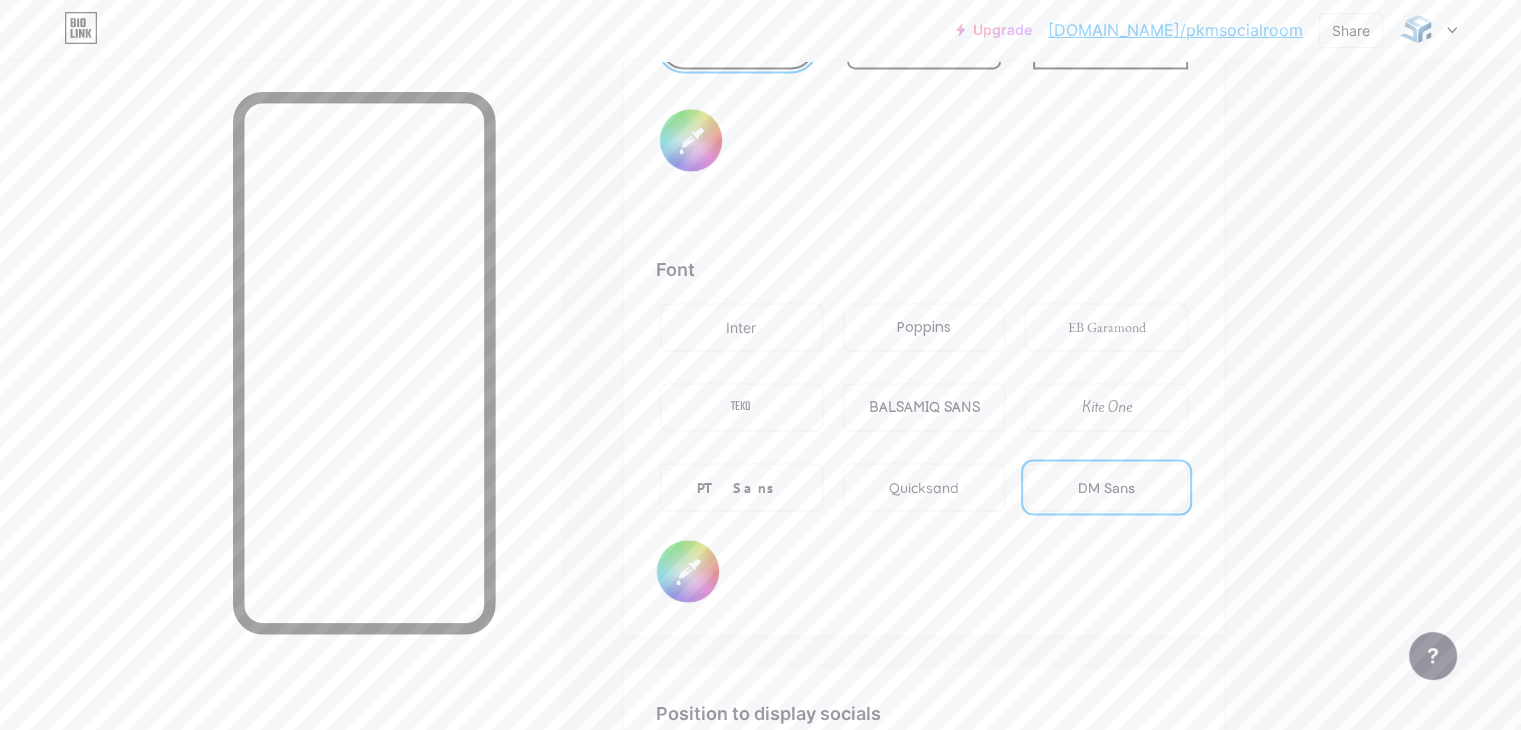 click on "Kite One" at bounding box center [1106, 407] 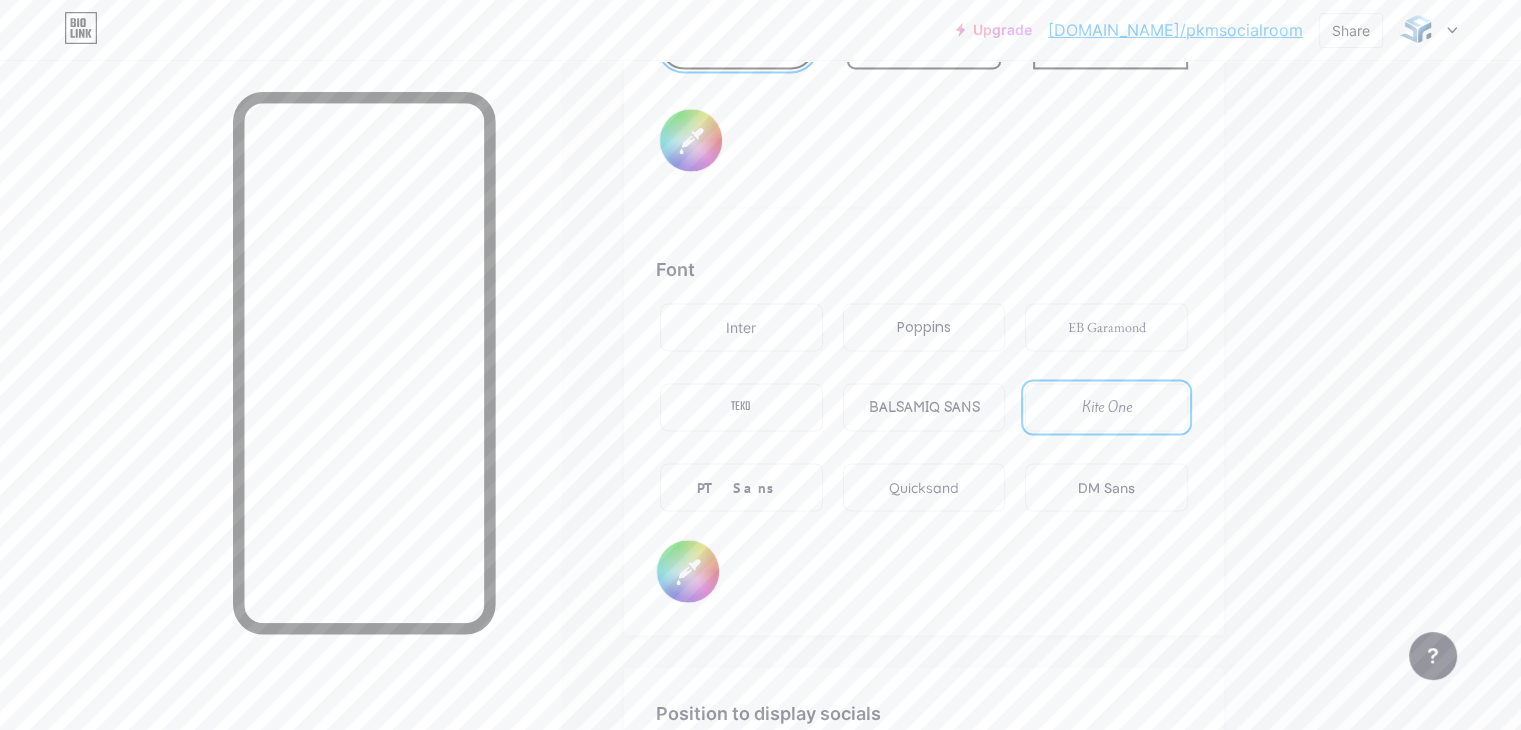 click on "DM Sans" at bounding box center (1106, 487) 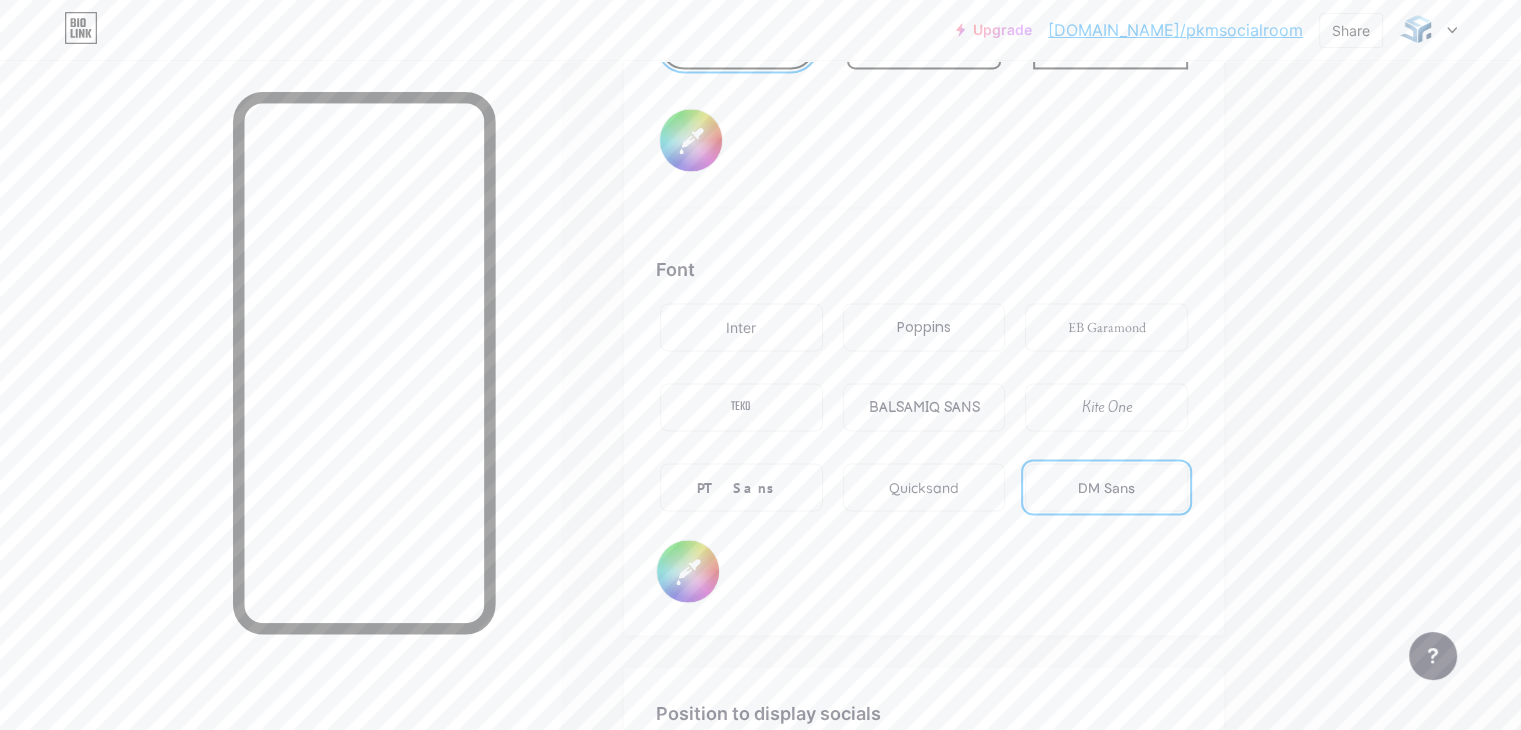 click on "TEKO" at bounding box center (741, 407) 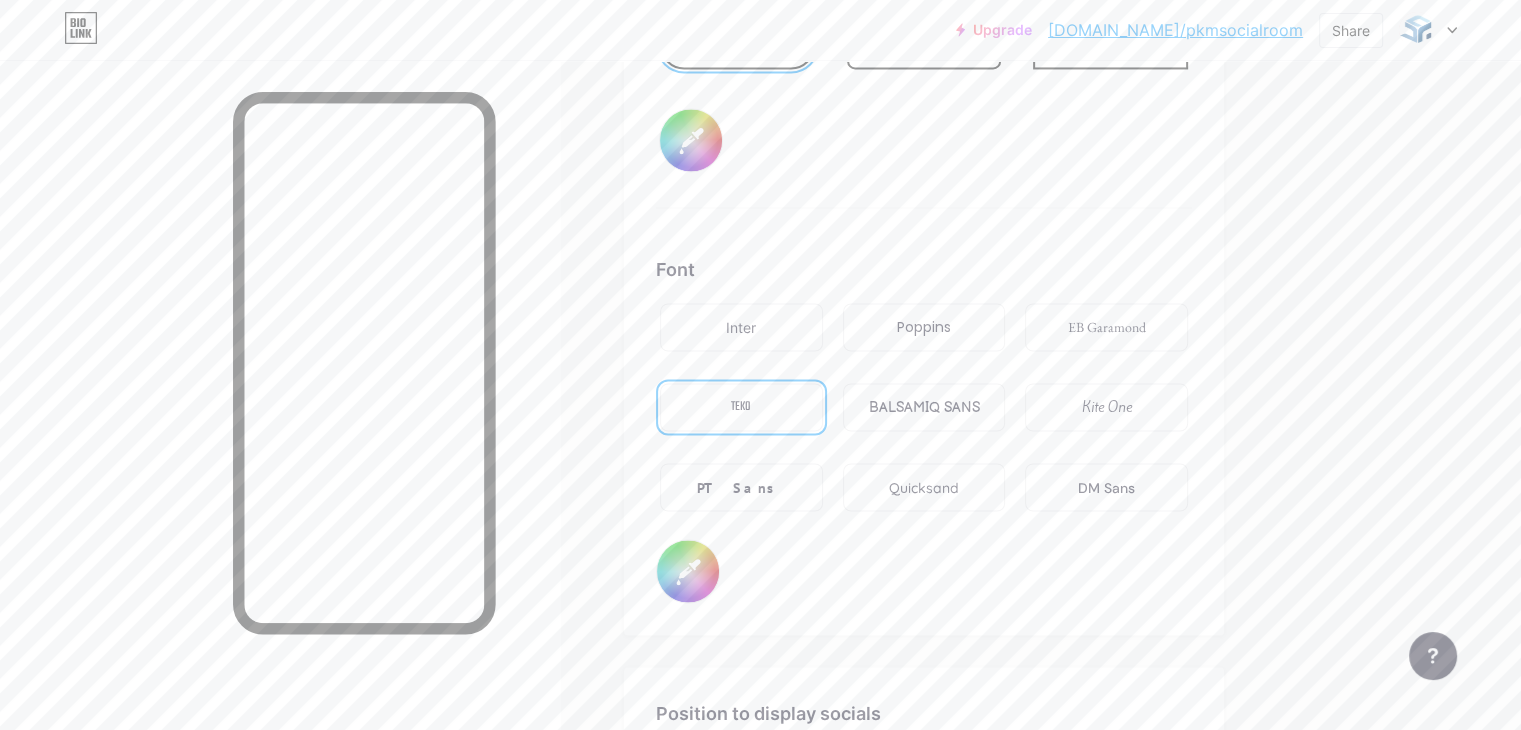 click on "DM Sans" at bounding box center (1106, 487) 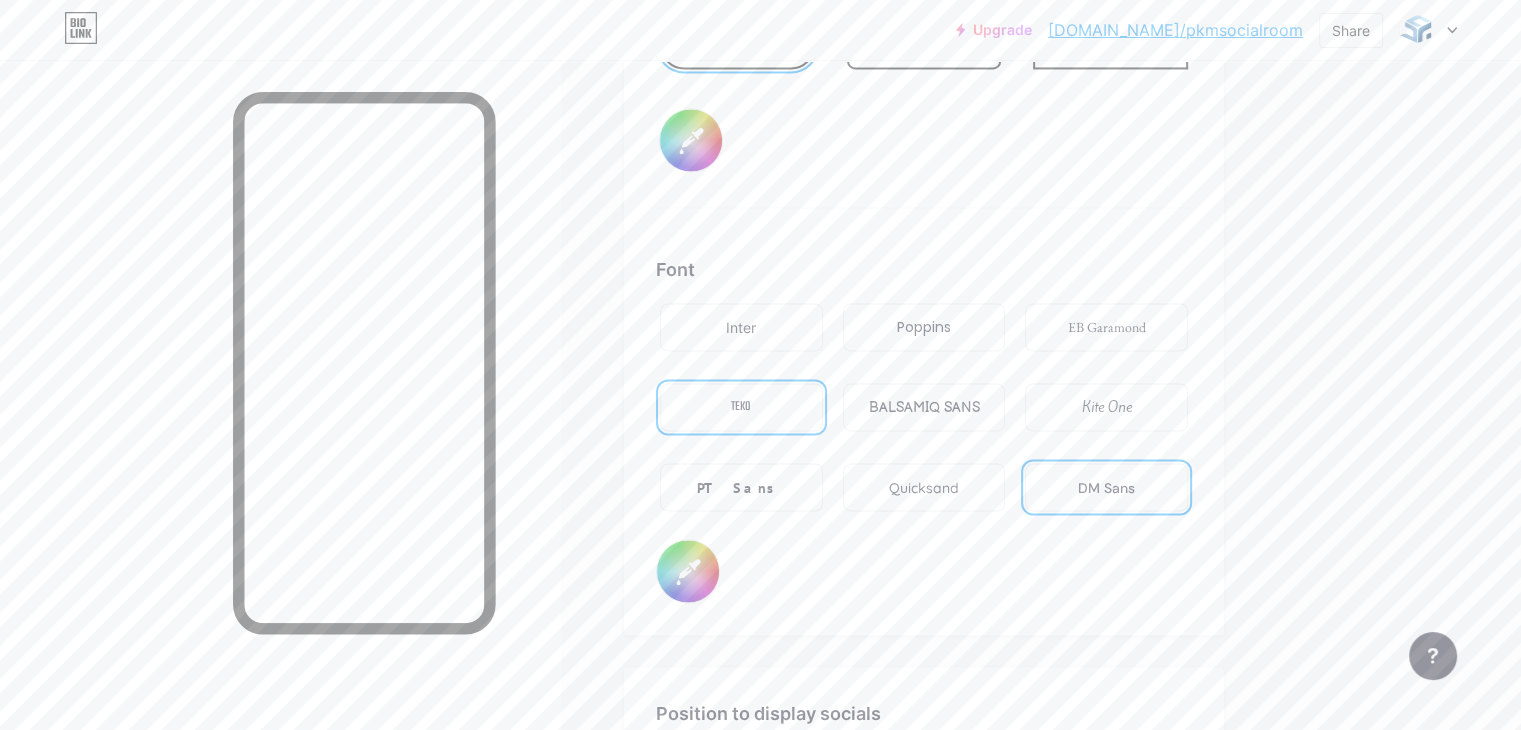 click on "EB Garamond" at bounding box center [1107, 327] 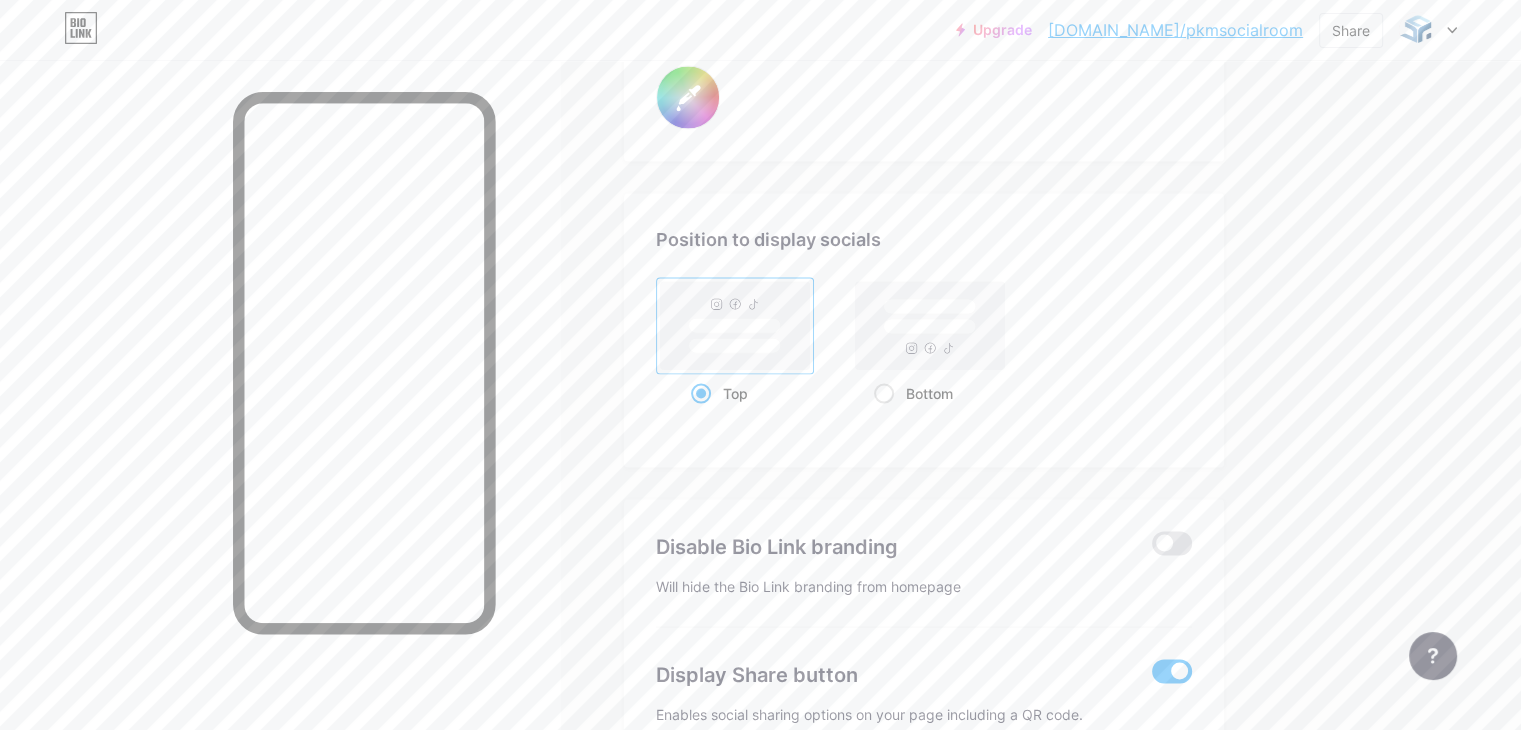 scroll, scrollTop: 3939, scrollLeft: 0, axis: vertical 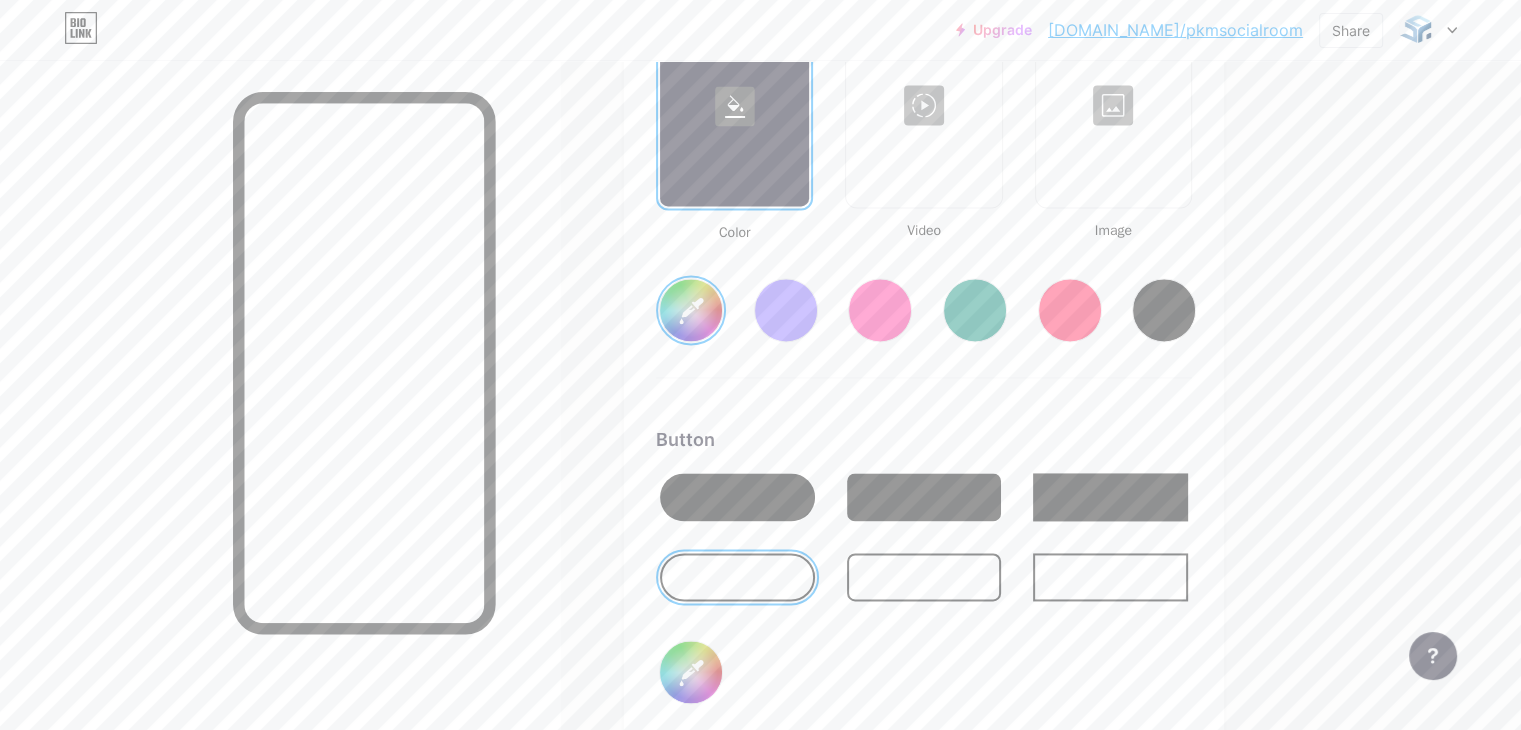 click at bounding box center (786, 310) 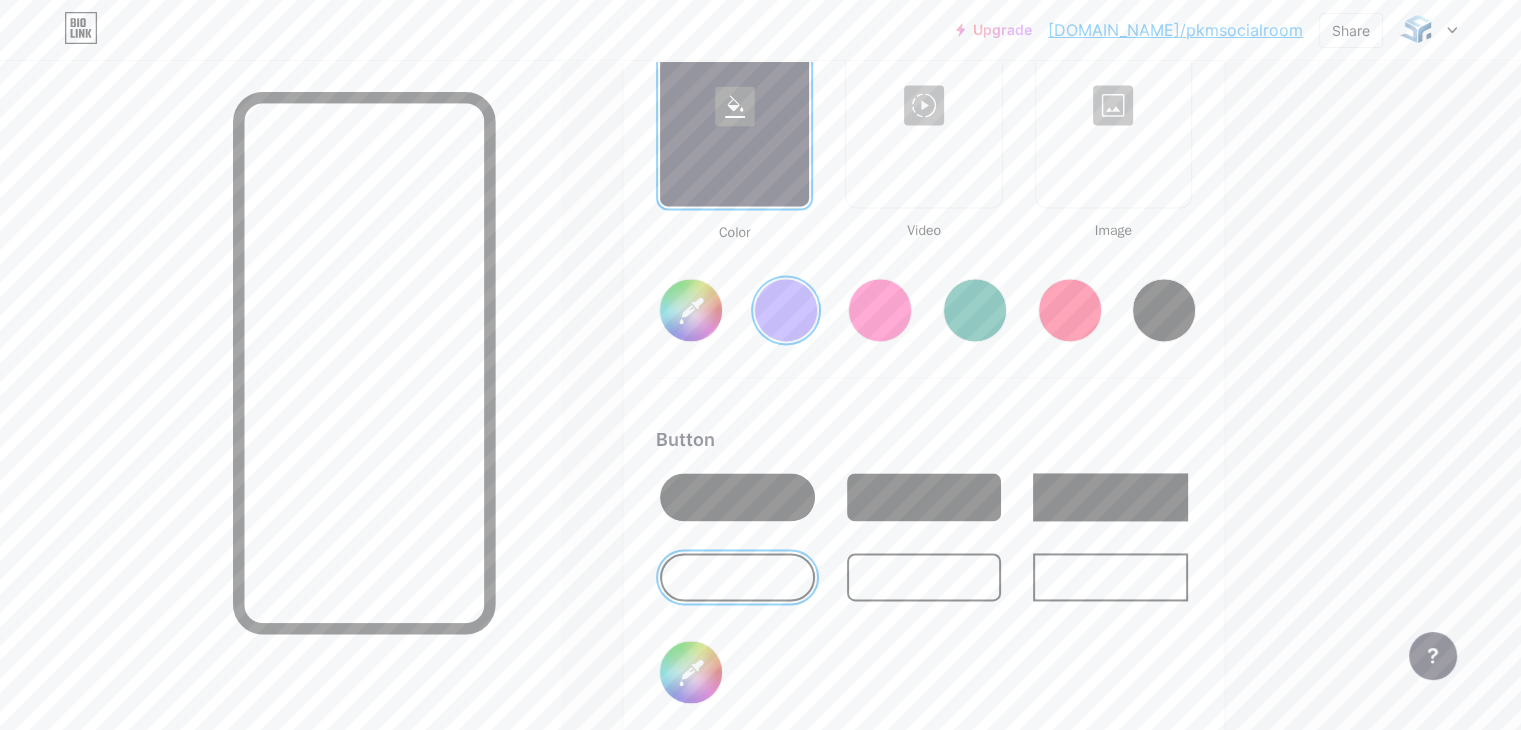 click on "#856bff" at bounding box center (691, 310) 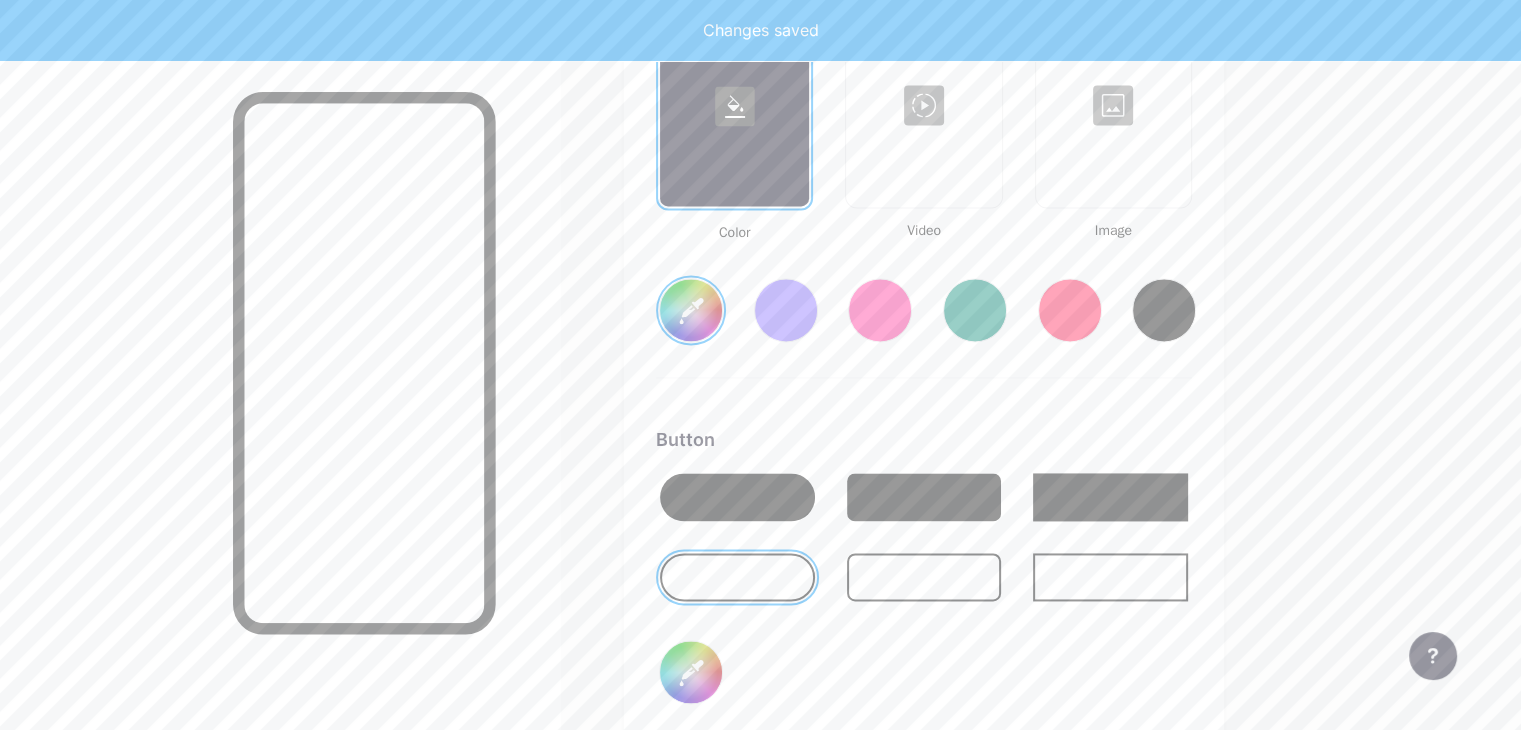 click on "Background         Color           Video             Image           #ffffff     Button       #000000   Font   Inter Poppins EB Garamond TEKO BALSAMIQ SANS Kite One PT Sans Quicksand DM Sans     #000000   Changes saved" at bounding box center [924, 543] 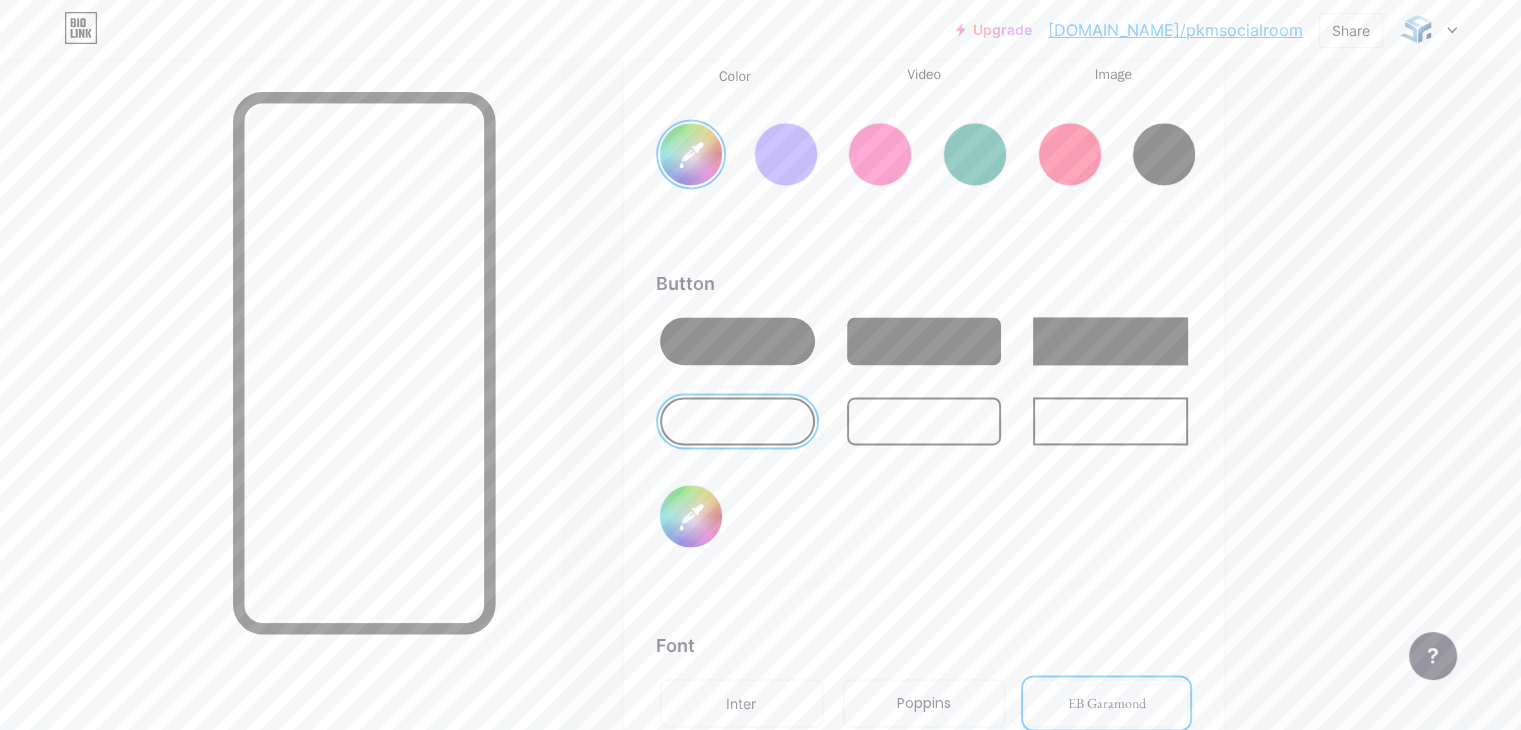 scroll, scrollTop: 3016, scrollLeft: 0, axis: vertical 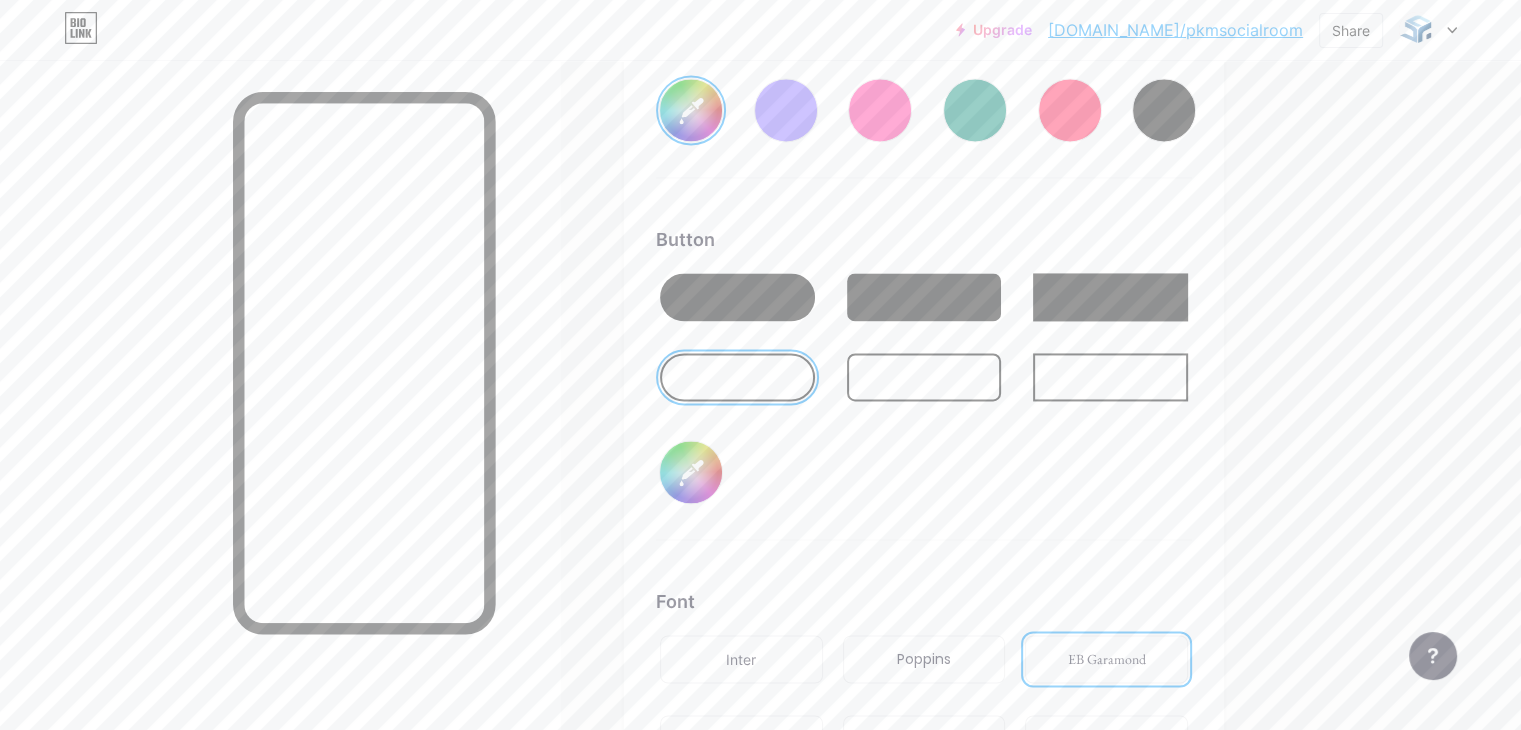 click on "#000000" at bounding box center (691, 472) 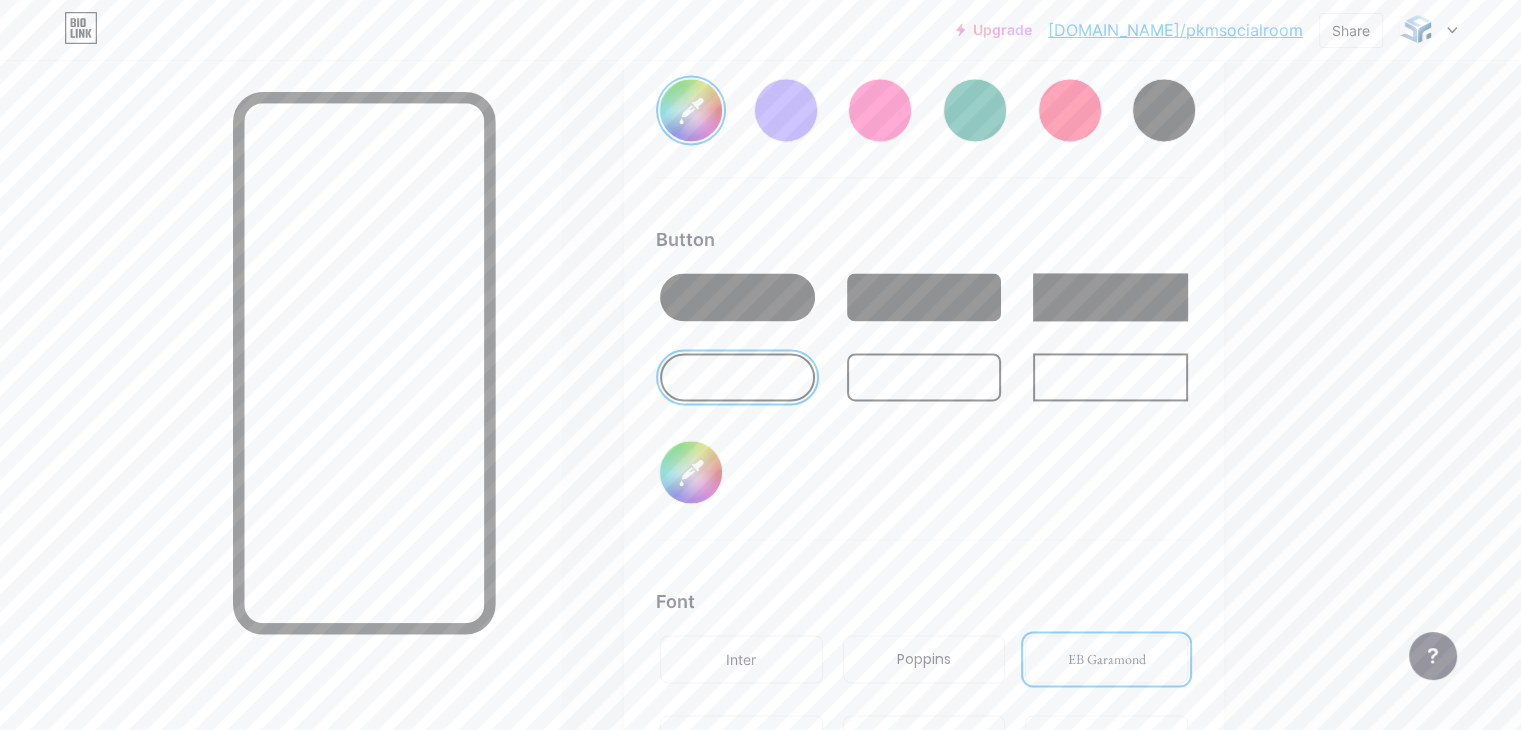 type on "#ffffff" 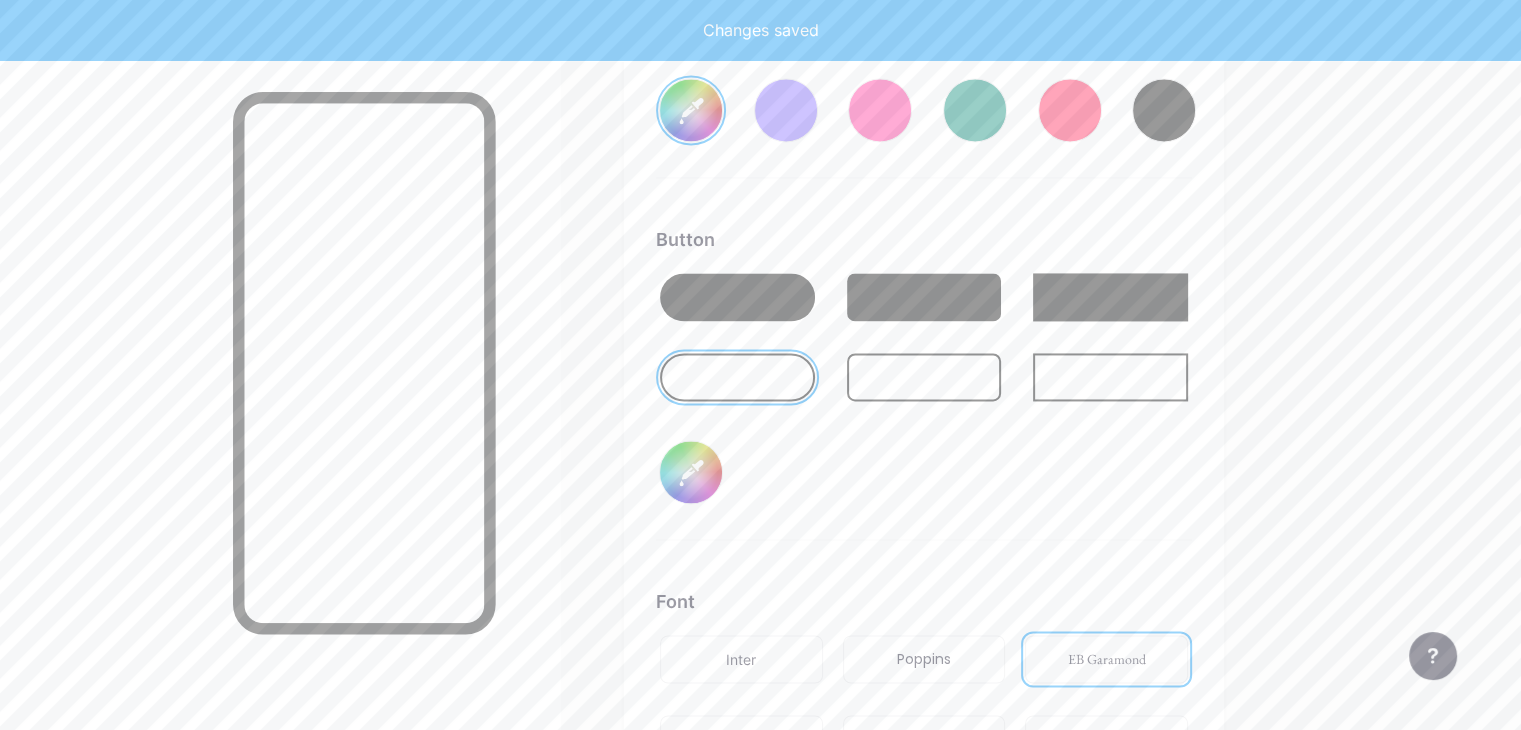 type on "#ffffff" 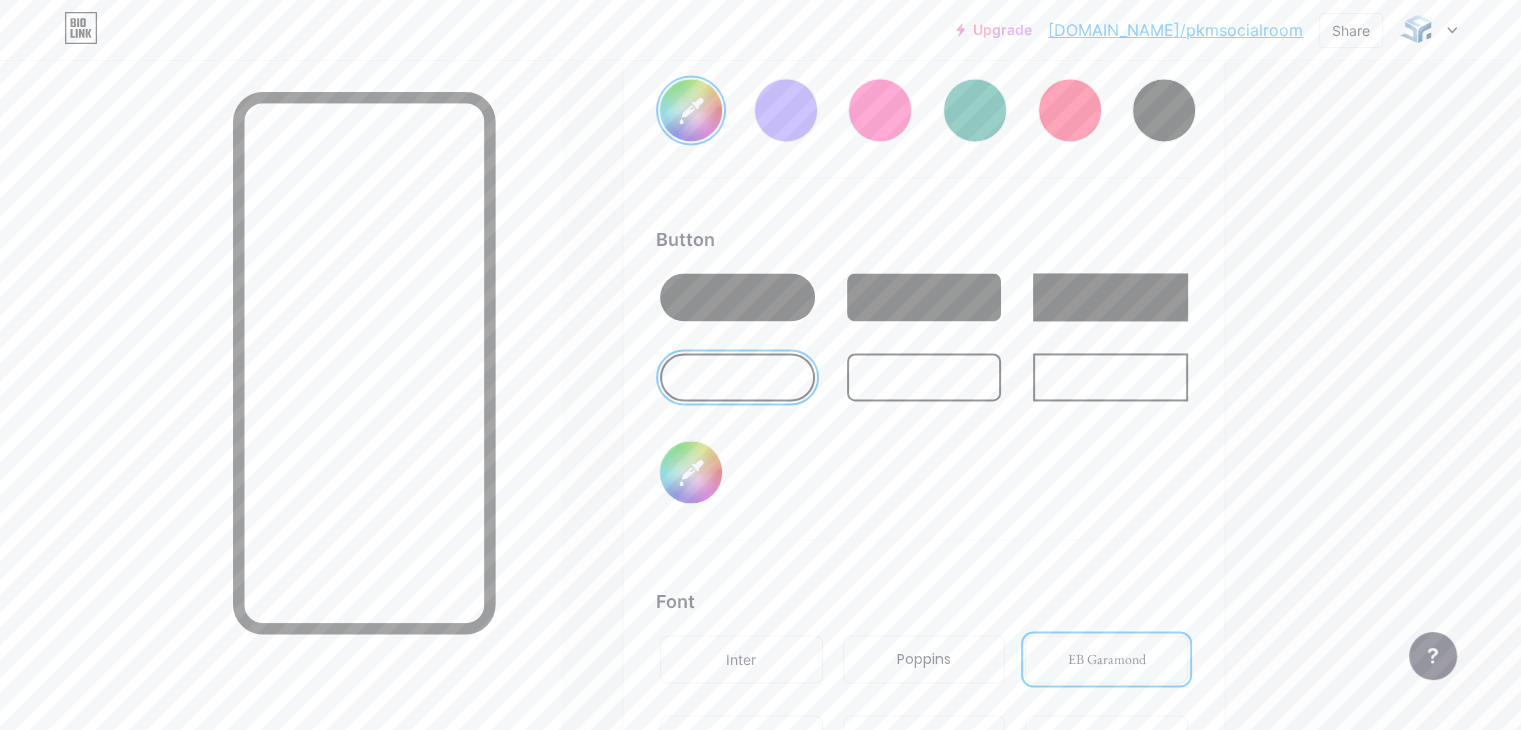 type on "#0b4c82" 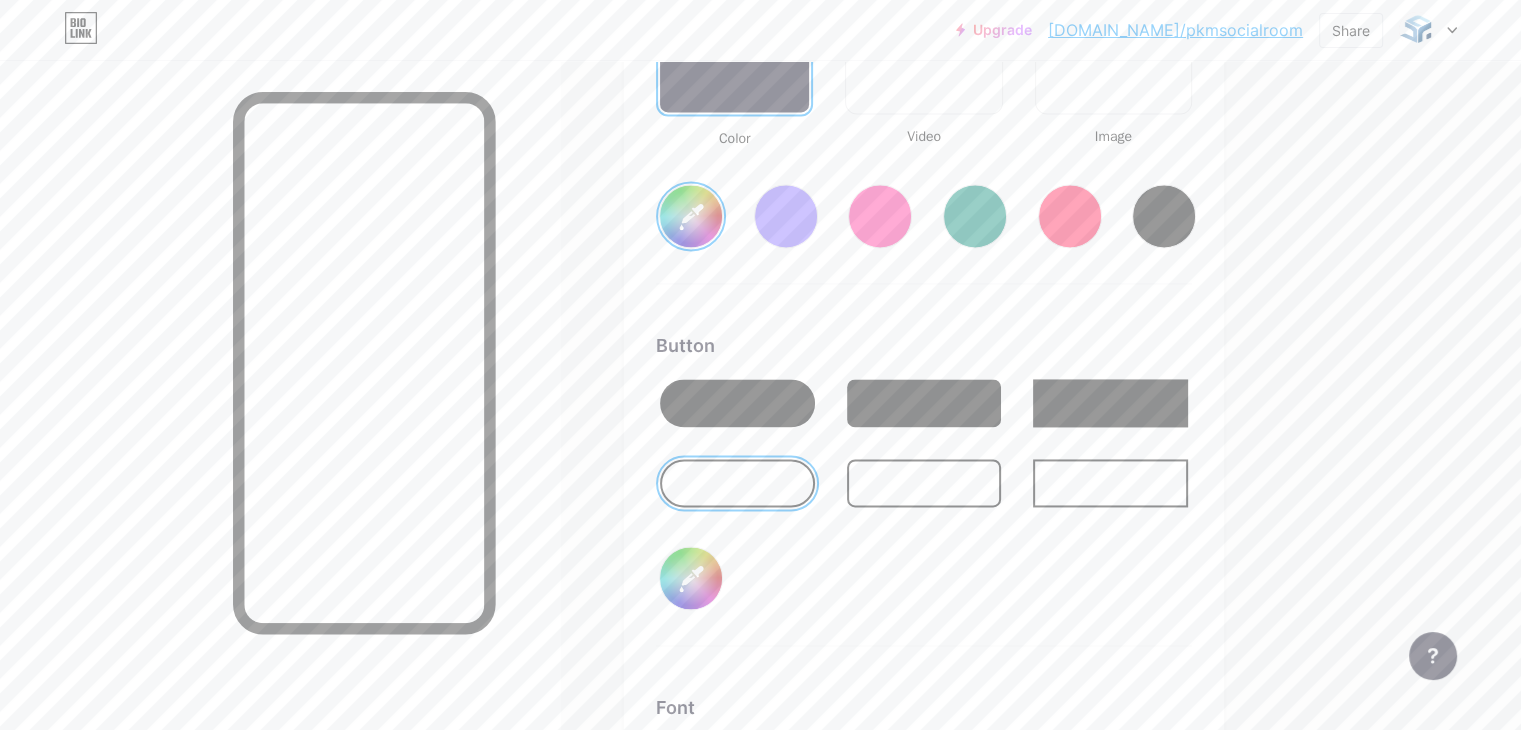 scroll, scrollTop: 2916, scrollLeft: 0, axis: vertical 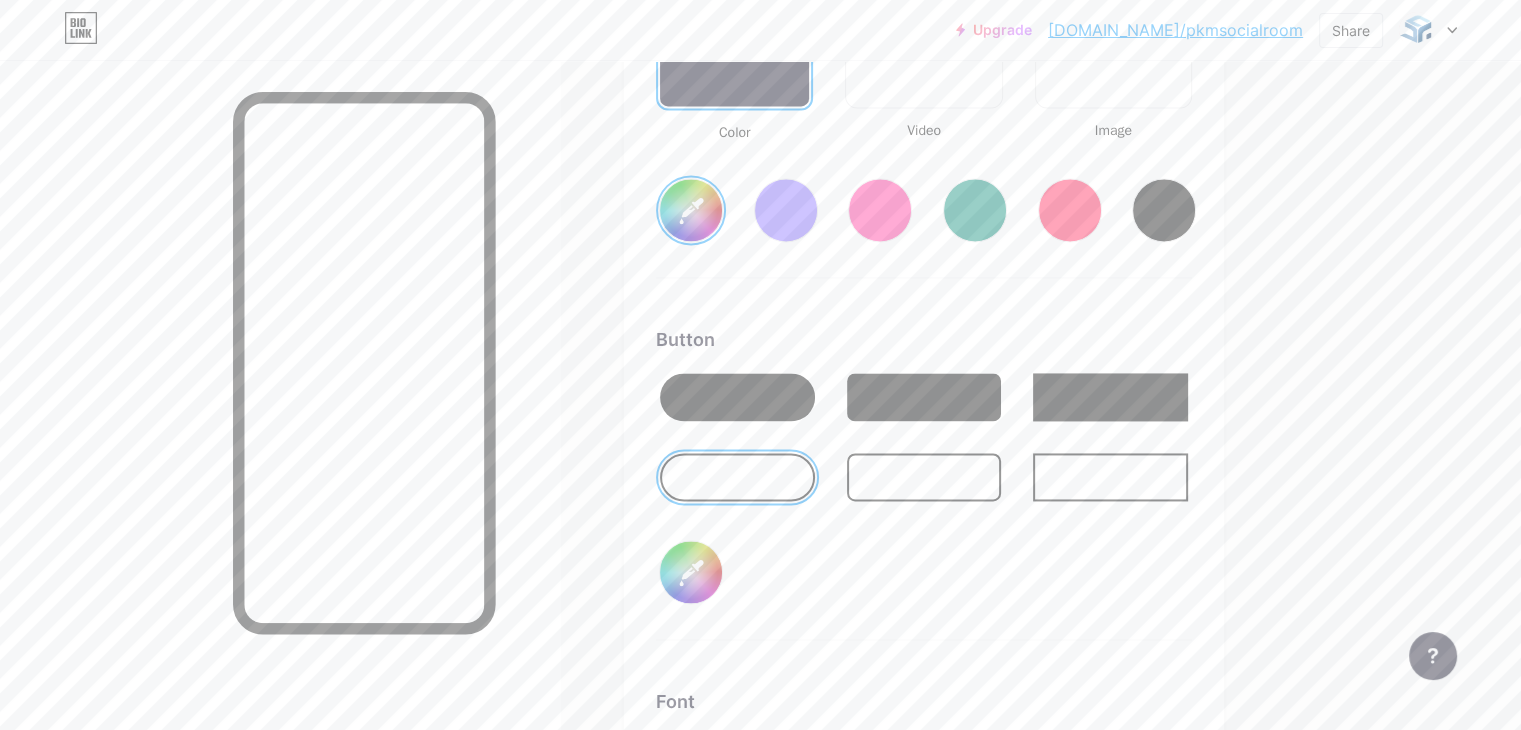 click at bounding box center [737, 397] 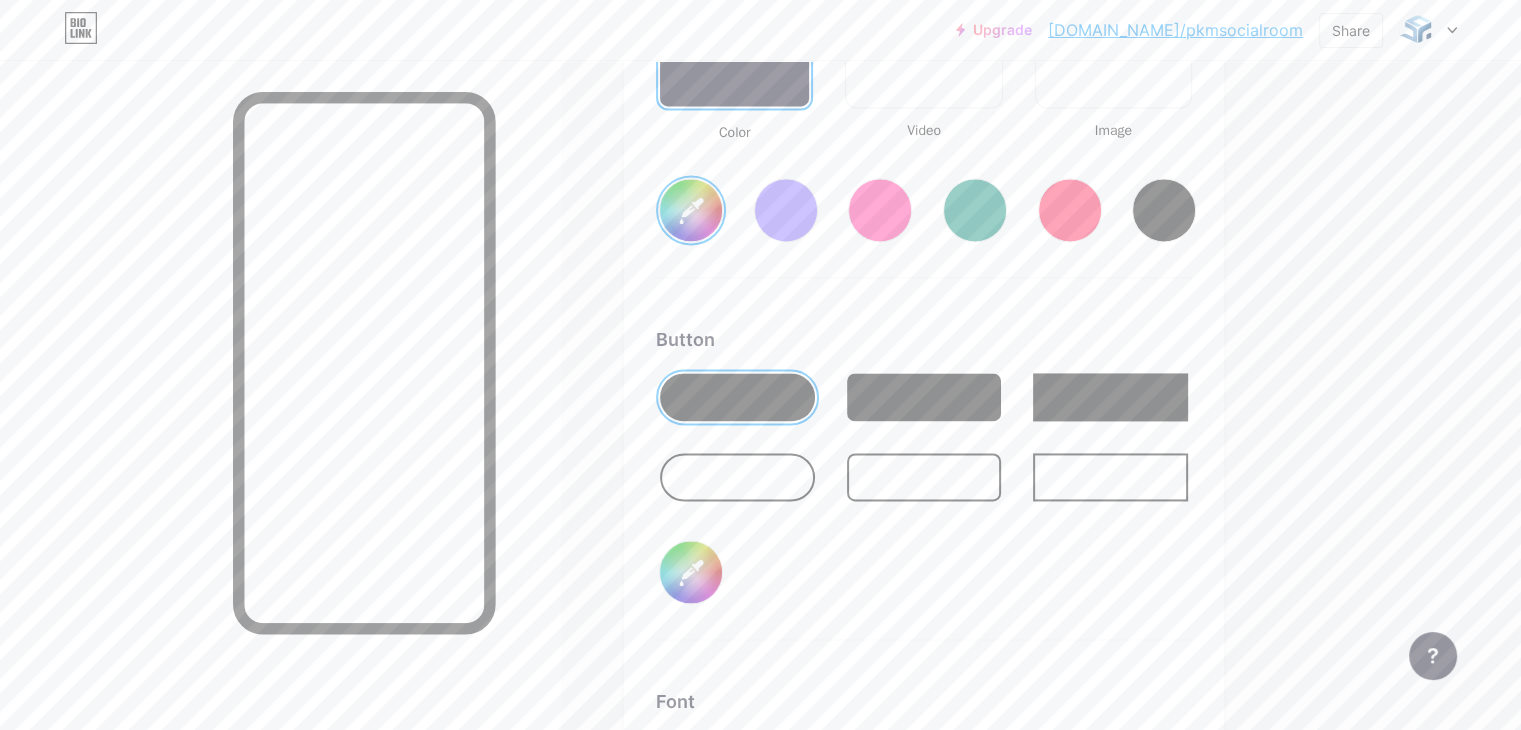click on "#0b4c82" at bounding box center [691, 572] 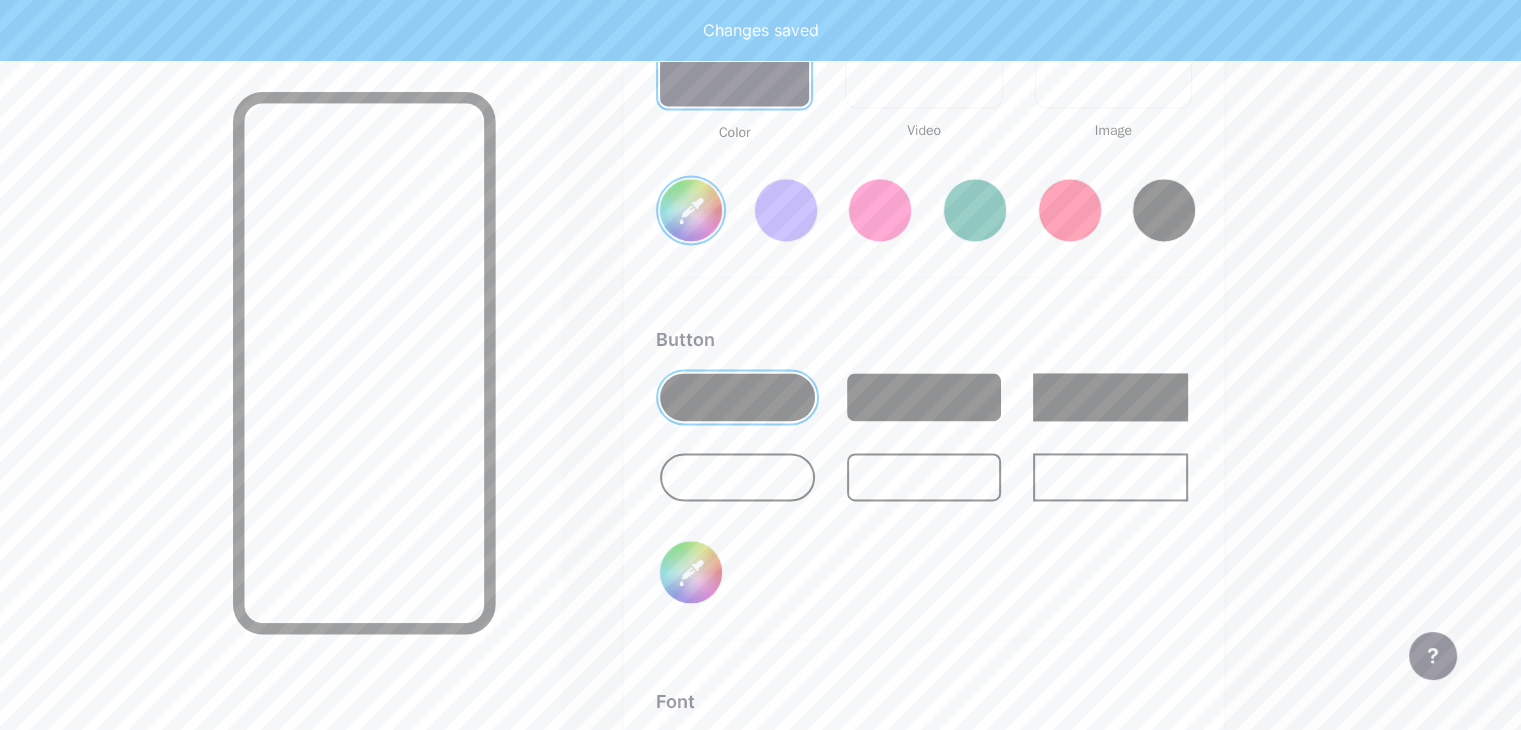type on "#ffffff" 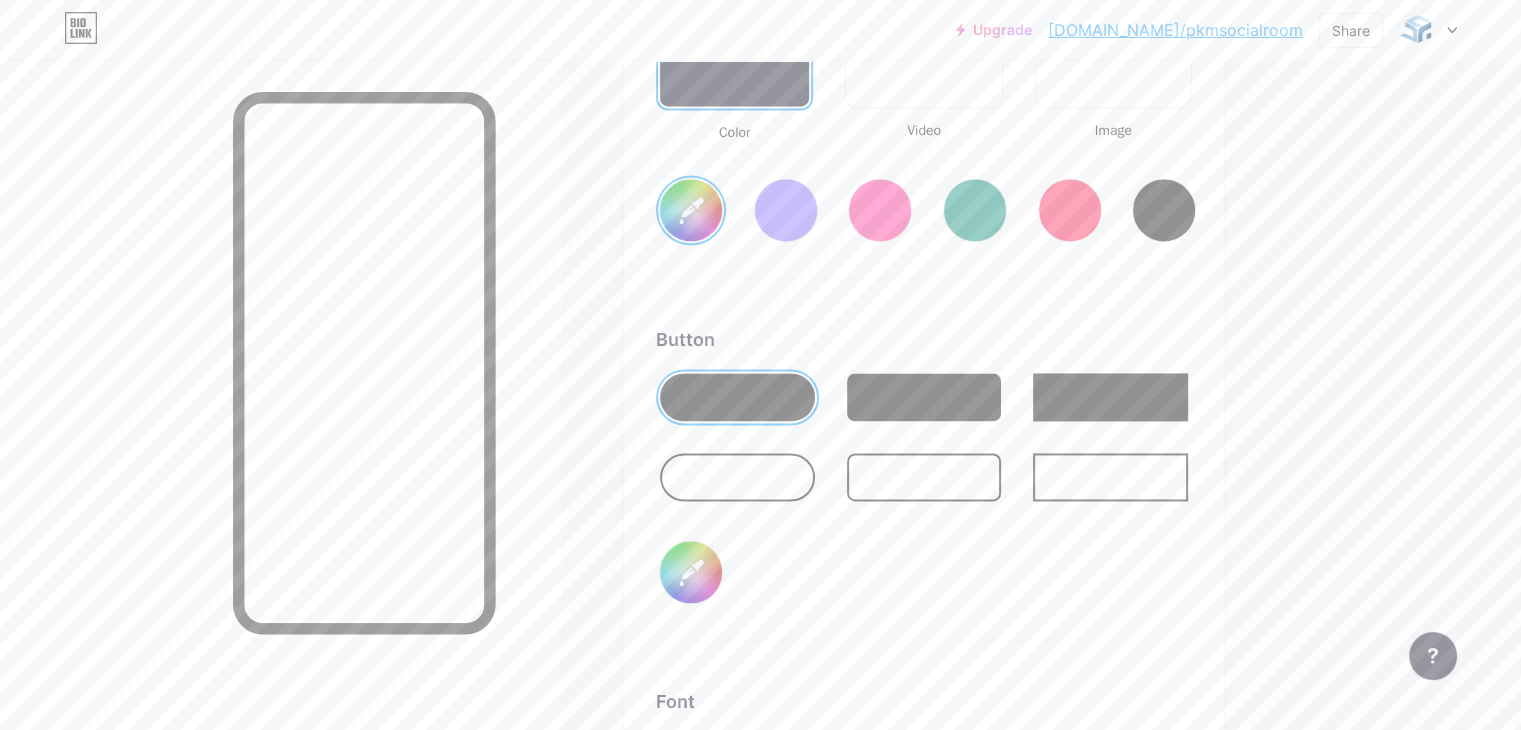 type on "#95cdec" 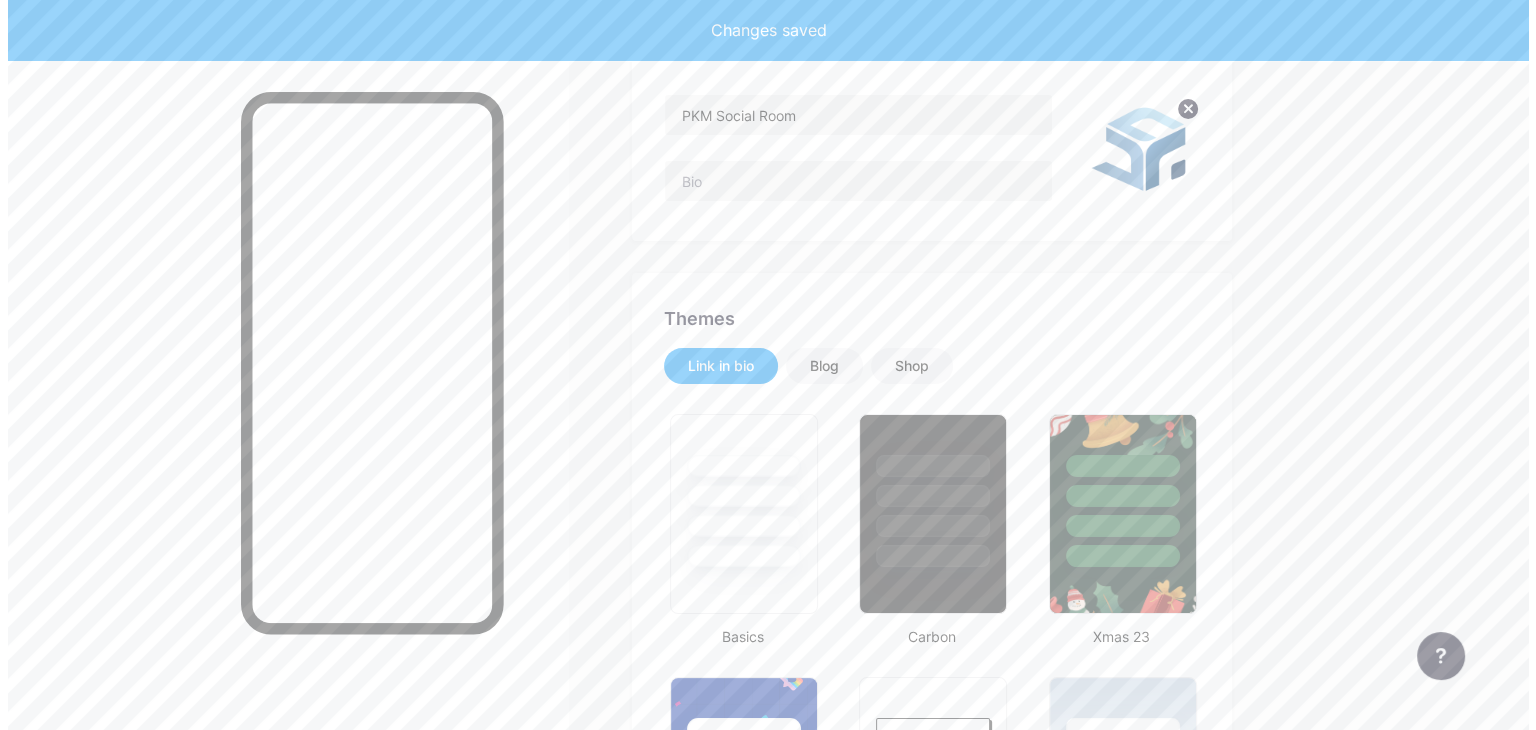 scroll, scrollTop: 0, scrollLeft: 0, axis: both 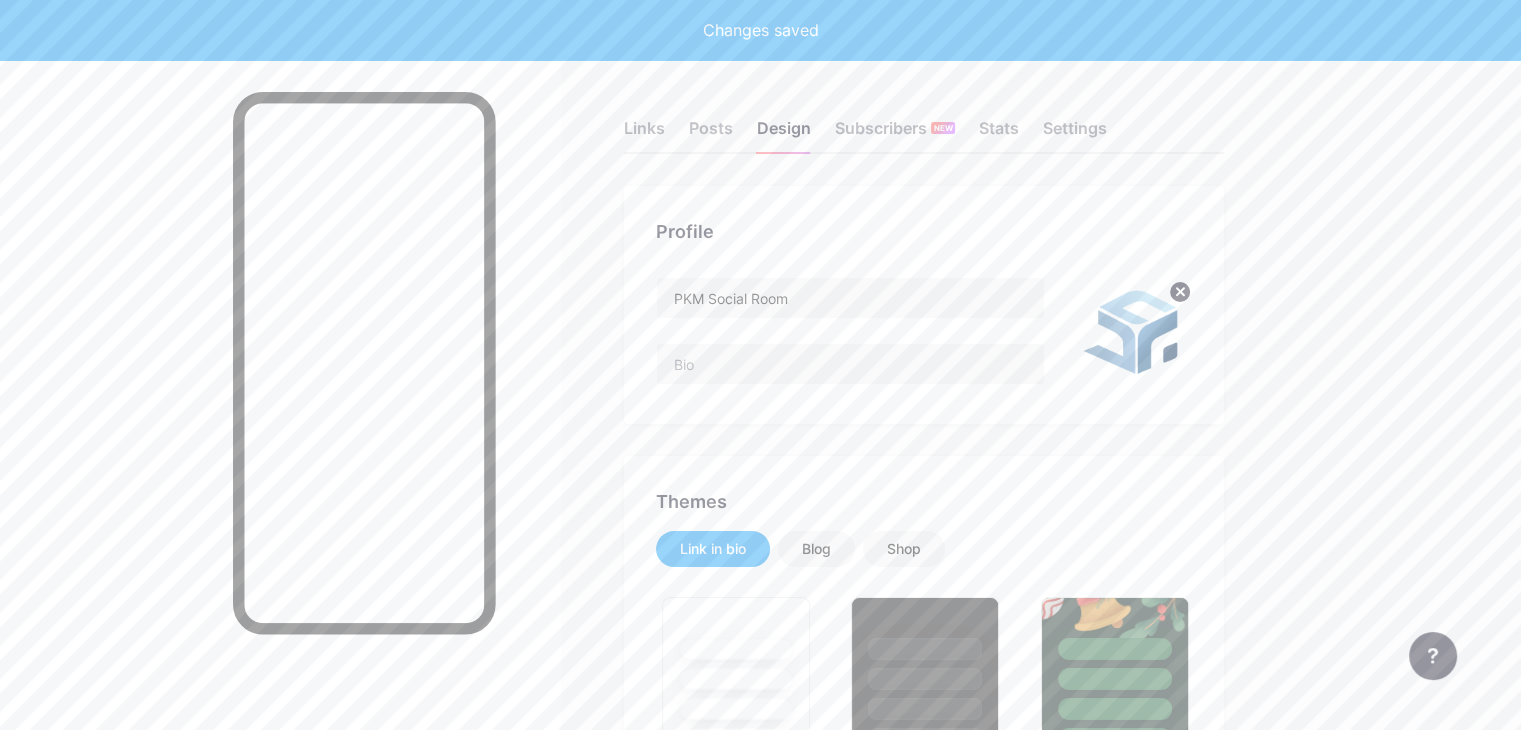 type on "#ffffff" 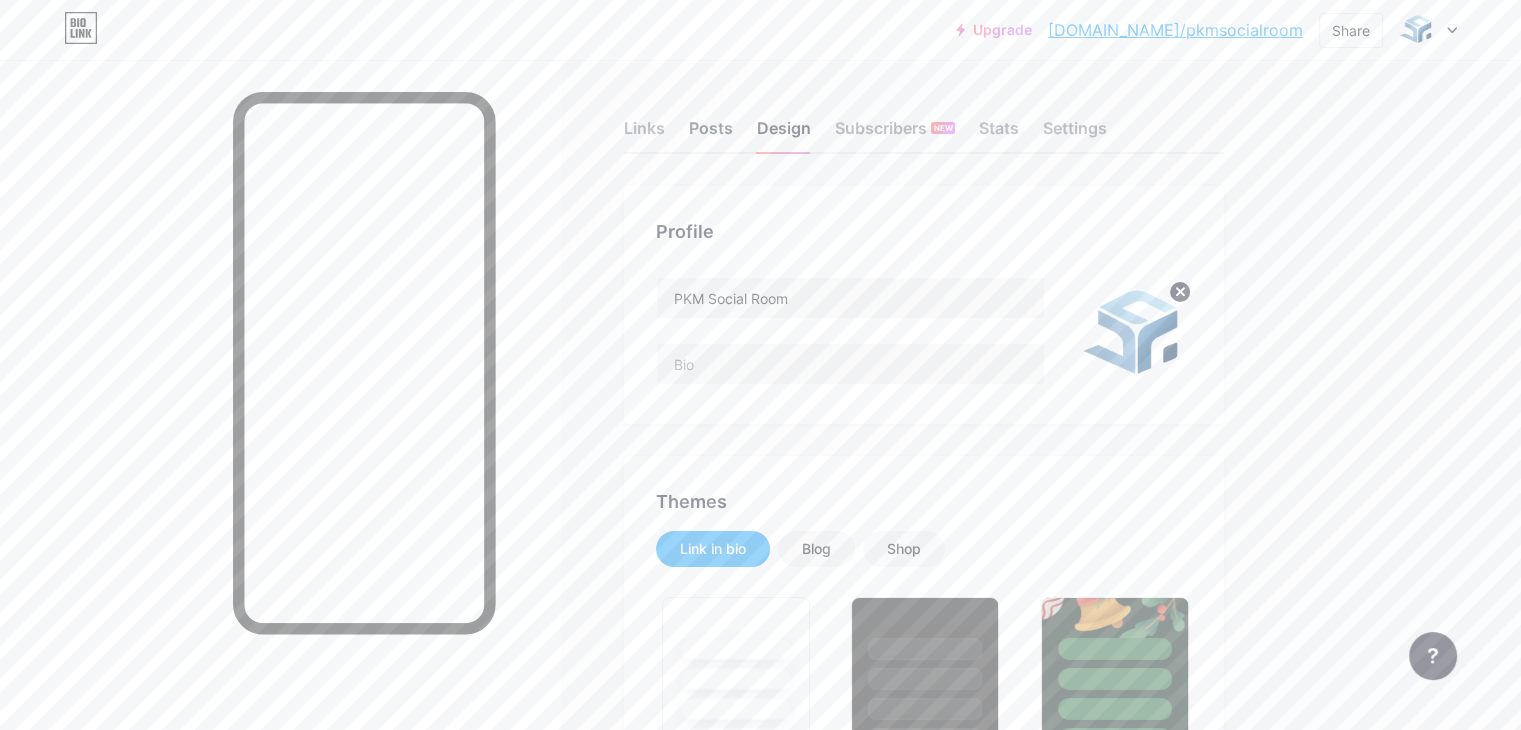 click on "Posts" at bounding box center (711, 134) 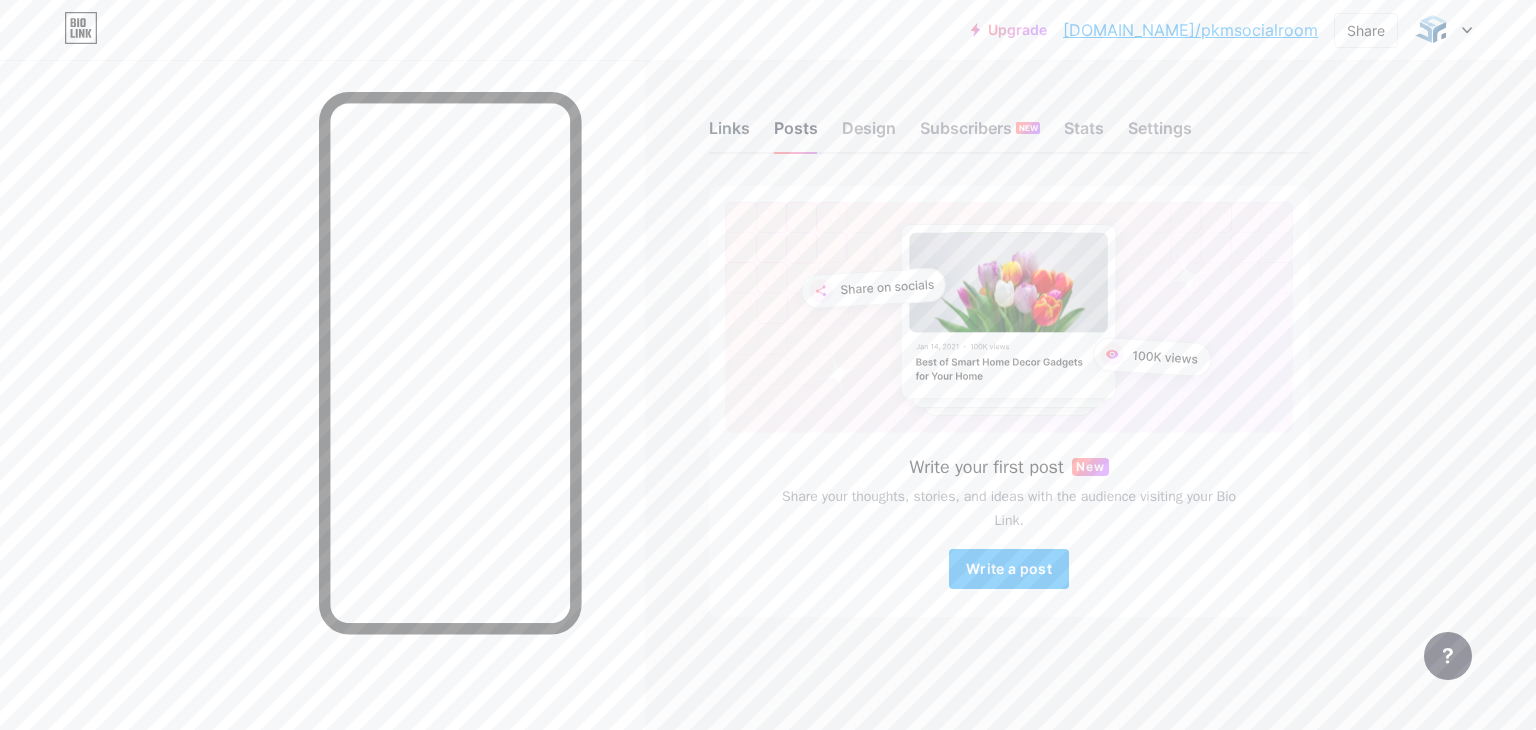 click on "Links" at bounding box center (729, 134) 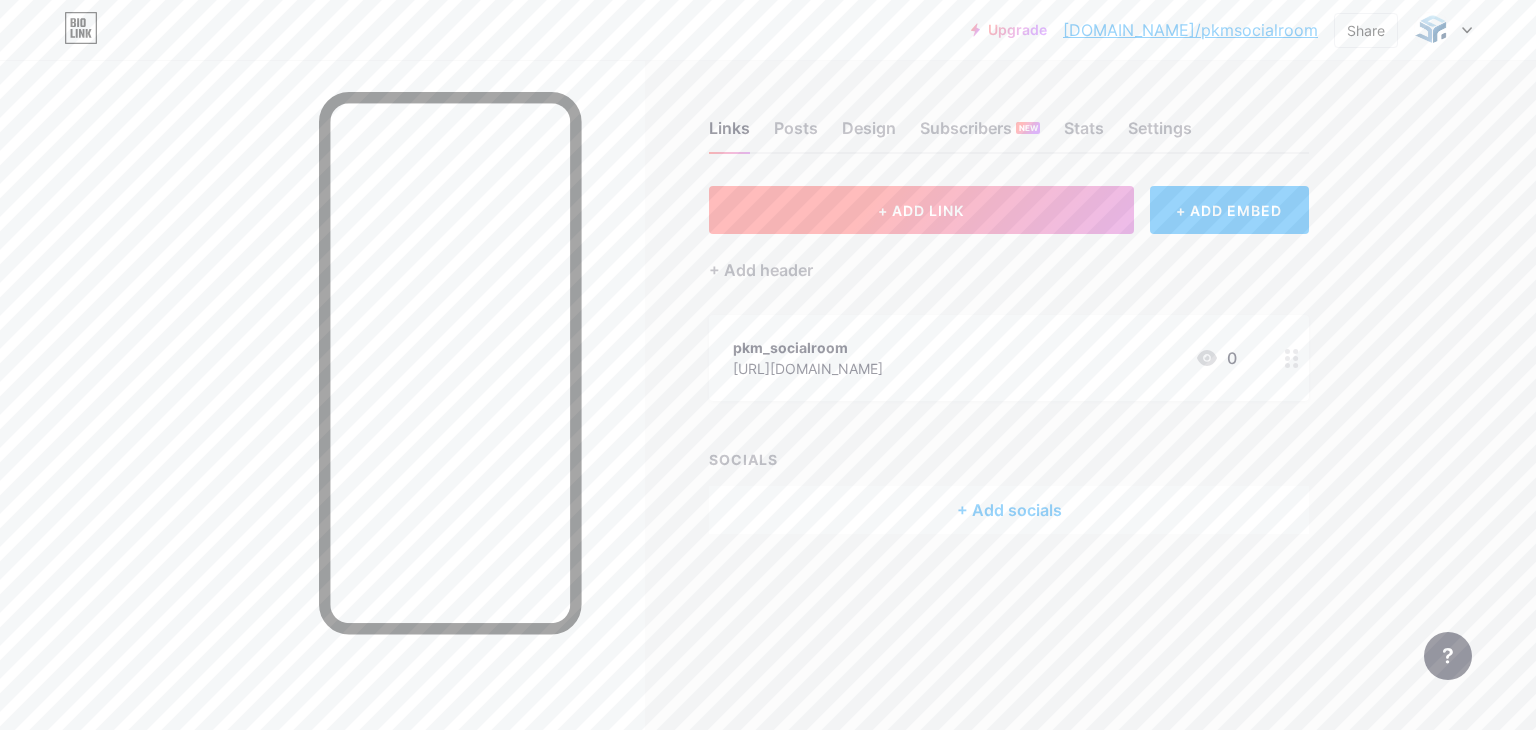click on "+ ADD LINK" at bounding box center (921, 210) 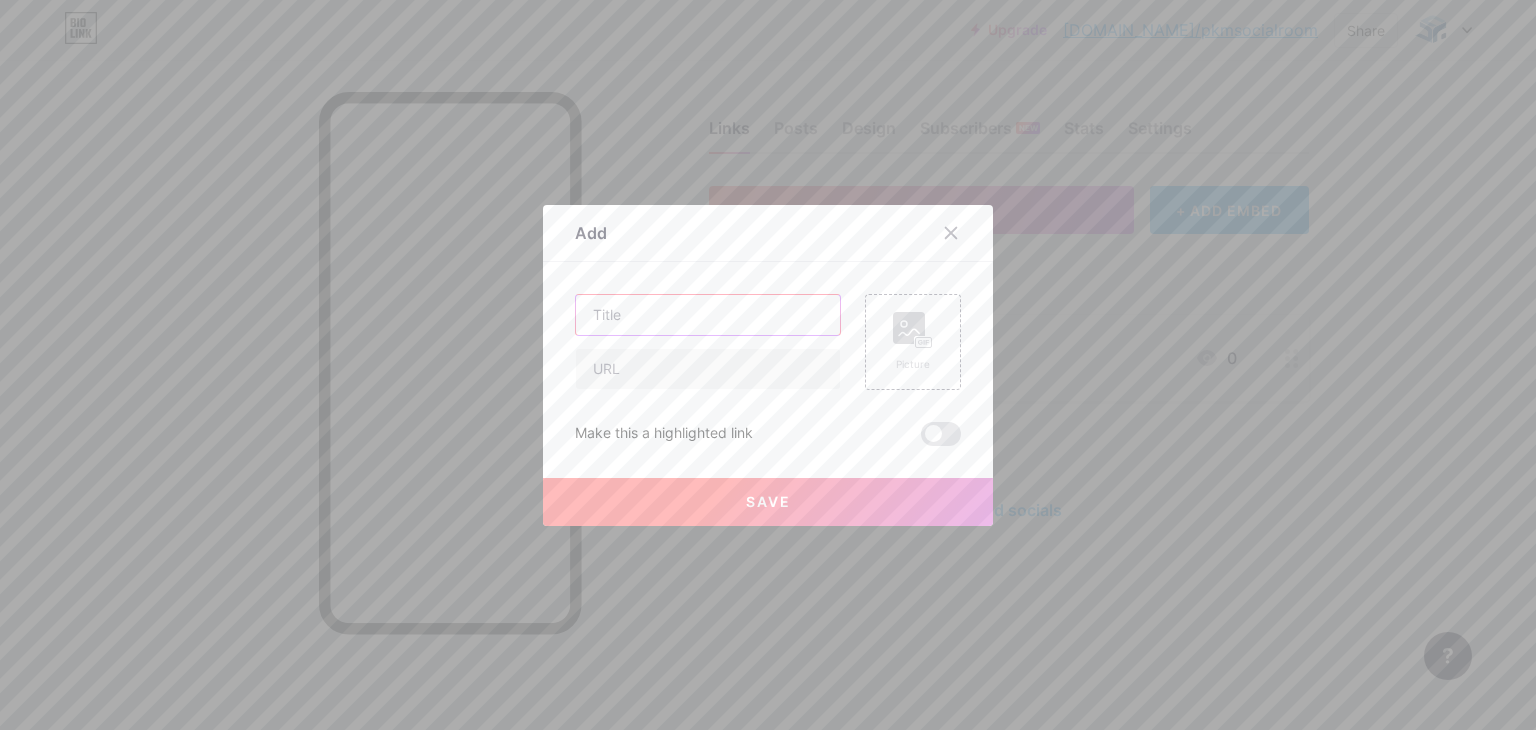 click at bounding box center (708, 315) 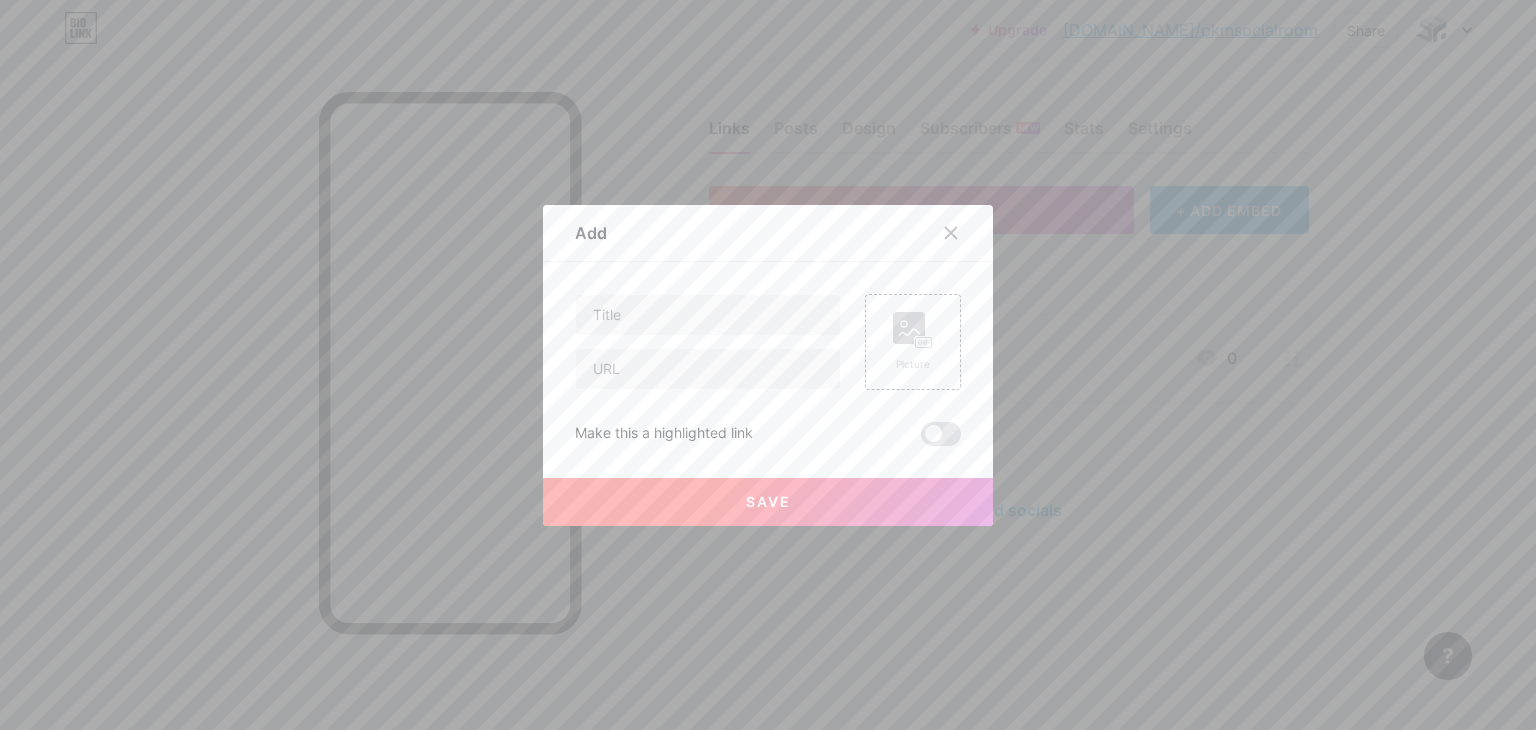 click 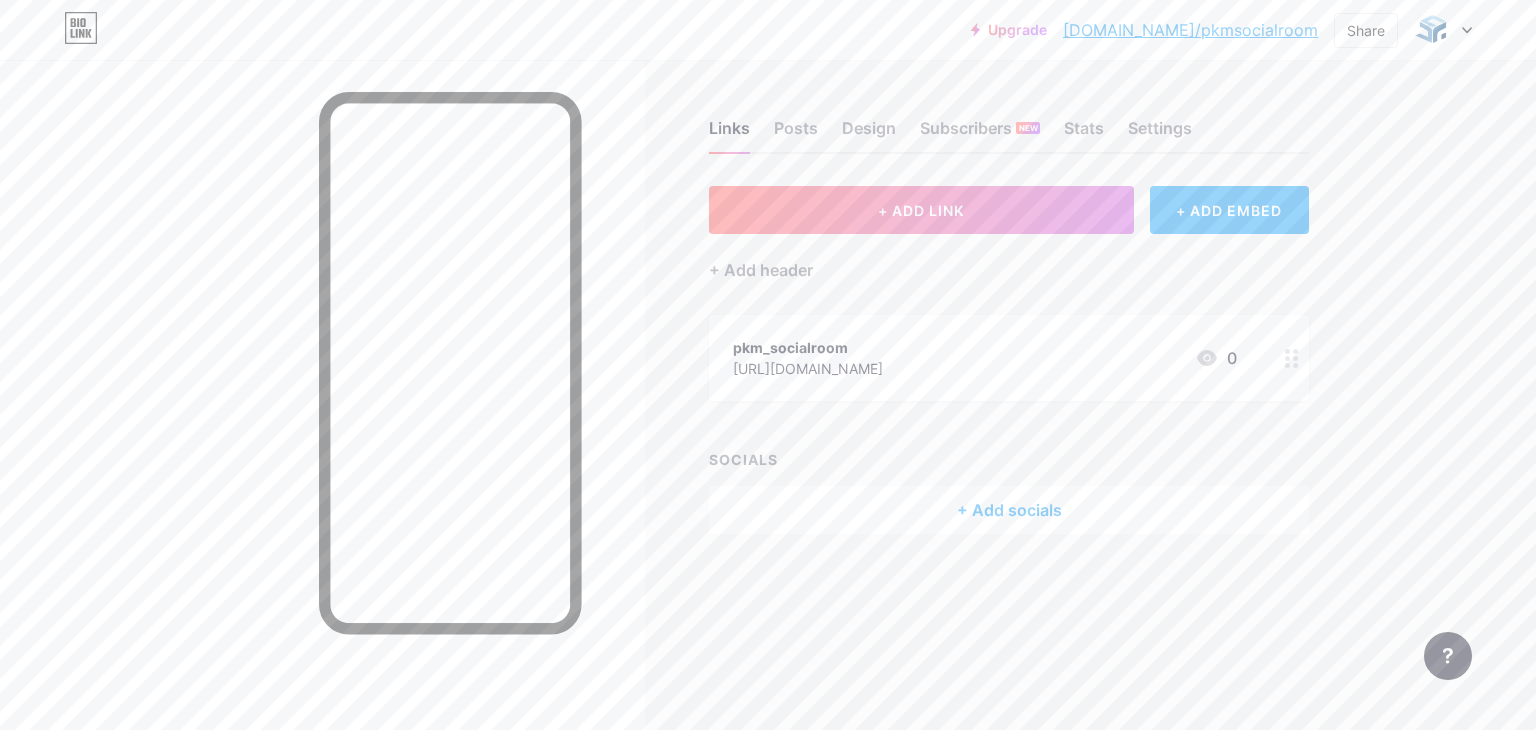 click on "+ Add socials" at bounding box center [1009, 510] 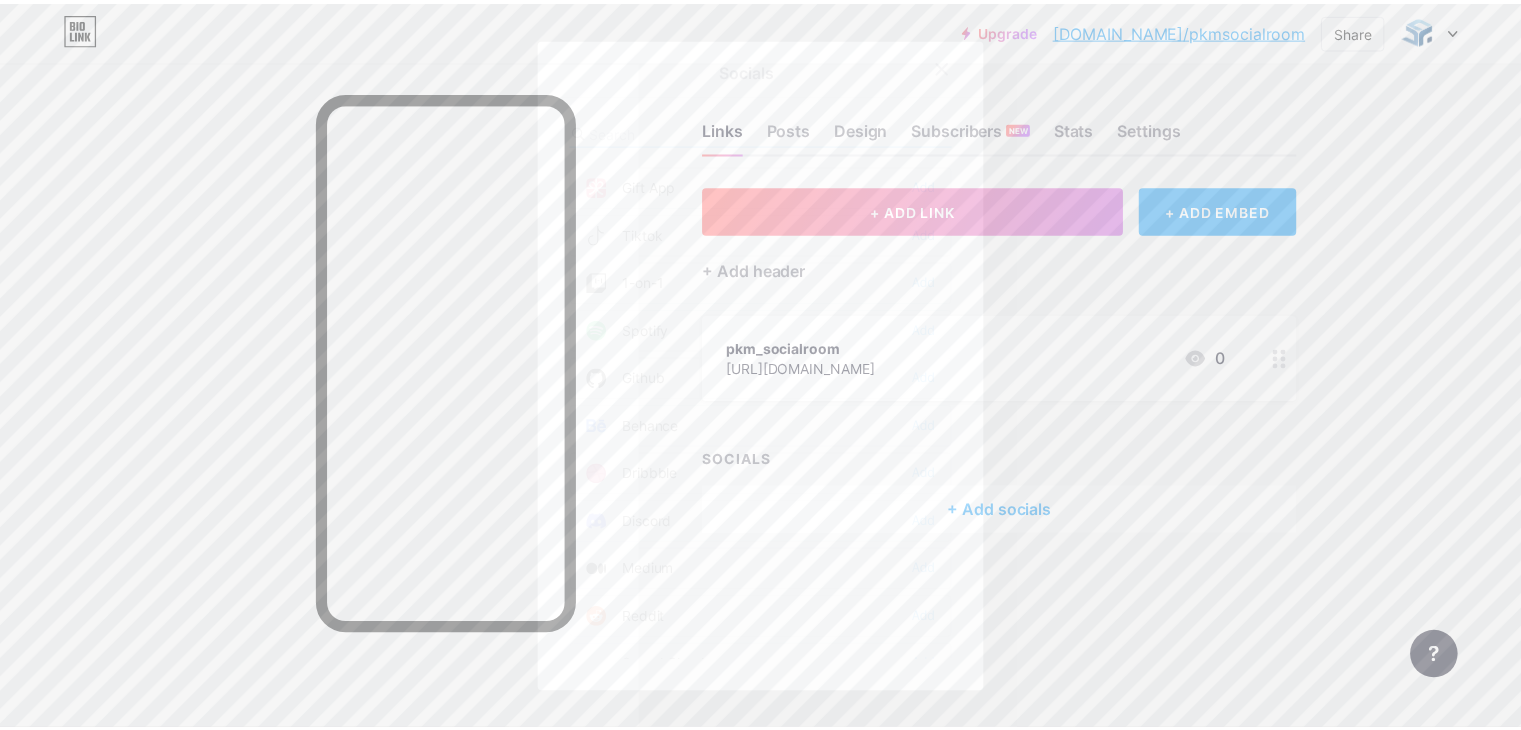 scroll, scrollTop: 0, scrollLeft: 0, axis: both 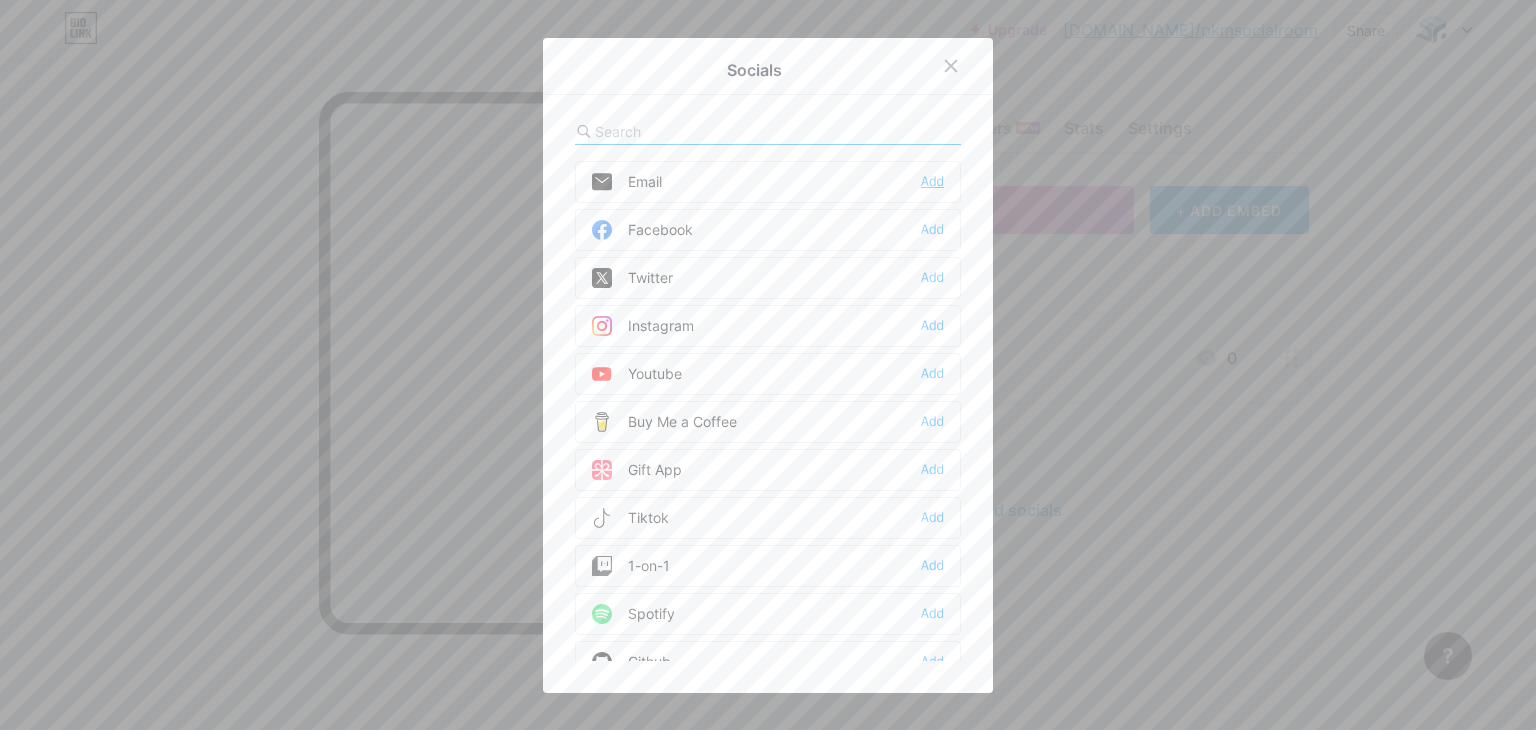 click on "Add" at bounding box center (932, 182) 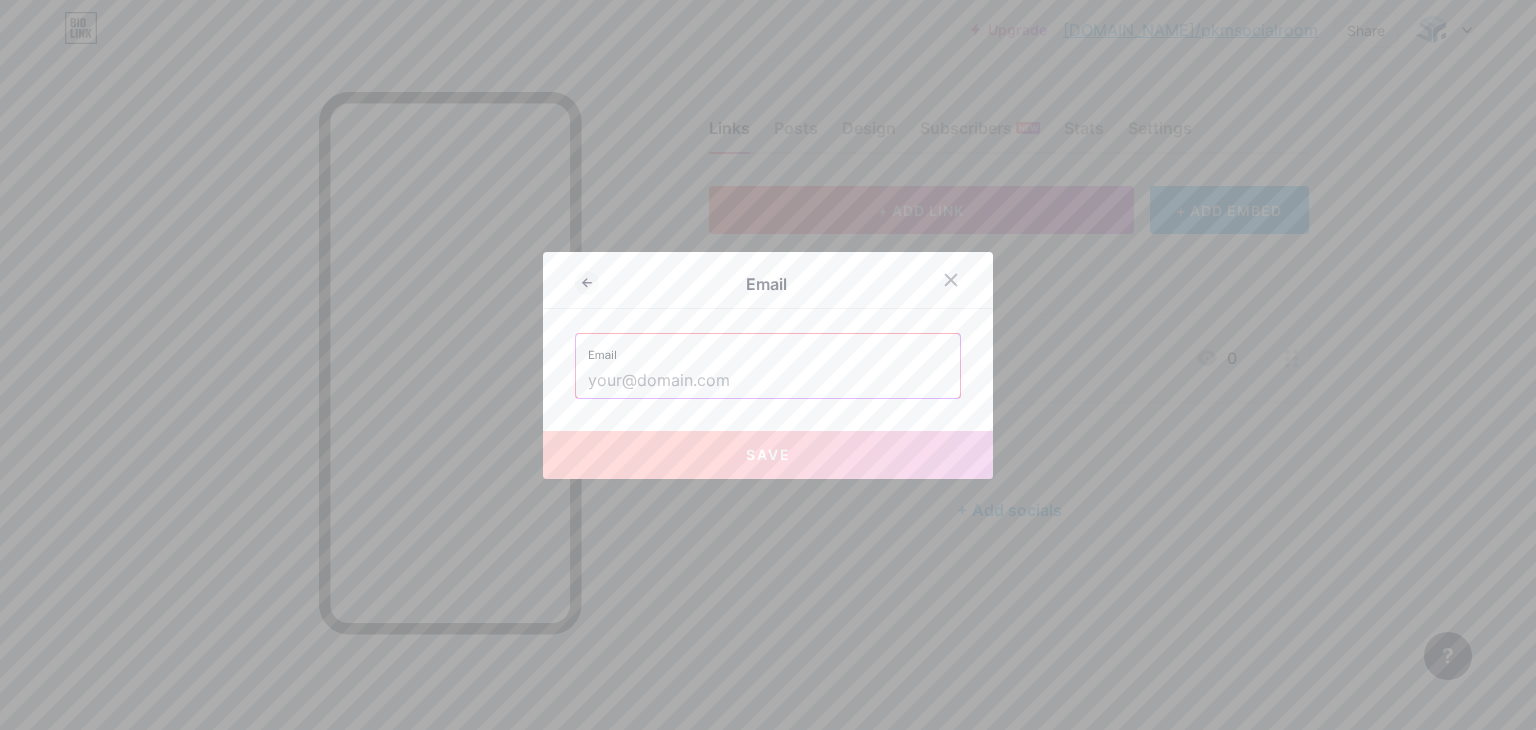 click at bounding box center [768, 381] 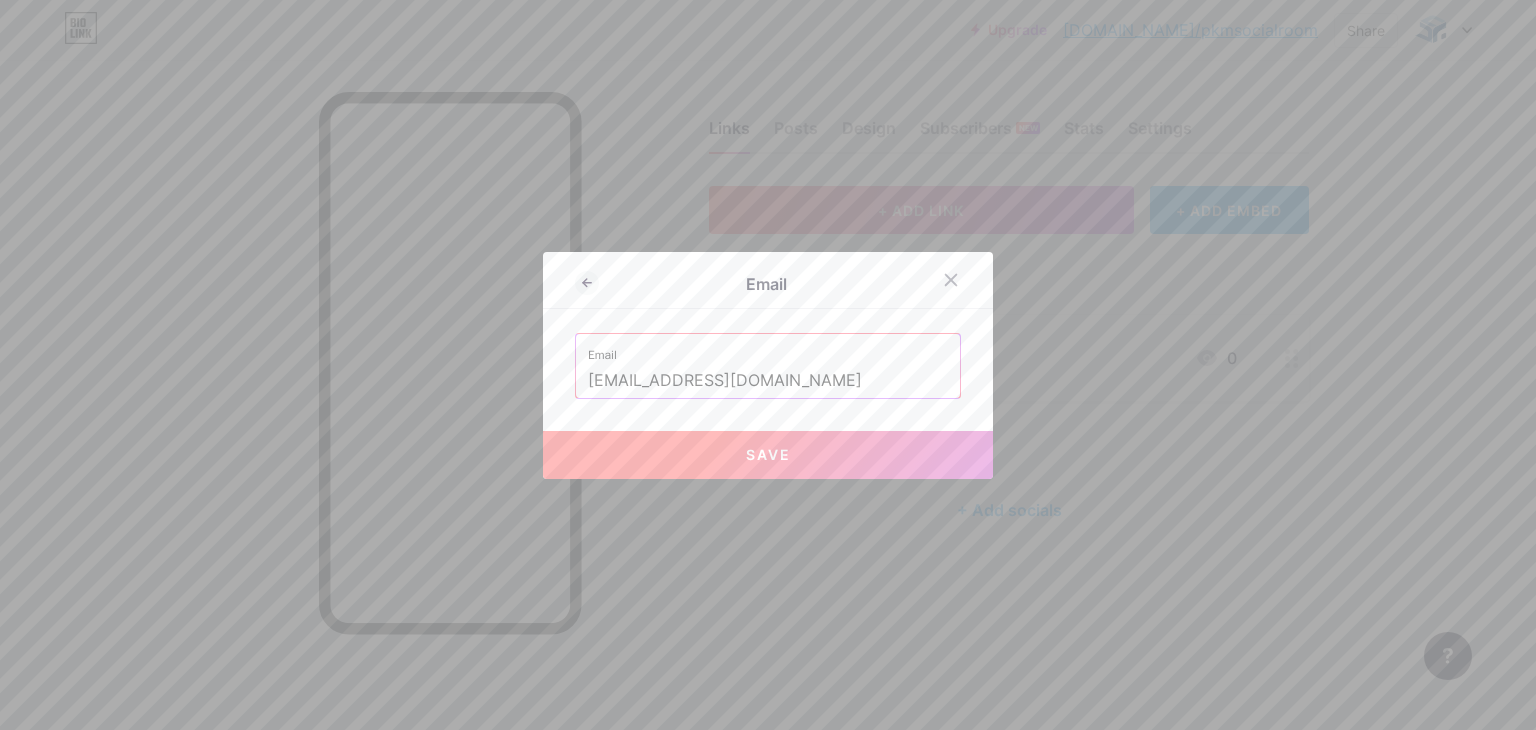 click on "Save" at bounding box center [768, 455] 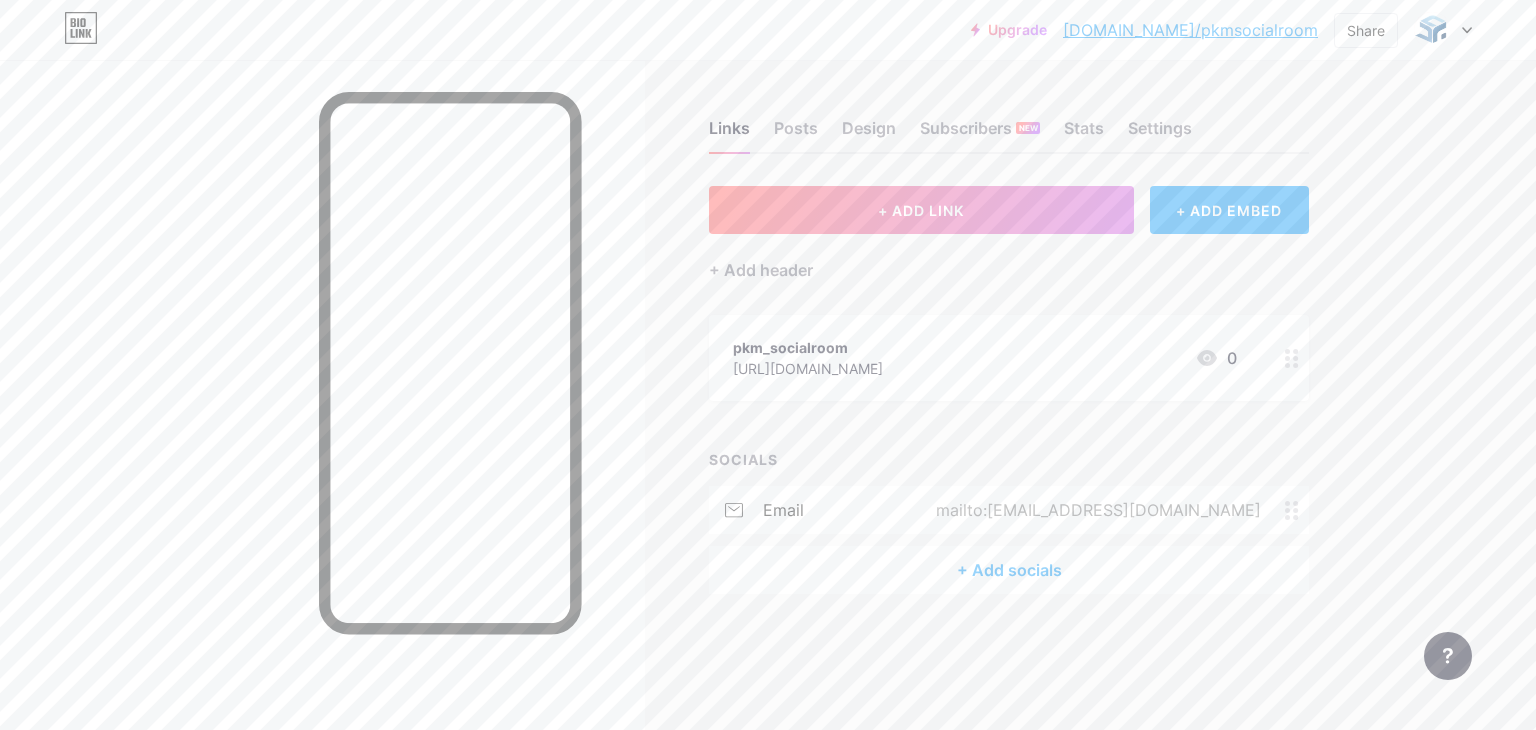 click on "mailto:[EMAIL_ADDRESS][DOMAIN_NAME]" at bounding box center (1094, 510) 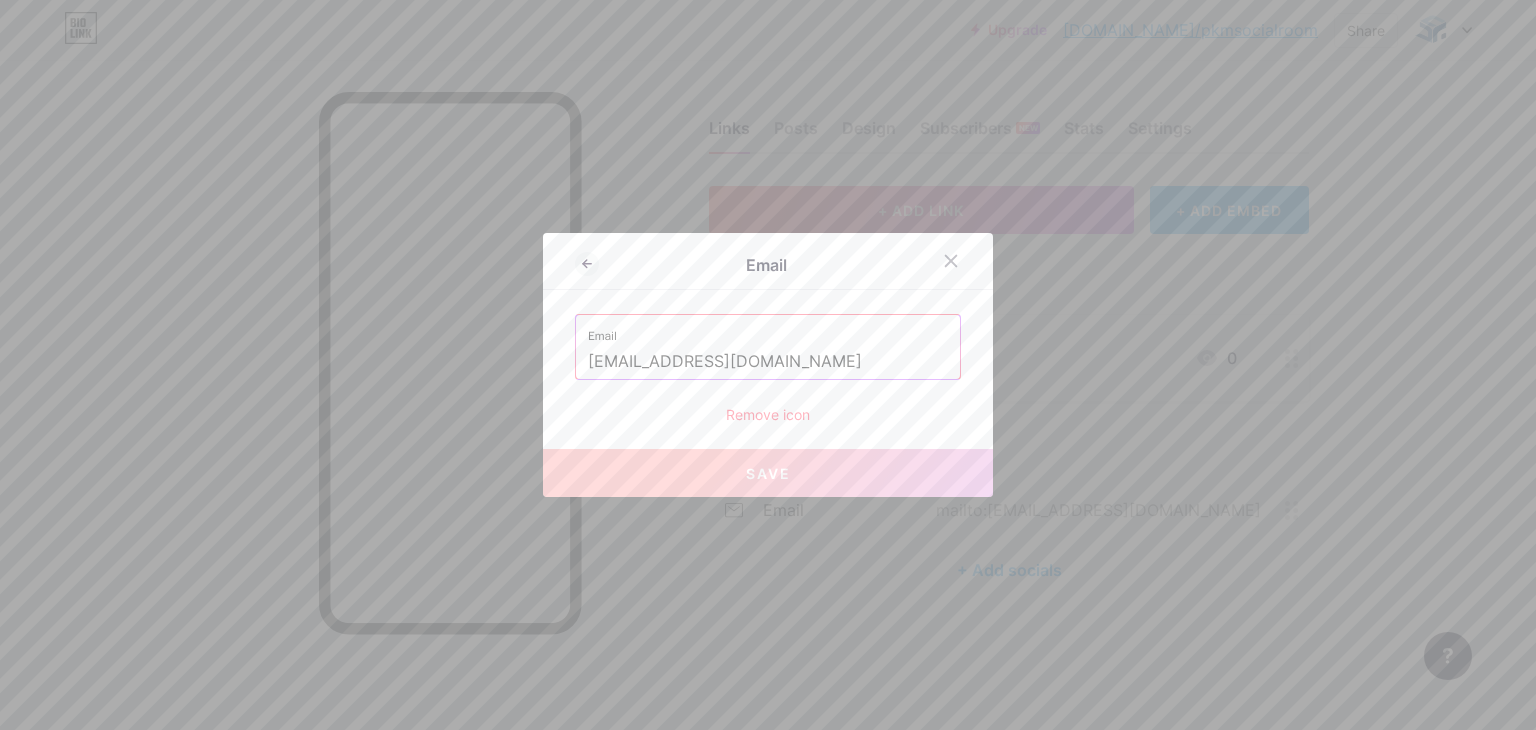 click on "[EMAIL_ADDRESS][DOMAIN_NAME]" at bounding box center [768, 362] 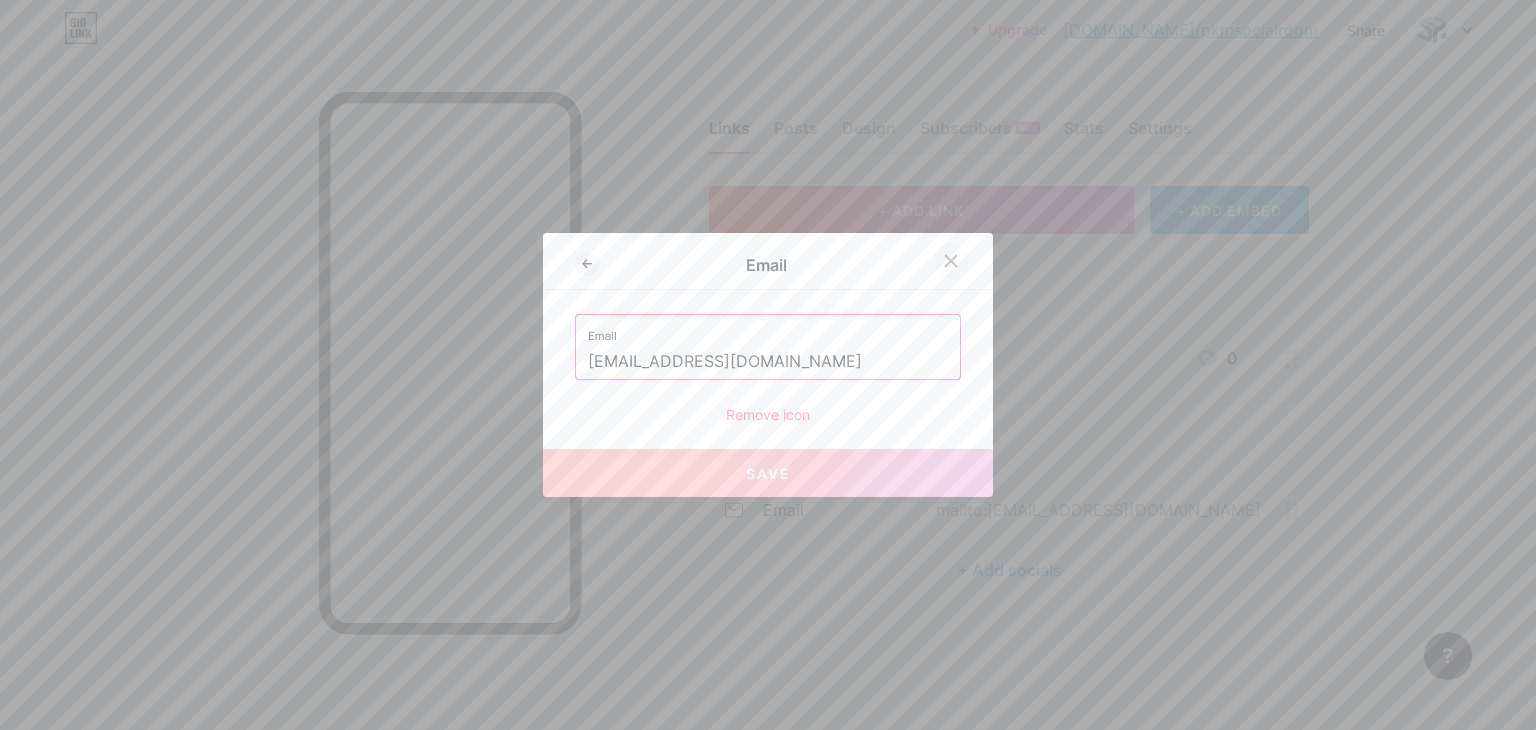 click 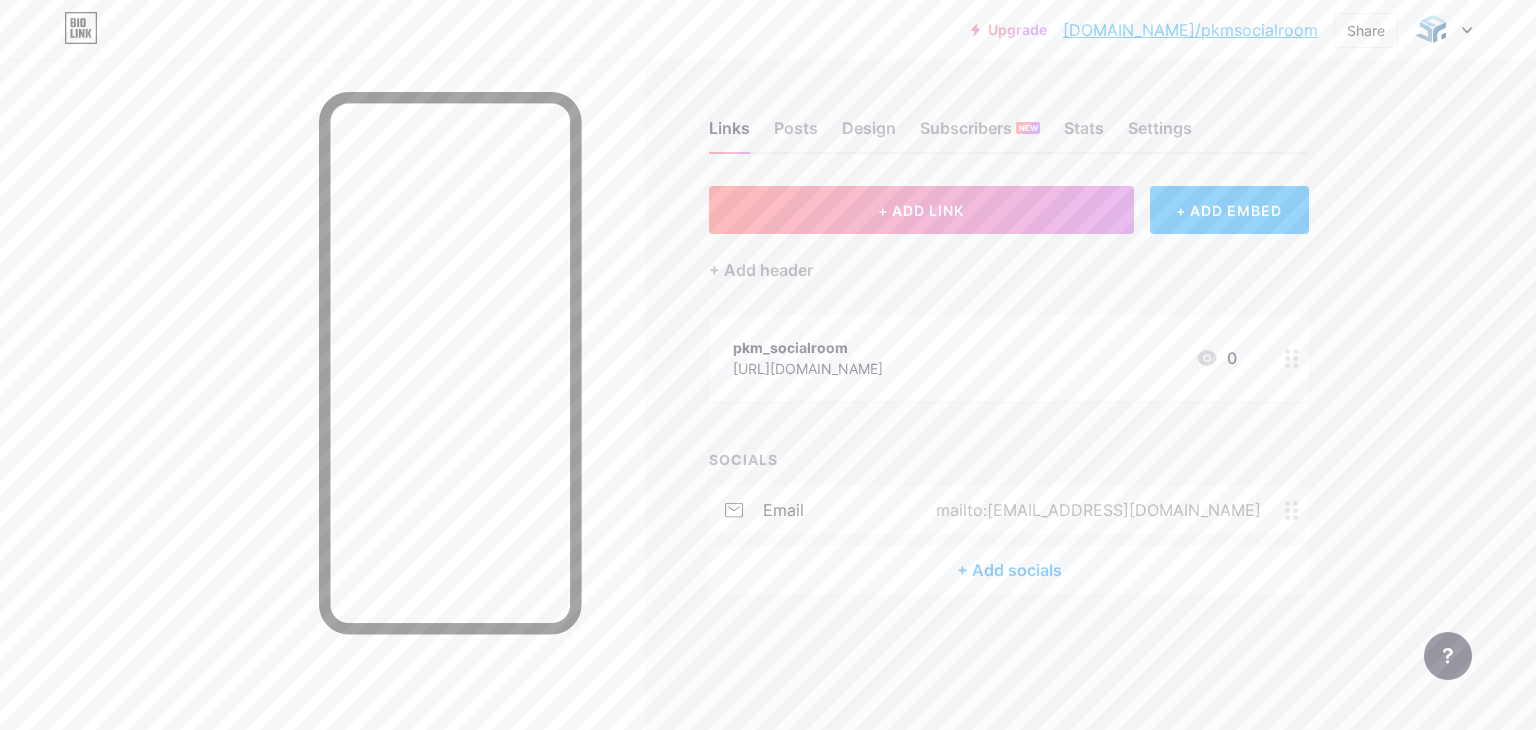click on "+ Add socials" at bounding box center [1009, 570] 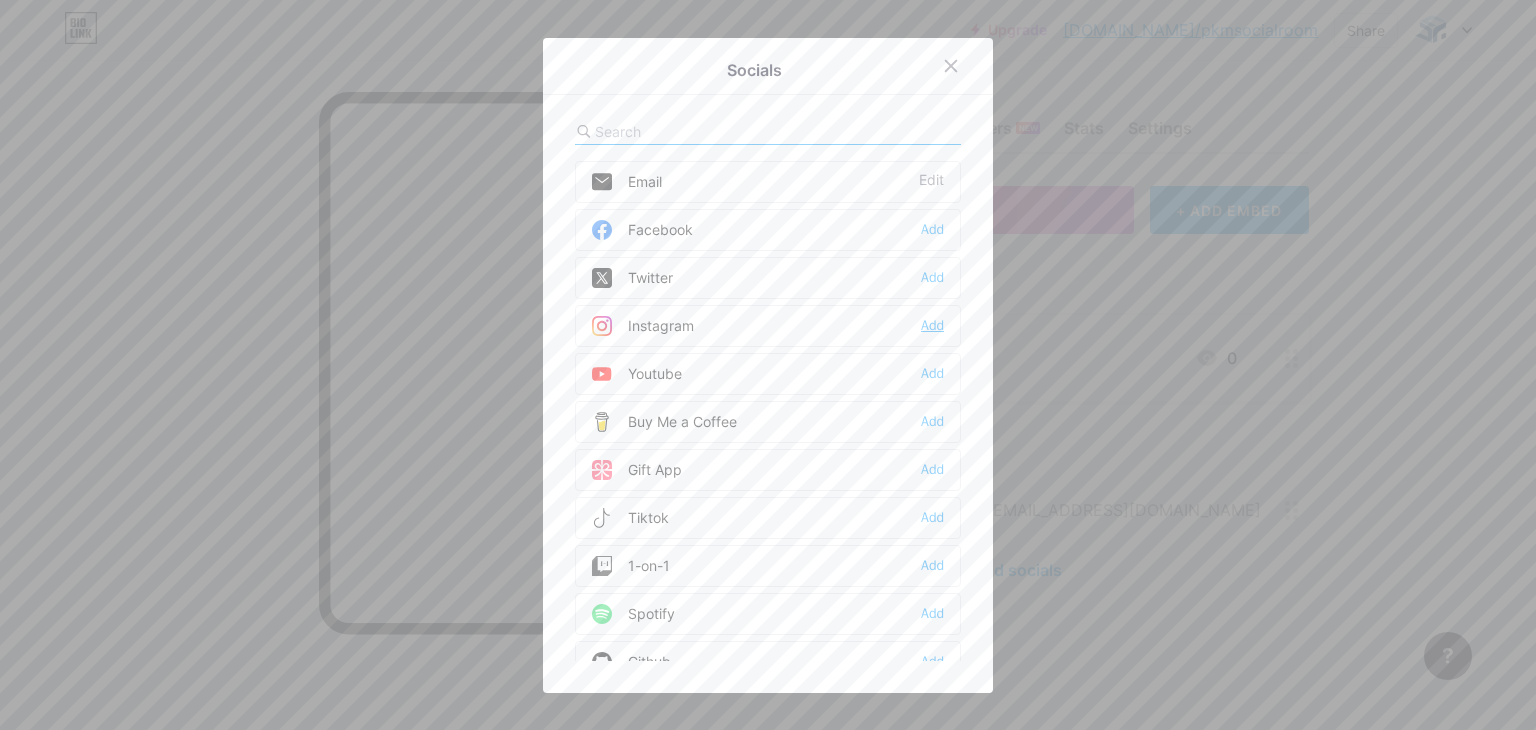 click on "Add" at bounding box center [932, 326] 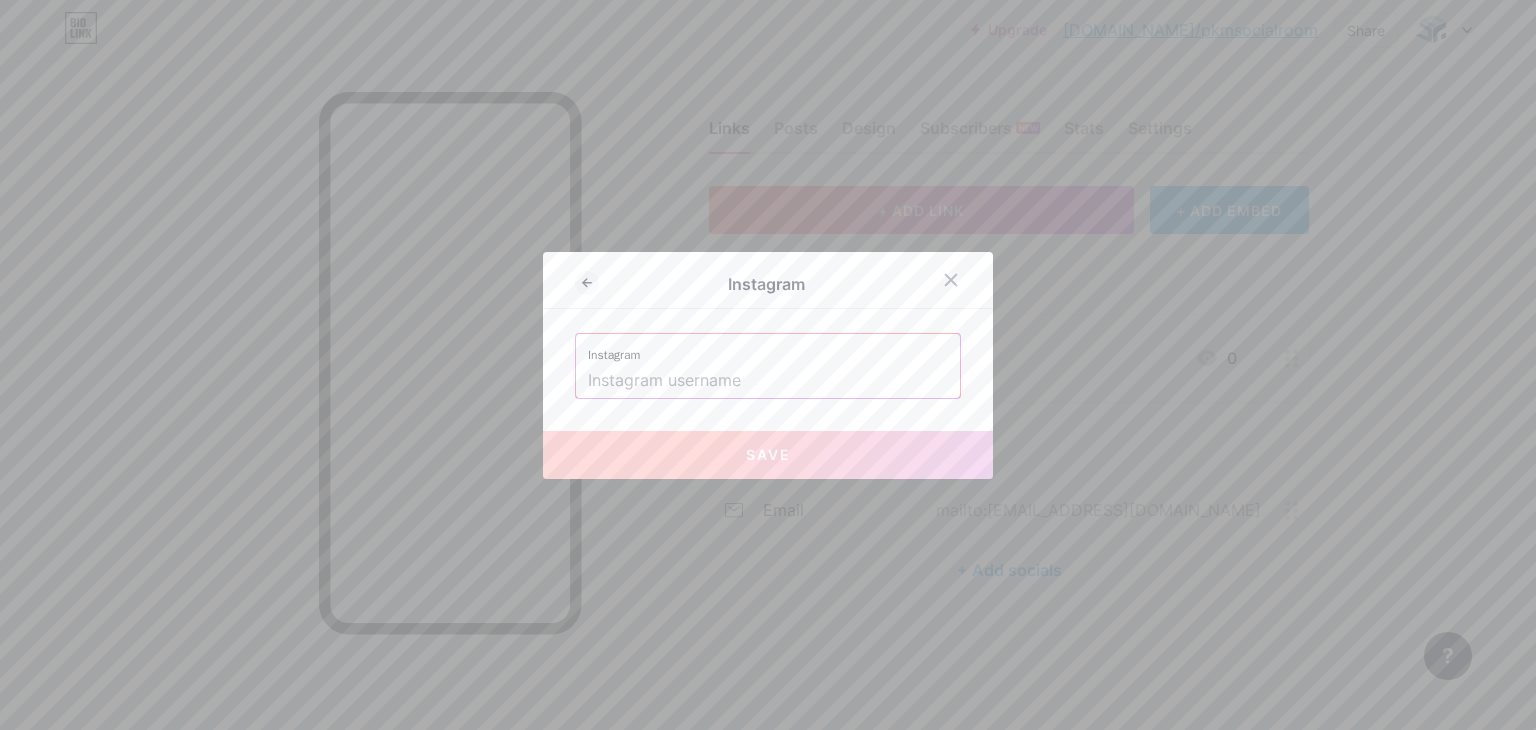 click at bounding box center [768, 381] 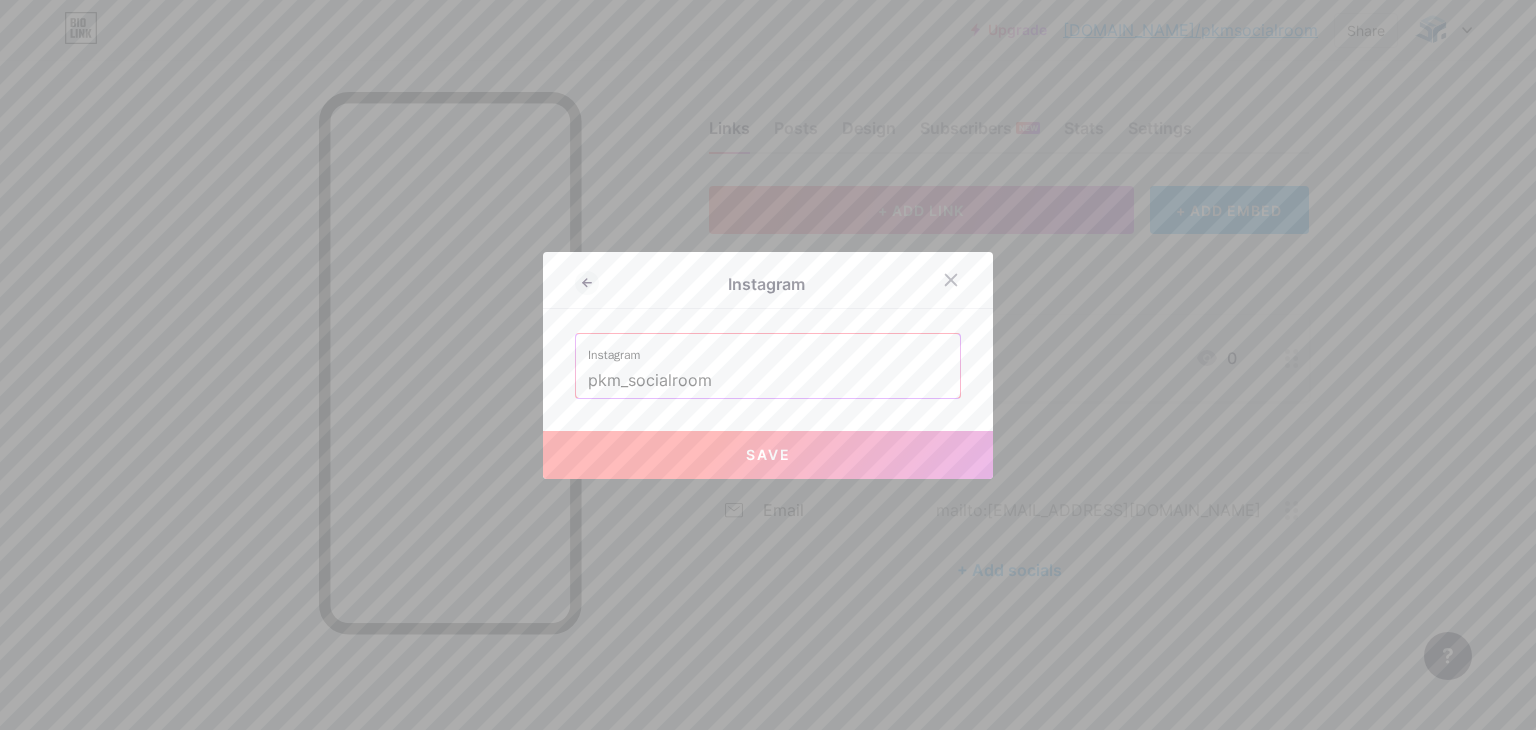 click on "Save" at bounding box center [768, 455] 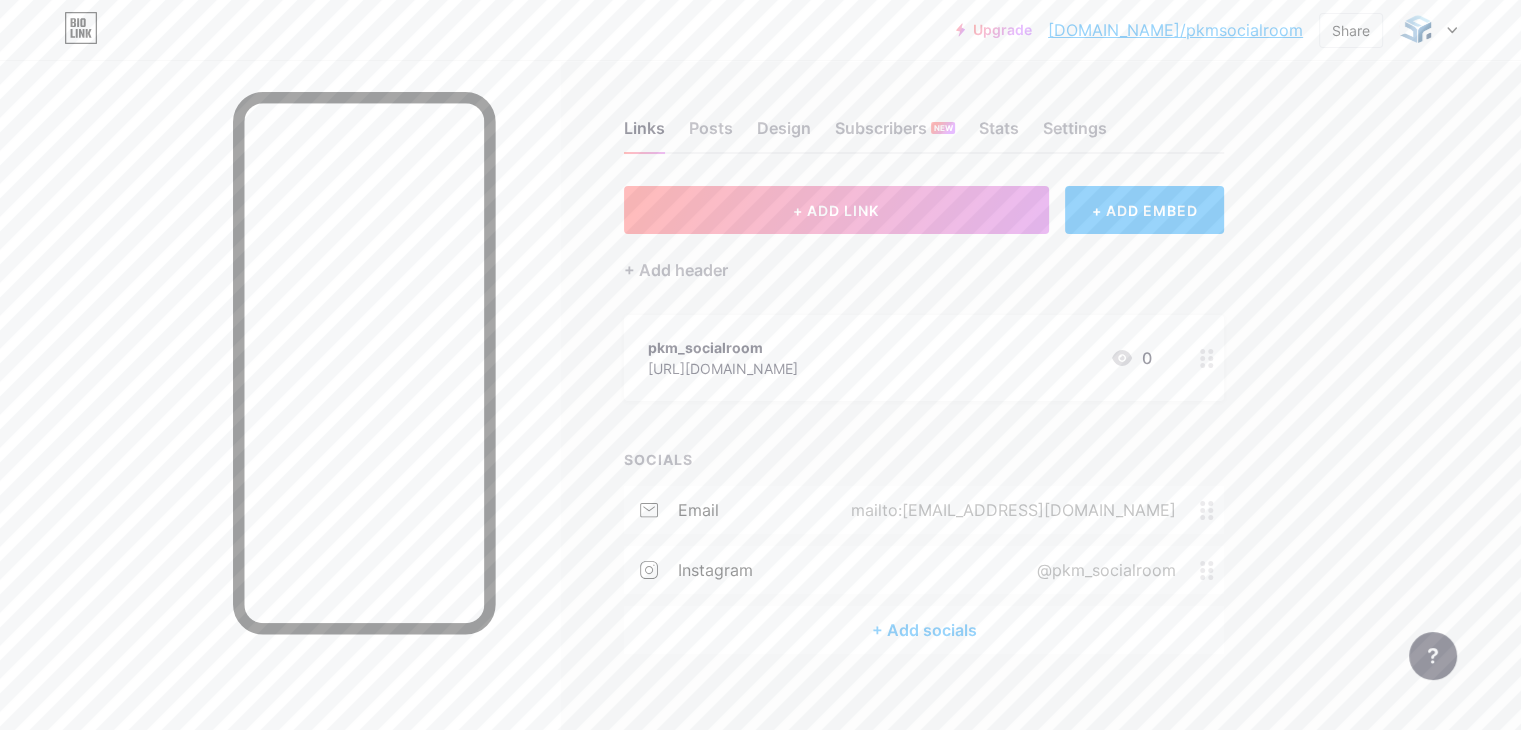 click on "+ Add socials" at bounding box center [924, 630] 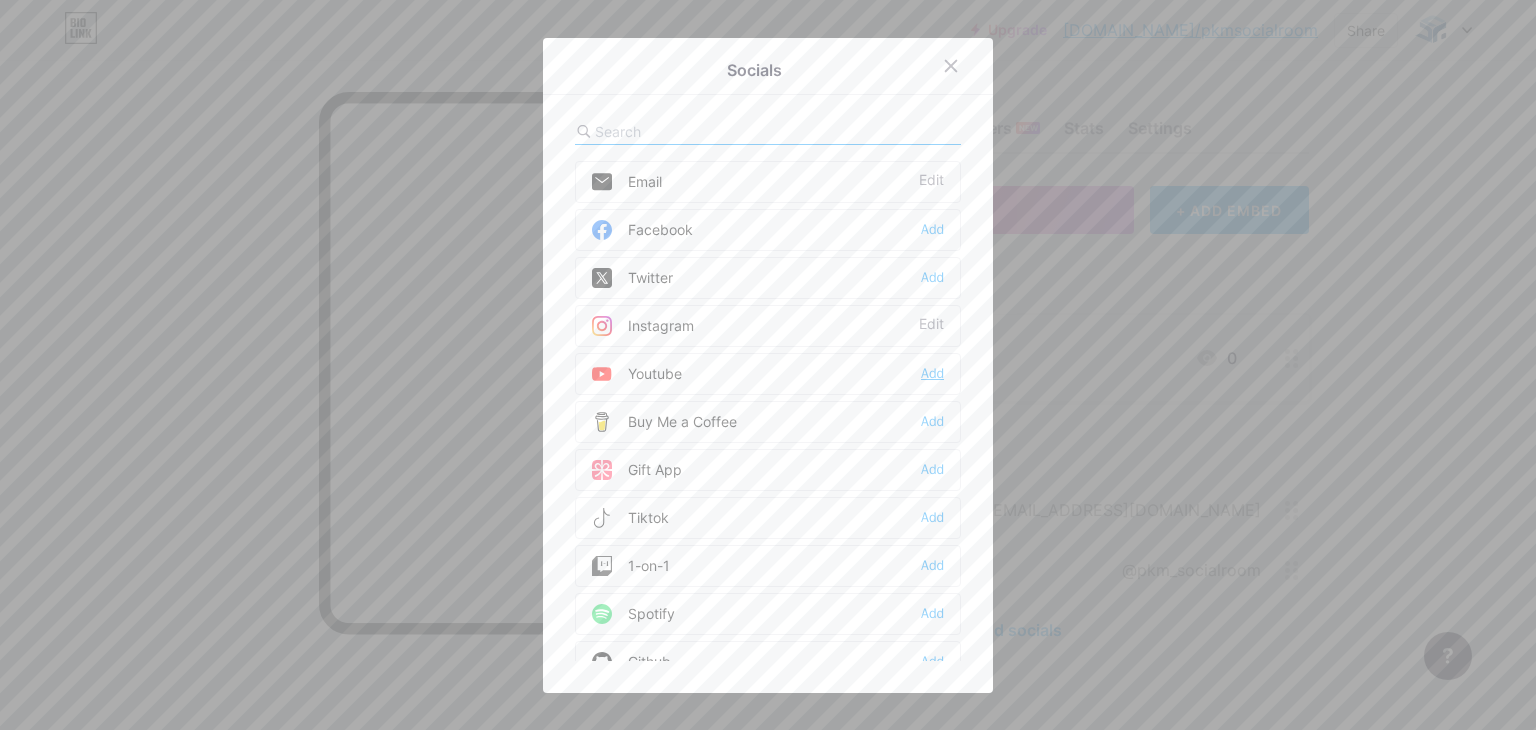 click on "Add" at bounding box center [932, 374] 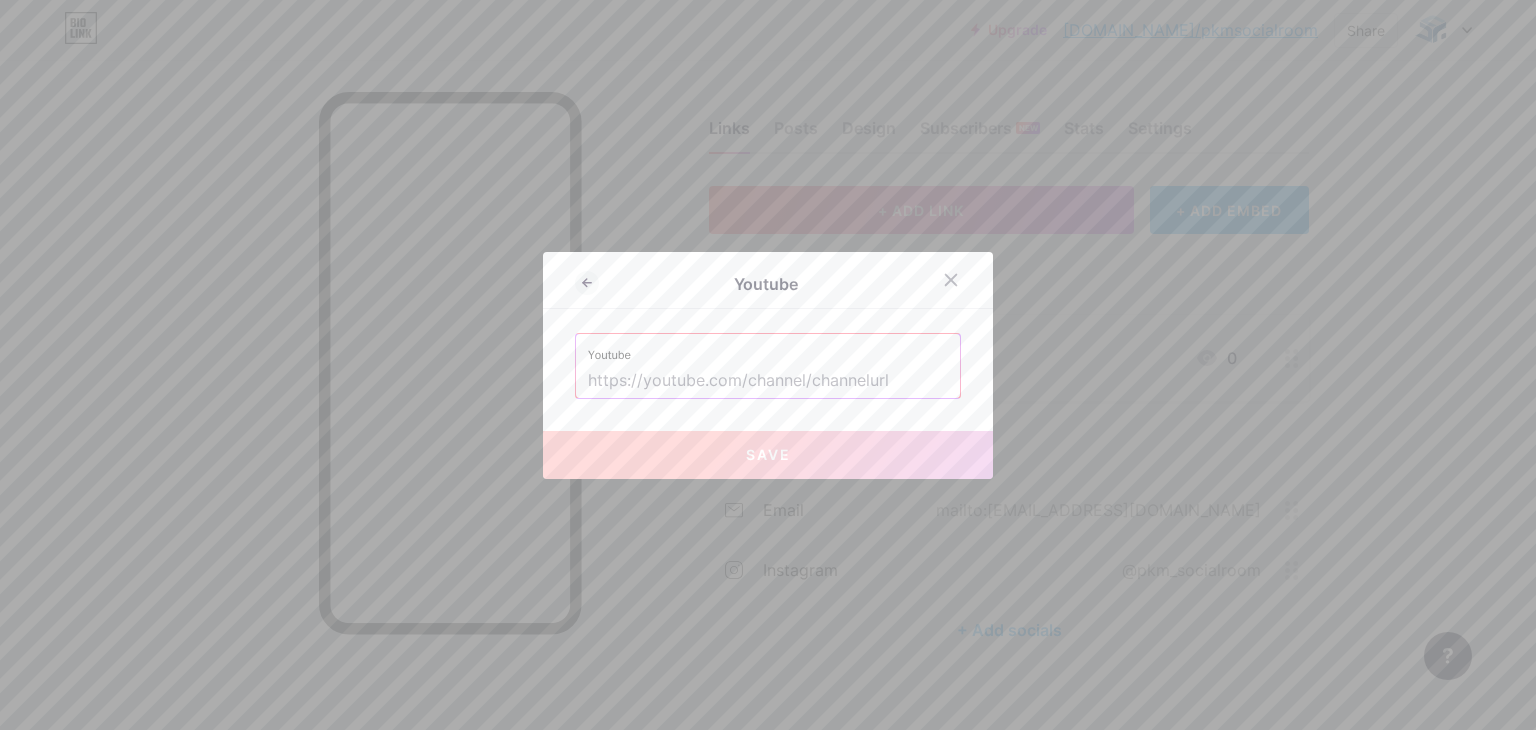 click at bounding box center [768, 381] 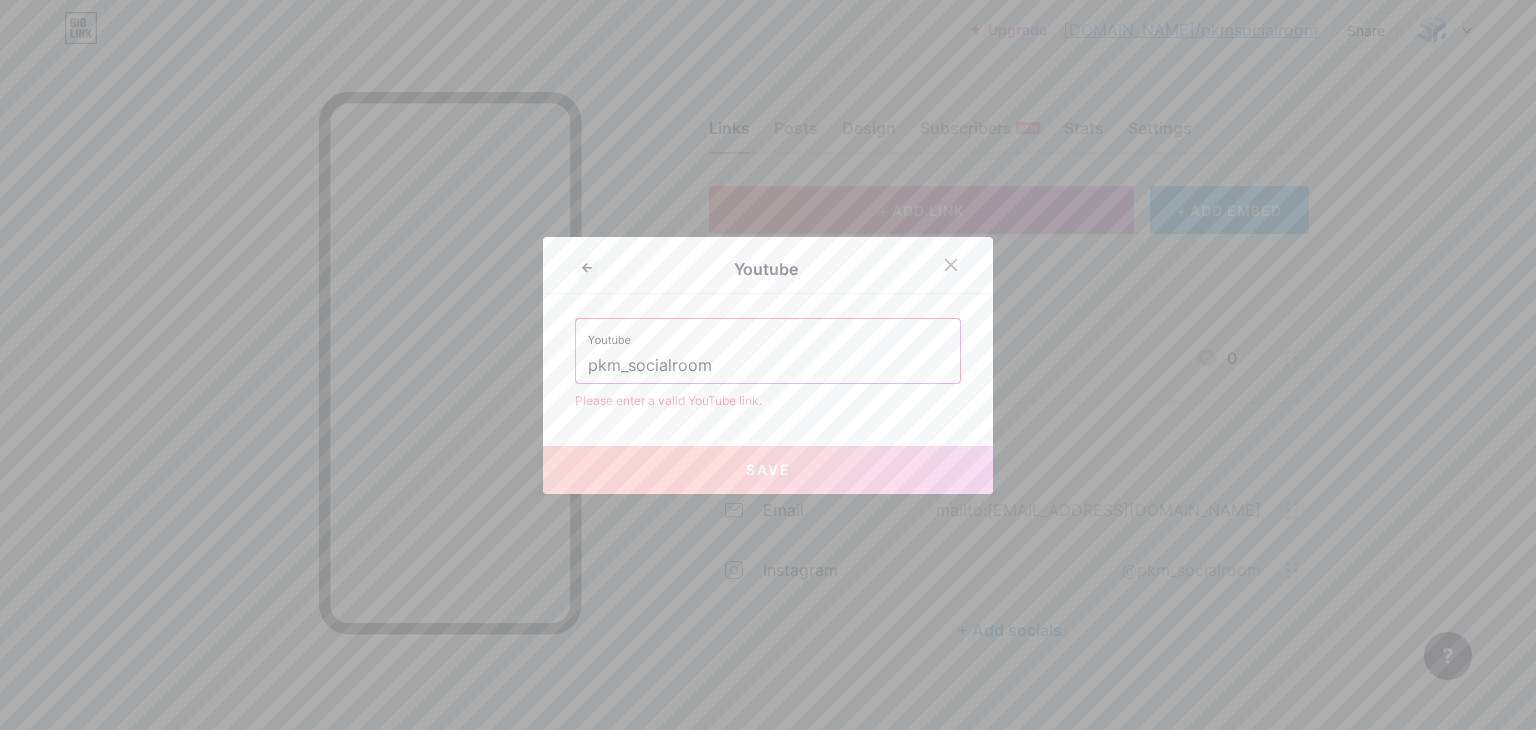 drag, startPoint x: 720, startPoint y: 357, endPoint x: 559, endPoint y: 363, distance: 161.11176 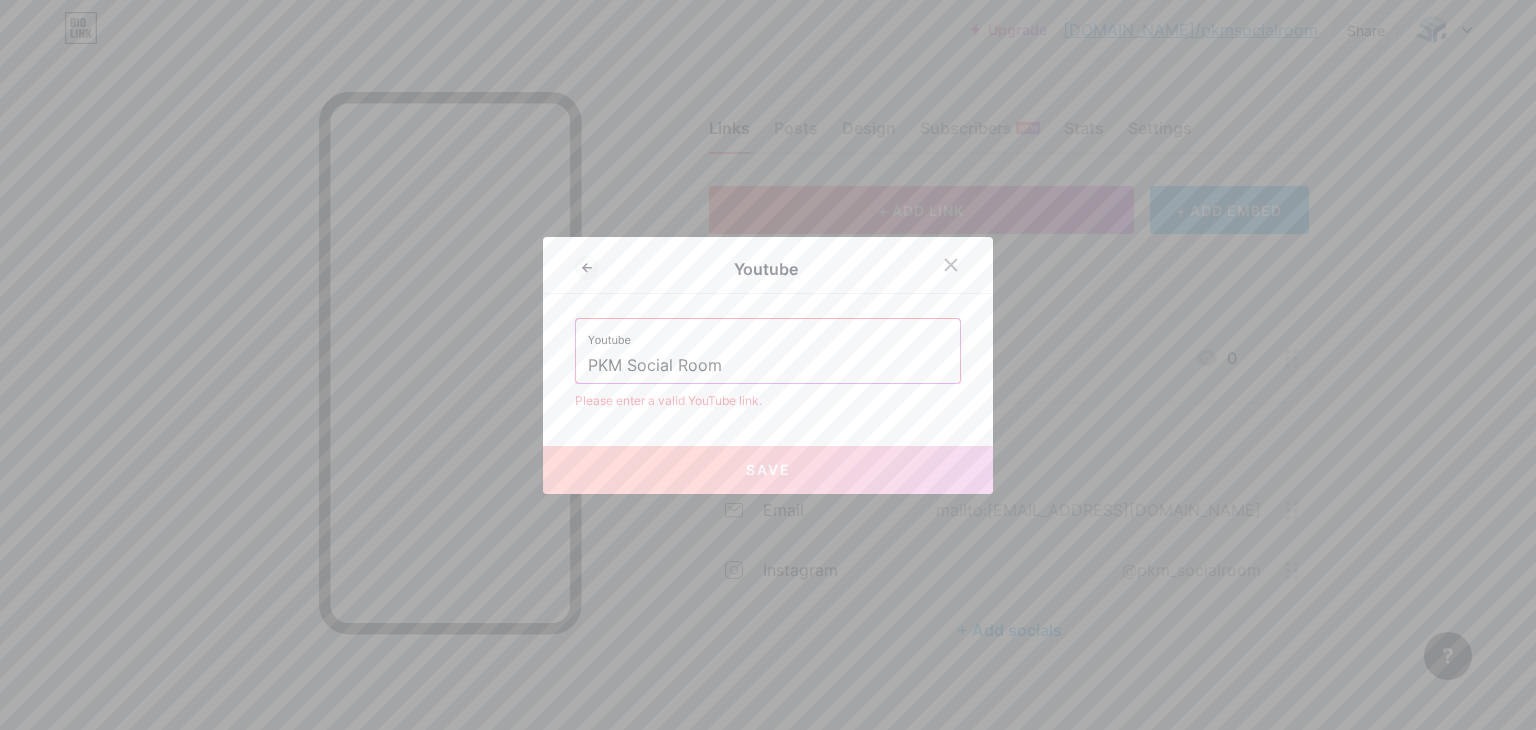 drag, startPoint x: 740, startPoint y: 373, endPoint x: 538, endPoint y: 361, distance: 202.35612 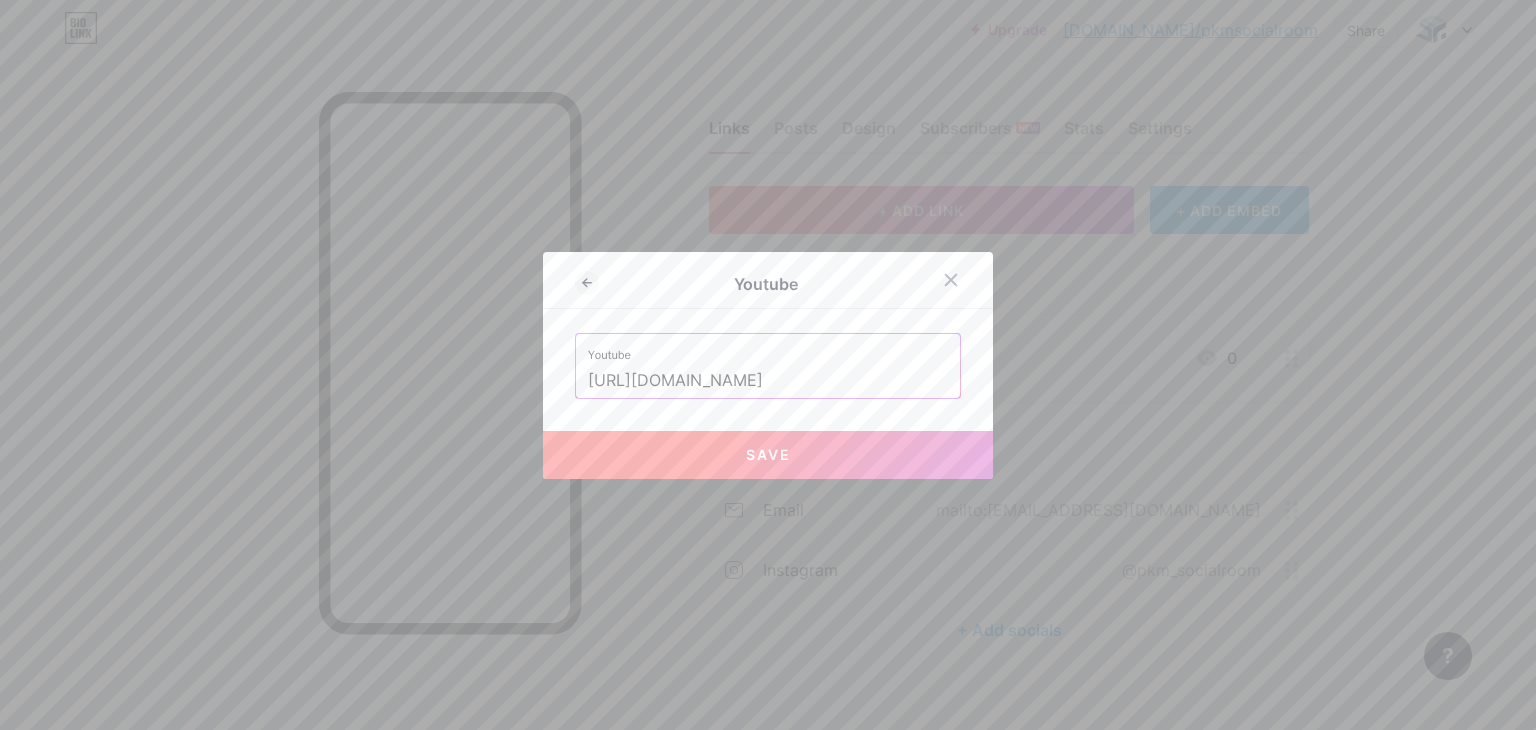 type on "[URL][DOMAIN_NAME]" 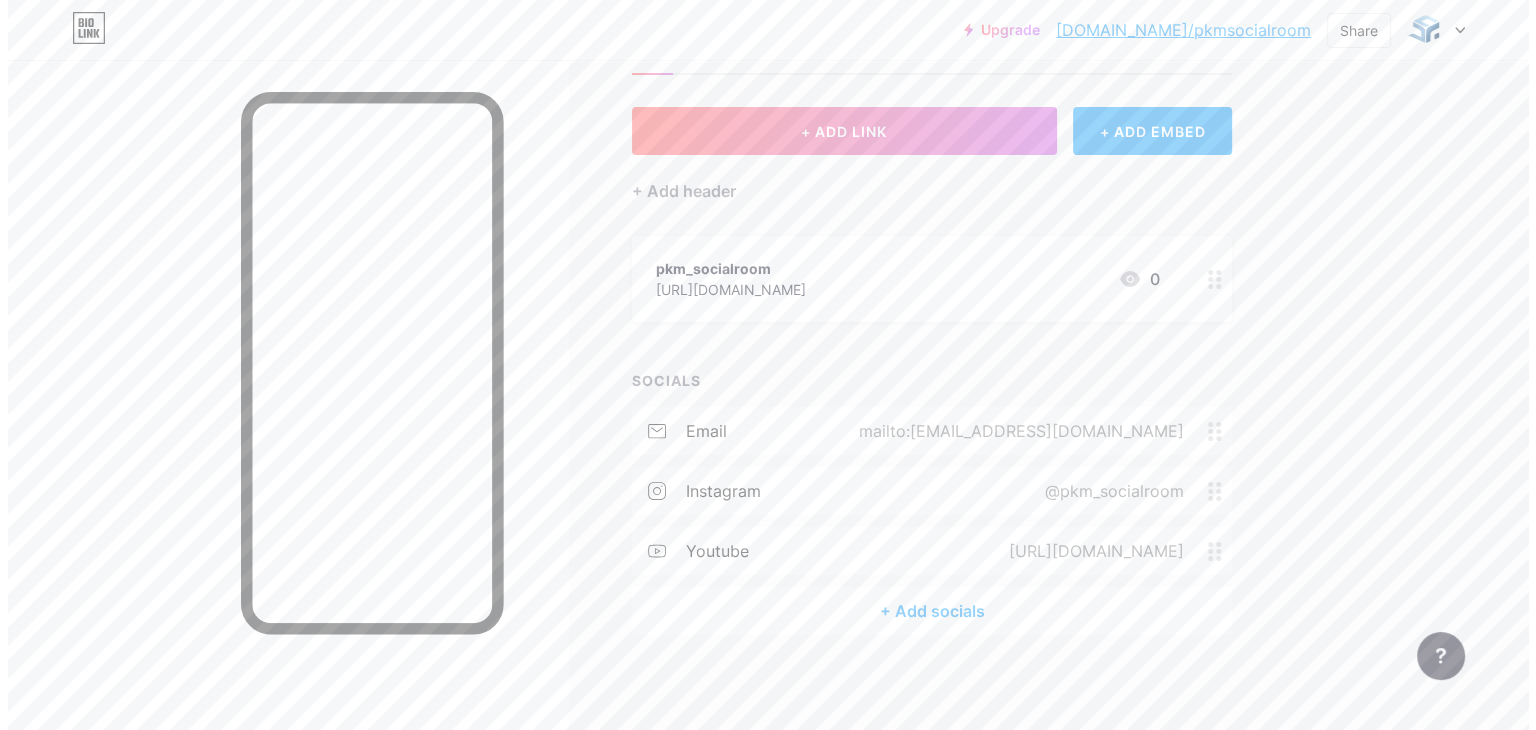 scroll, scrollTop: 83, scrollLeft: 0, axis: vertical 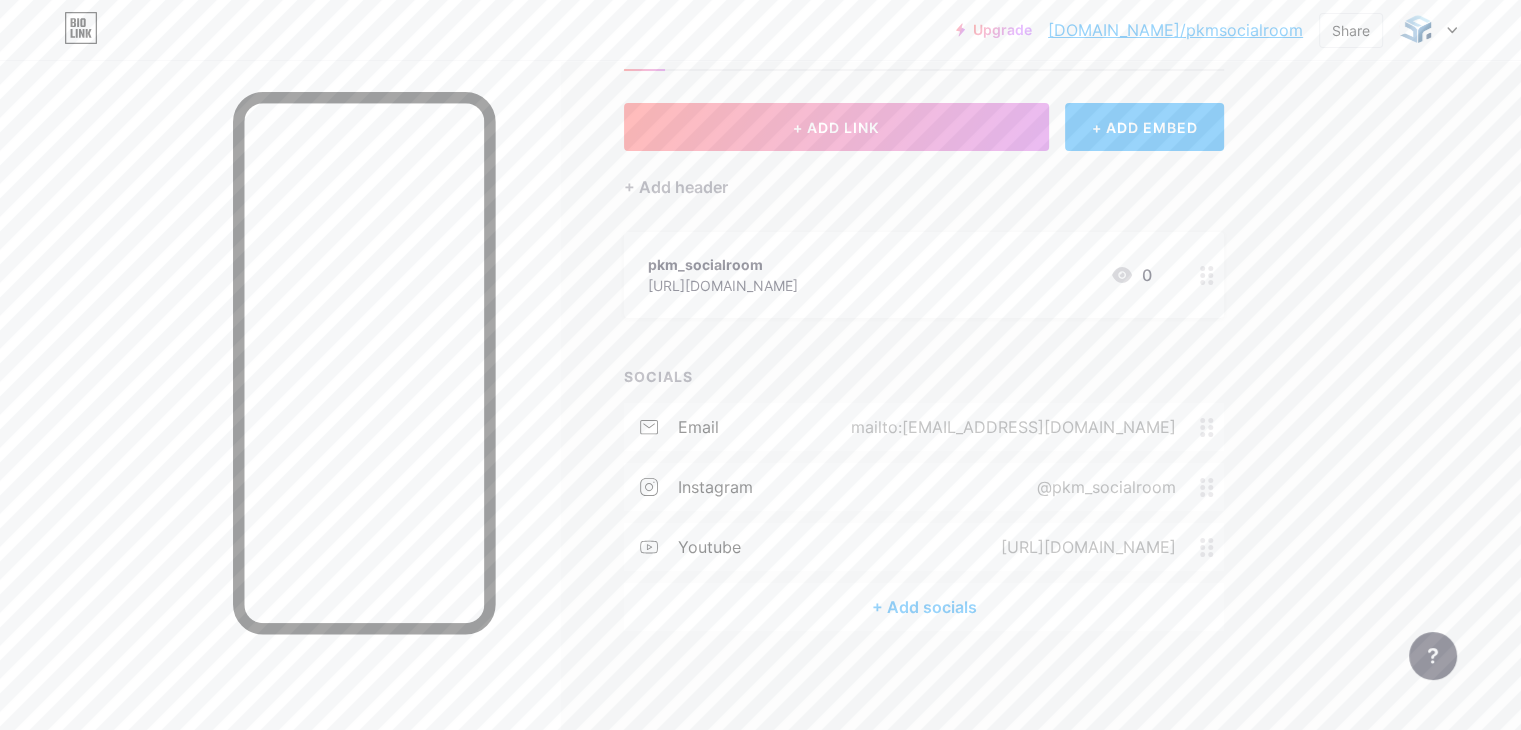click on "+ Add socials" at bounding box center [924, 607] 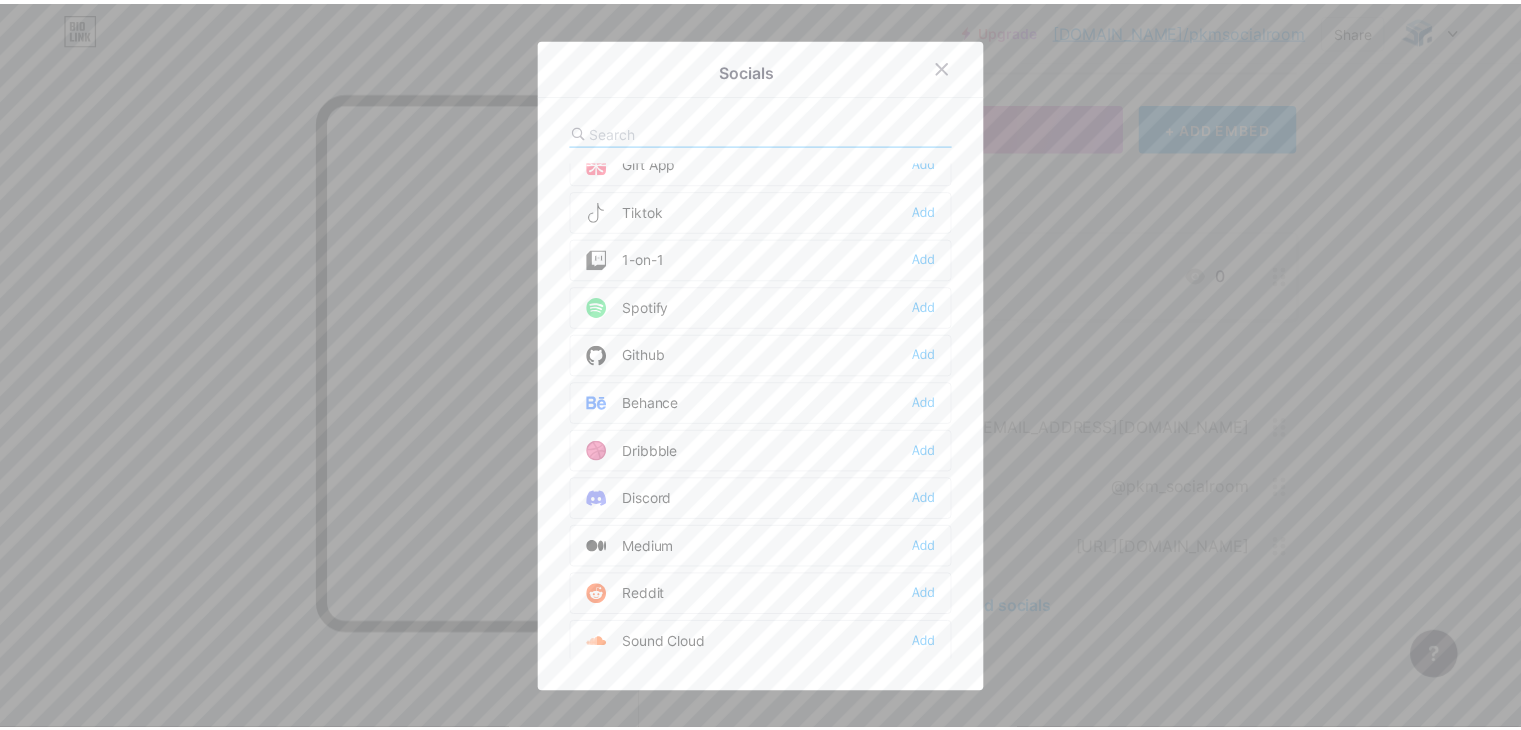 scroll, scrollTop: 300, scrollLeft: 0, axis: vertical 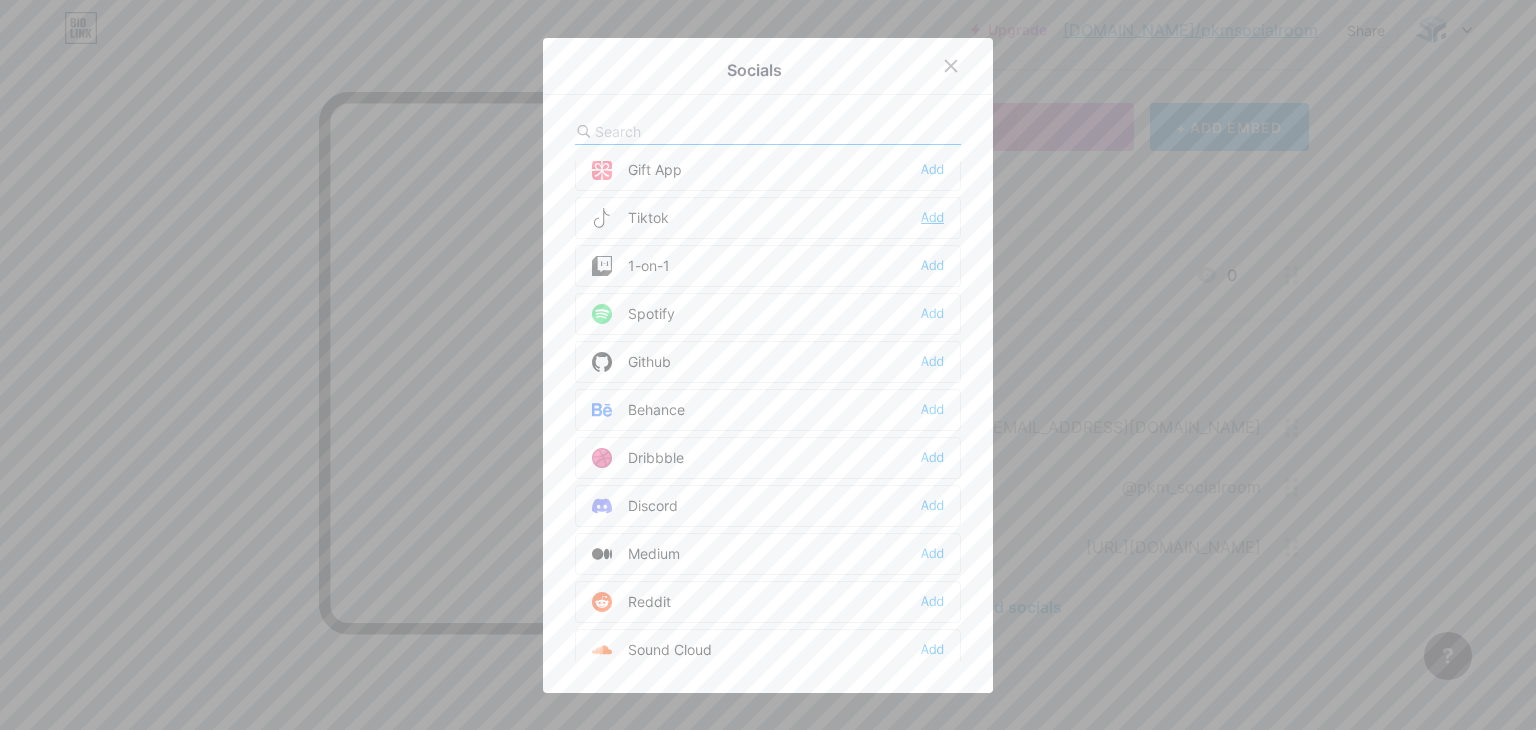 click on "Add" at bounding box center [932, 218] 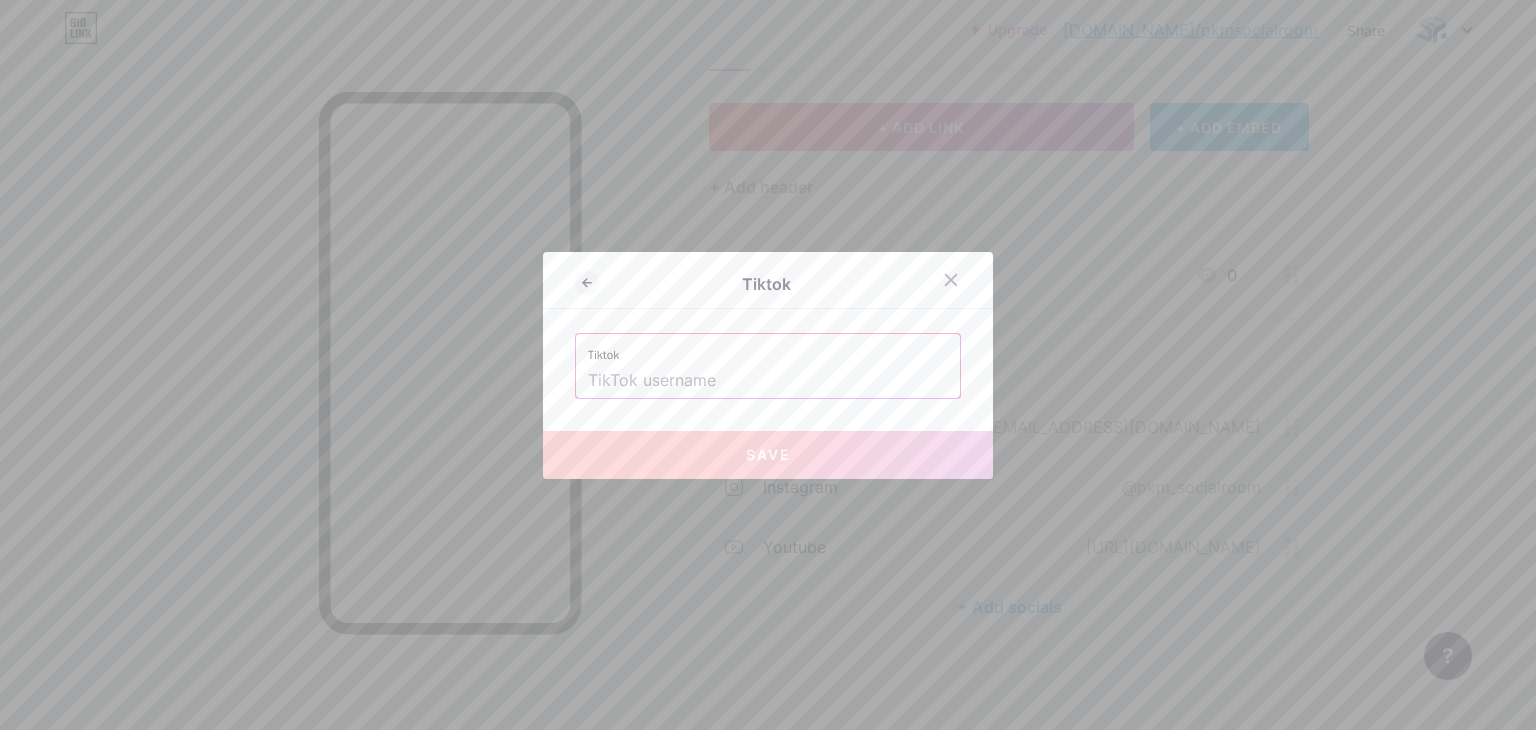 click at bounding box center [768, 381] 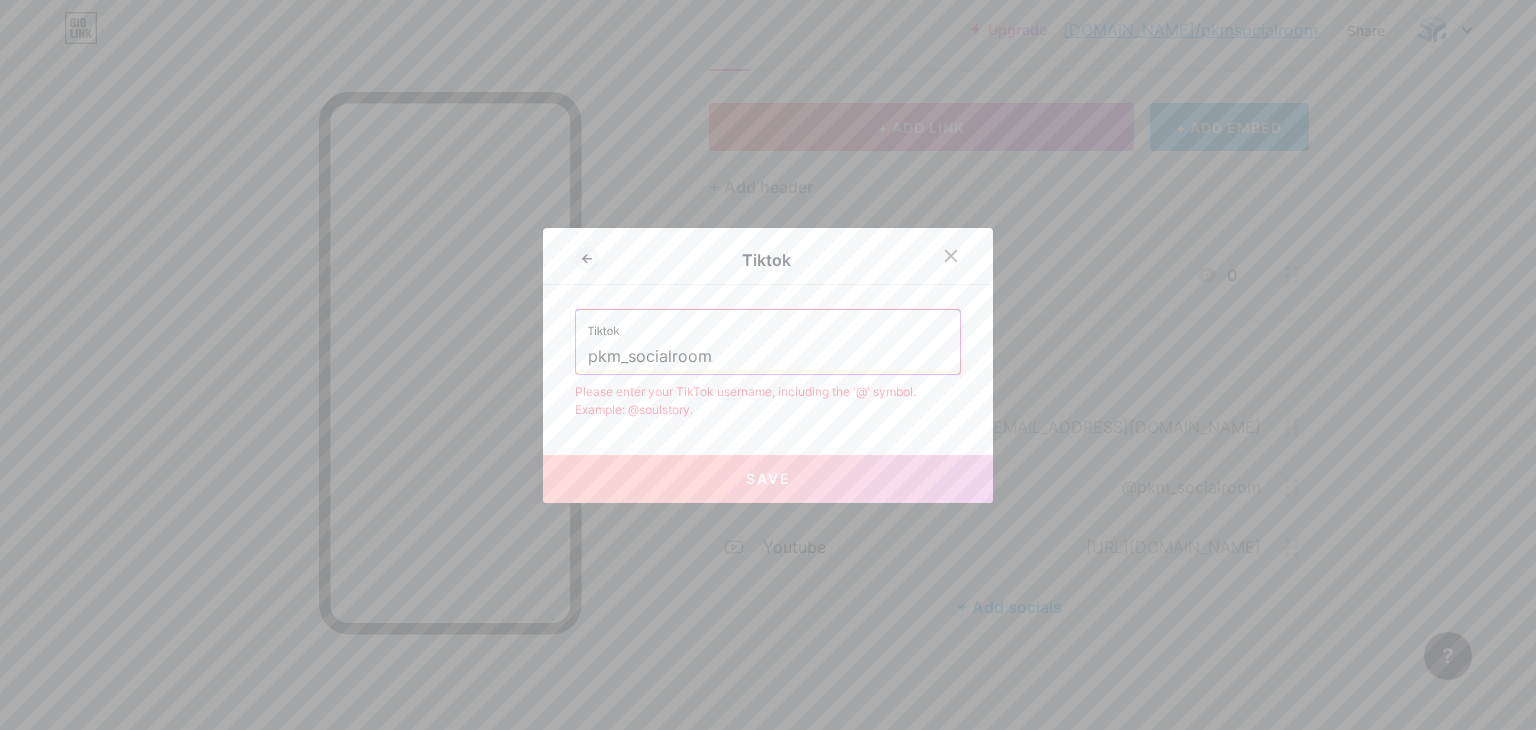 click on "pkm_socialroom" at bounding box center (768, 357) 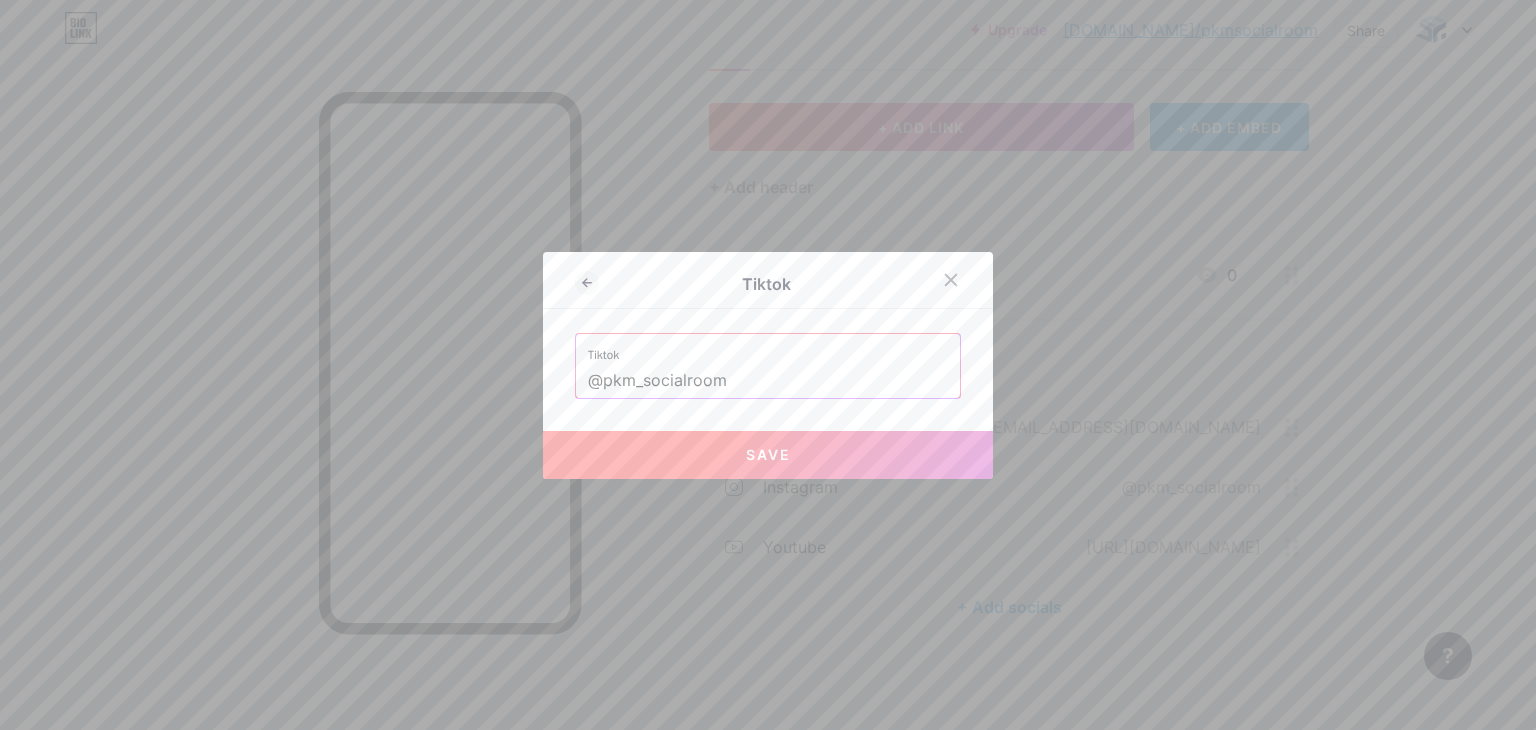 click on "Save" at bounding box center (768, 455) 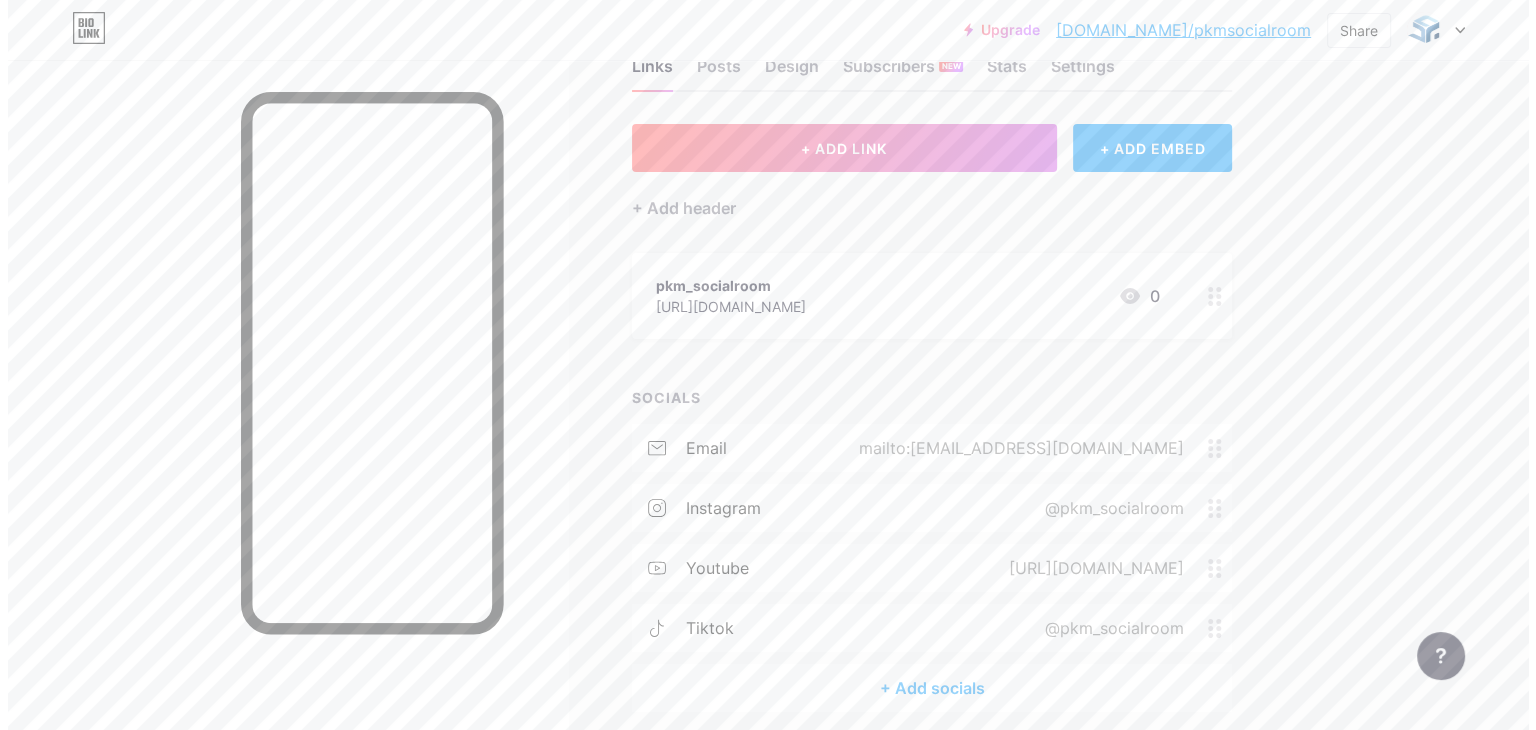 scroll, scrollTop: 0, scrollLeft: 0, axis: both 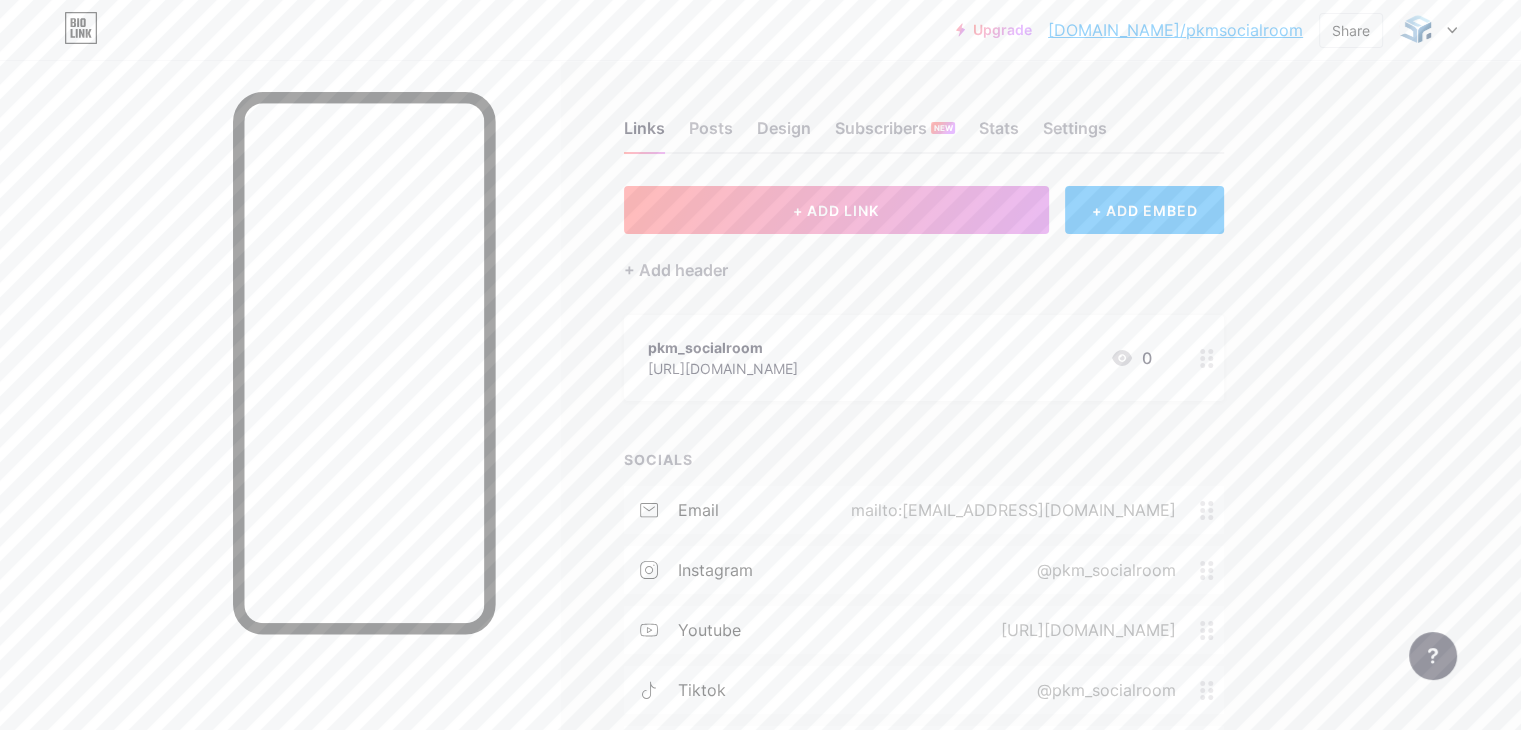 click on "pkm_socialroom
[URL][DOMAIN_NAME]
0" at bounding box center (900, 358) 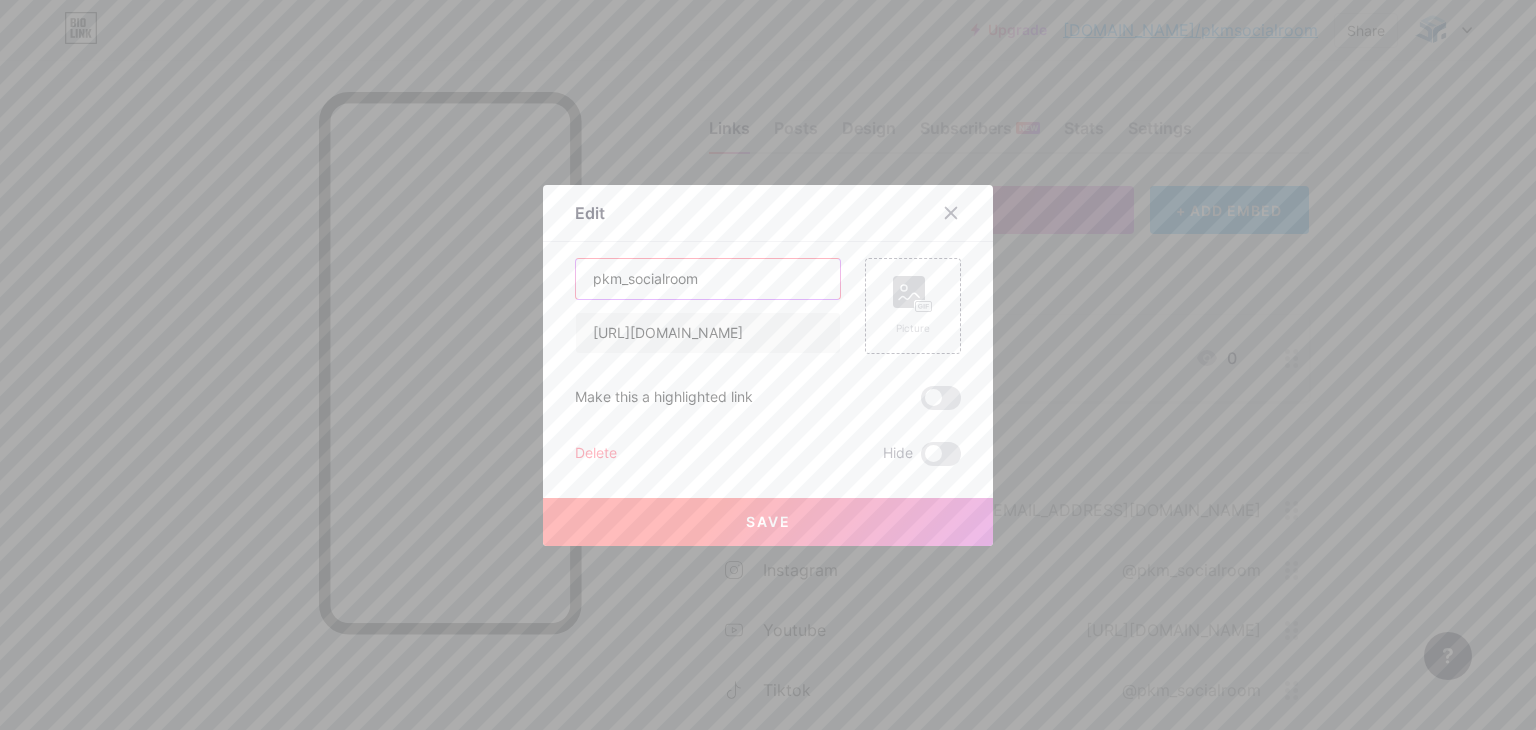drag, startPoint x: 724, startPoint y: 281, endPoint x: 579, endPoint y: 275, distance: 145.12408 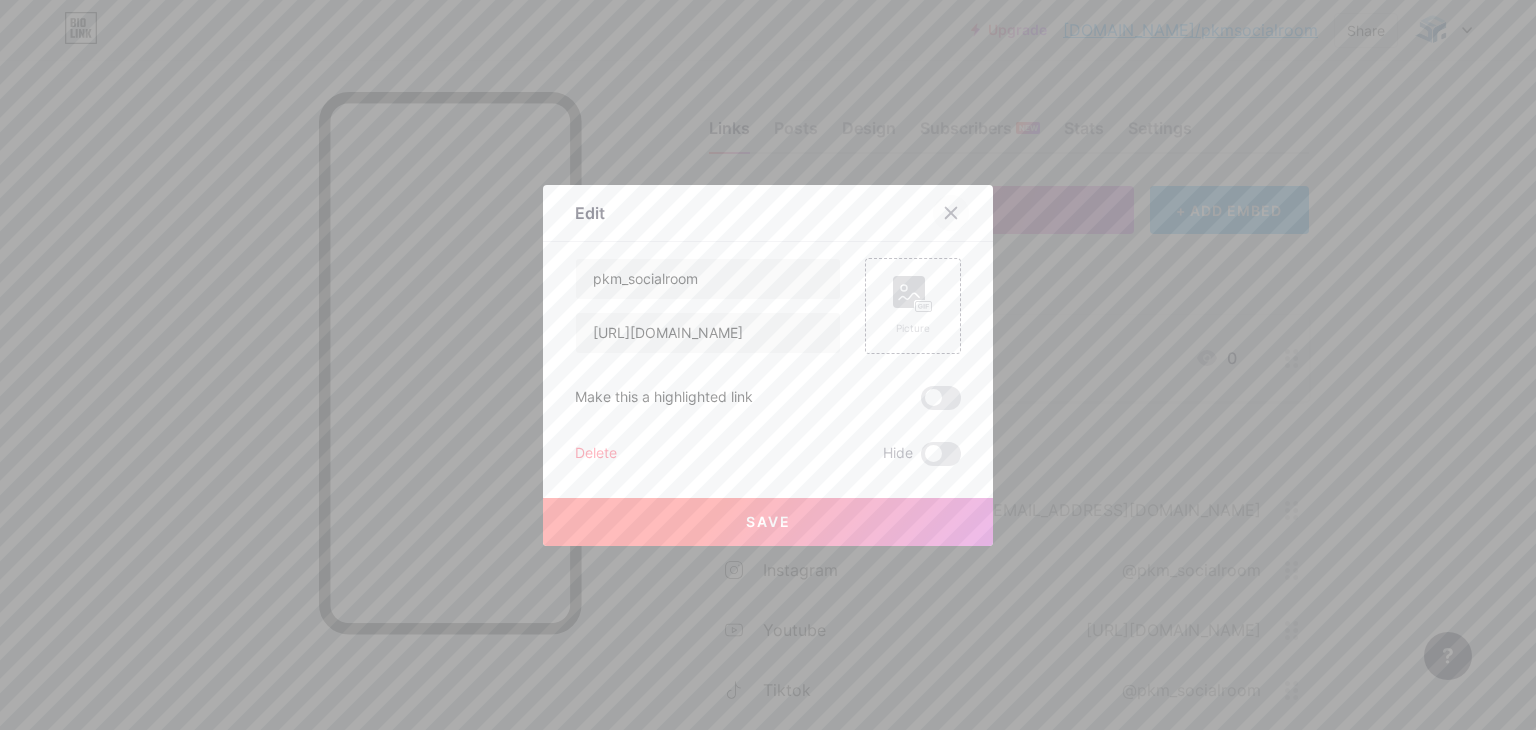 click 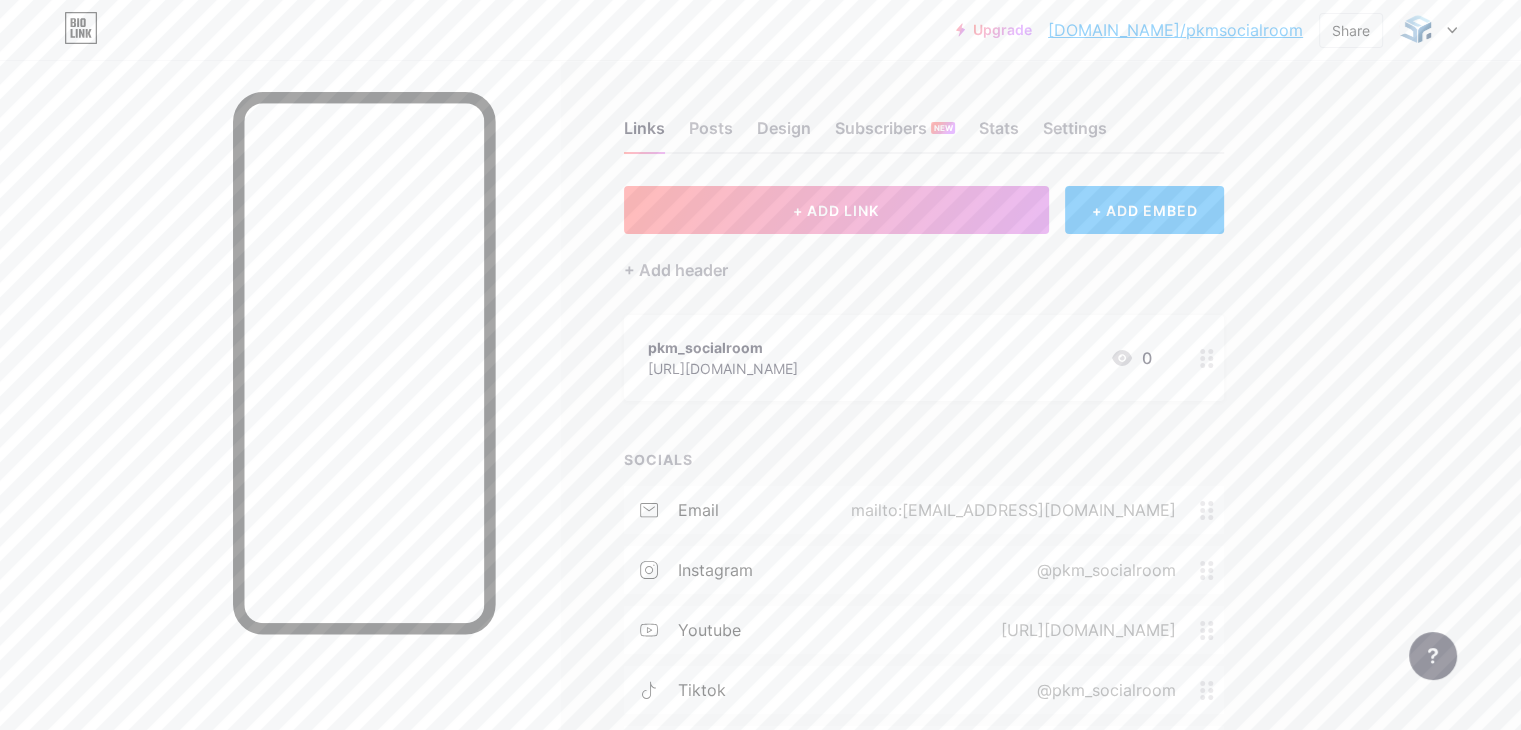 click on "pkm_socialroom" at bounding box center (723, 347) 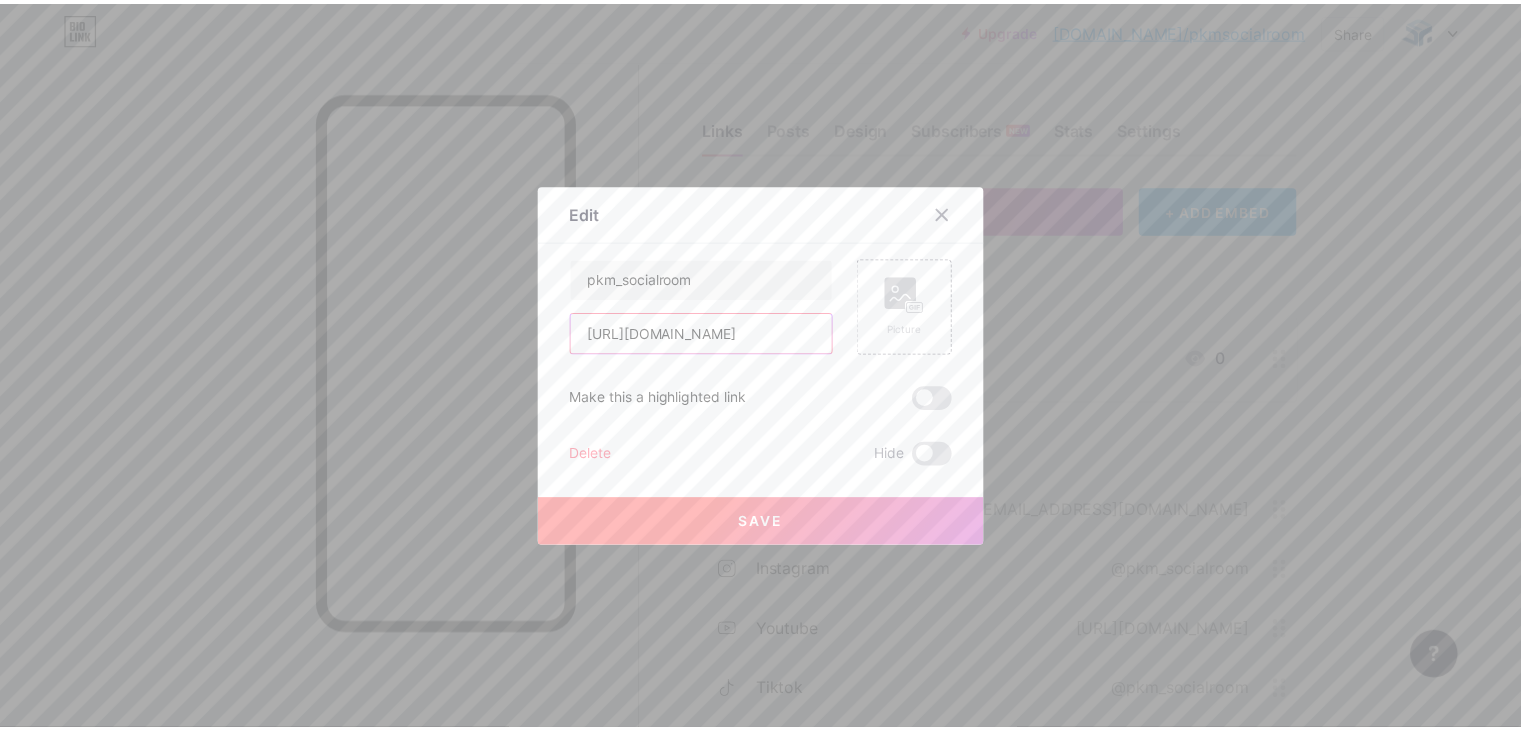 scroll, scrollTop: 0, scrollLeft: 0, axis: both 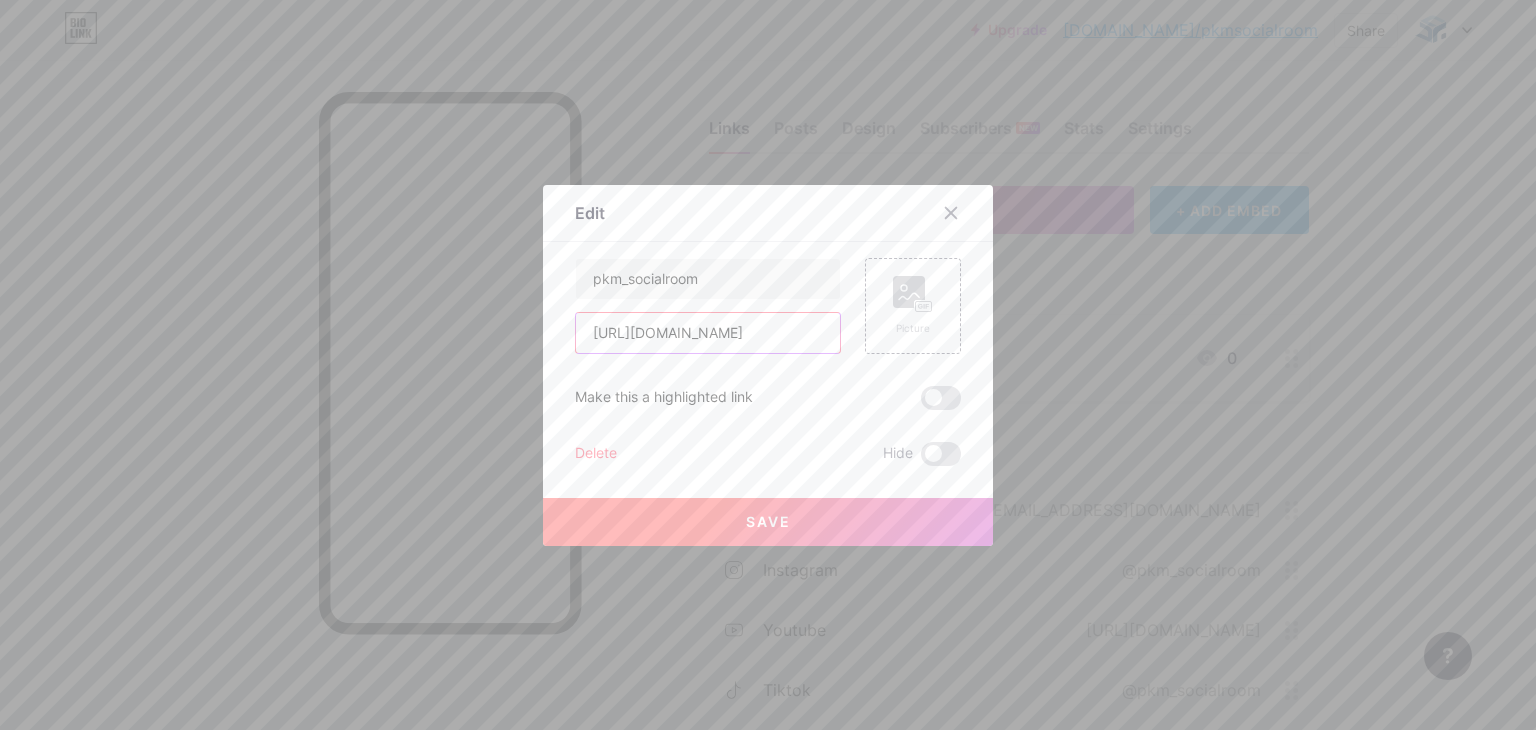 drag, startPoint x: 811, startPoint y: 332, endPoint x: 547, endPoint y: 343, distance: 264.22906 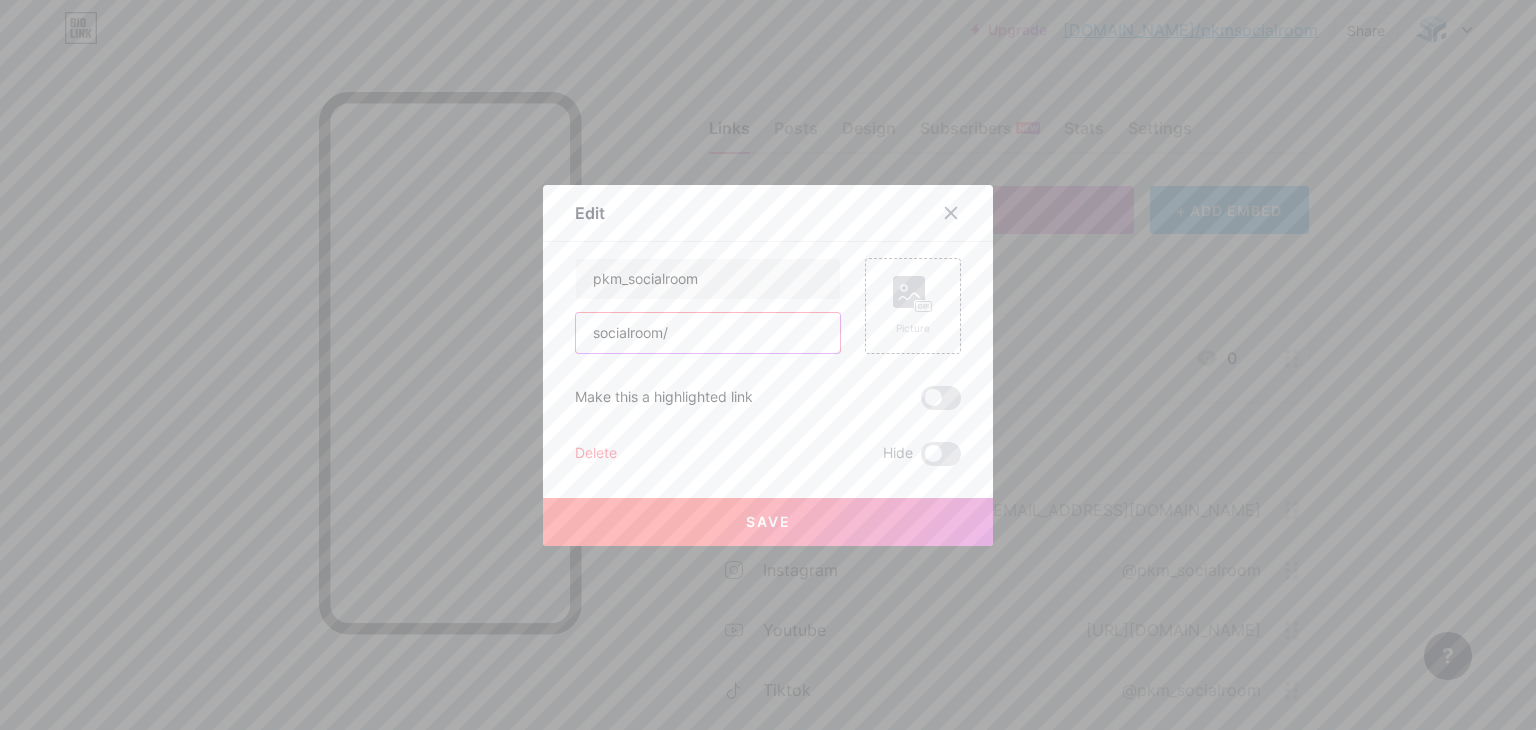 drag, startPoint x: 768, startPoint y: 344, endPoint x: 524, endPoint y: 345, distance: 244.00204 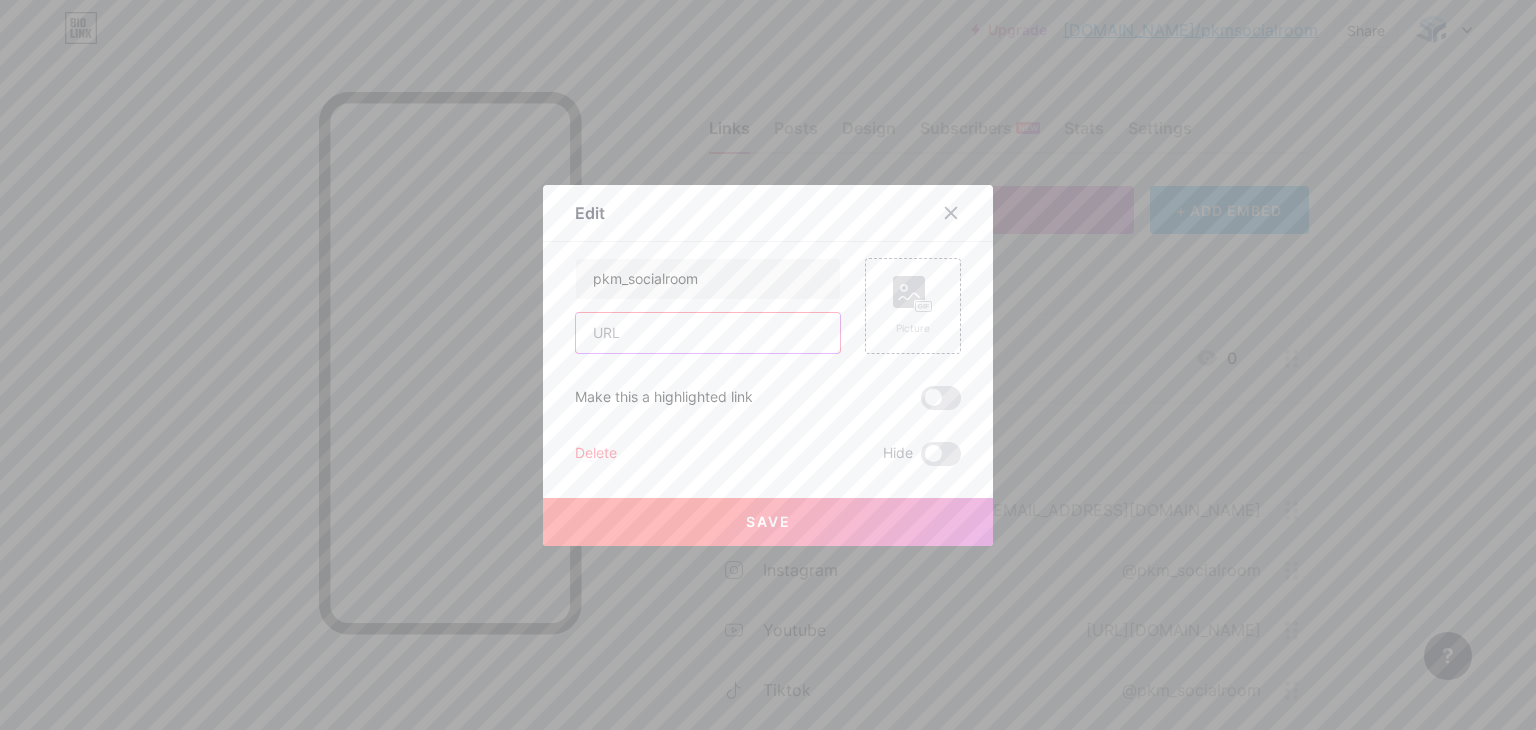 paste on "[URL][DOMAIN_NAME]" 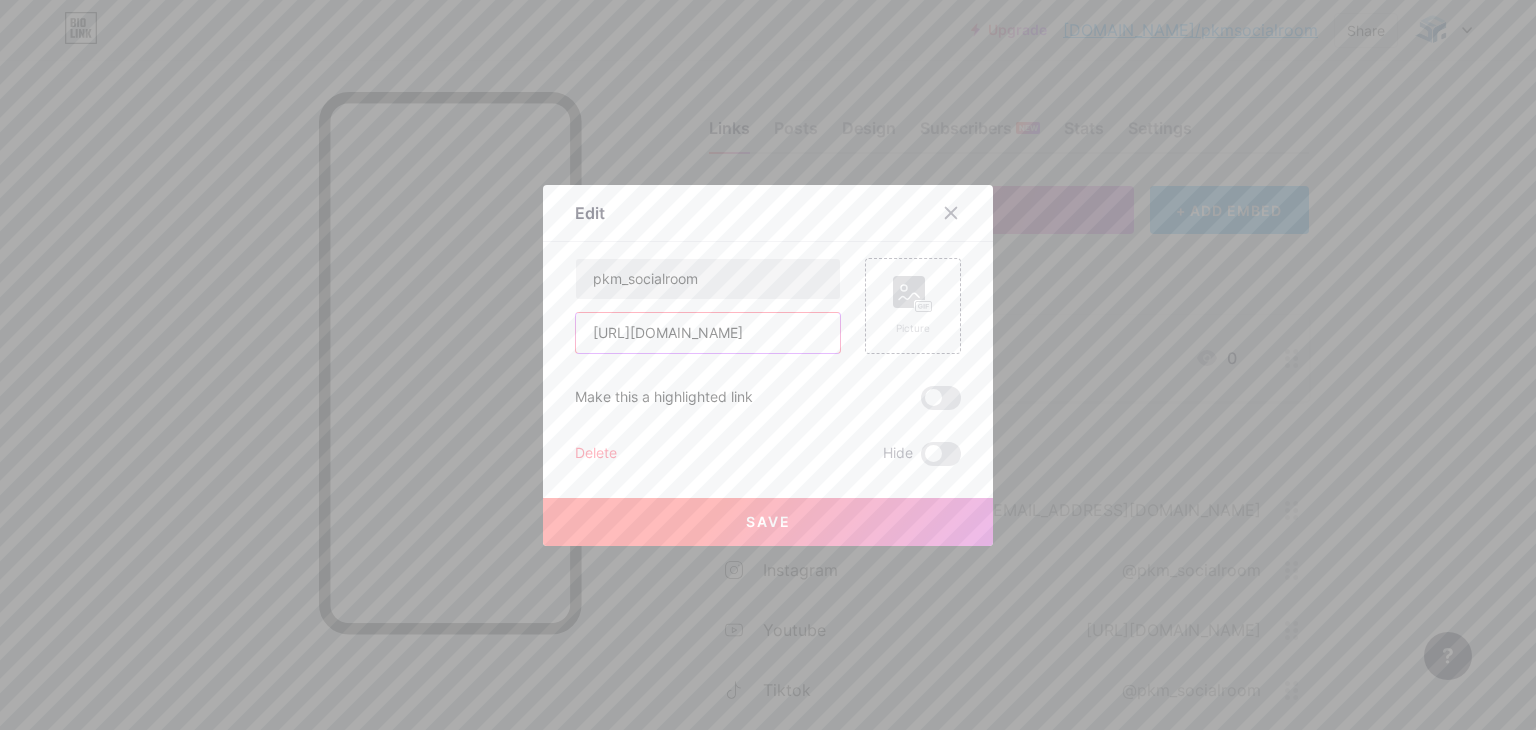type on "[URL][DOMAIN_NAME]" 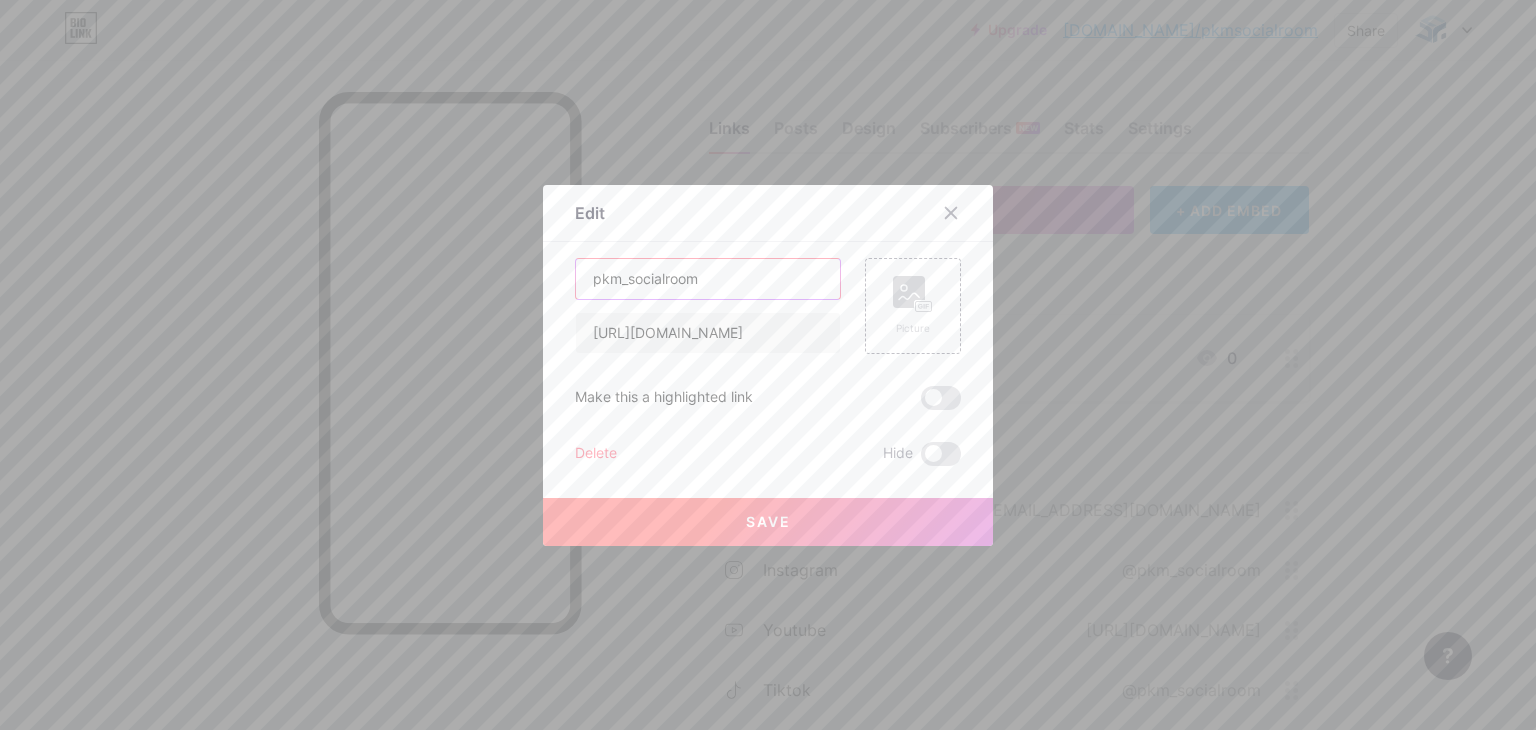 drag, startPoint x: 713, startPoint y: 282, endPoint x: 534, endPoint y: 282, distance: 179 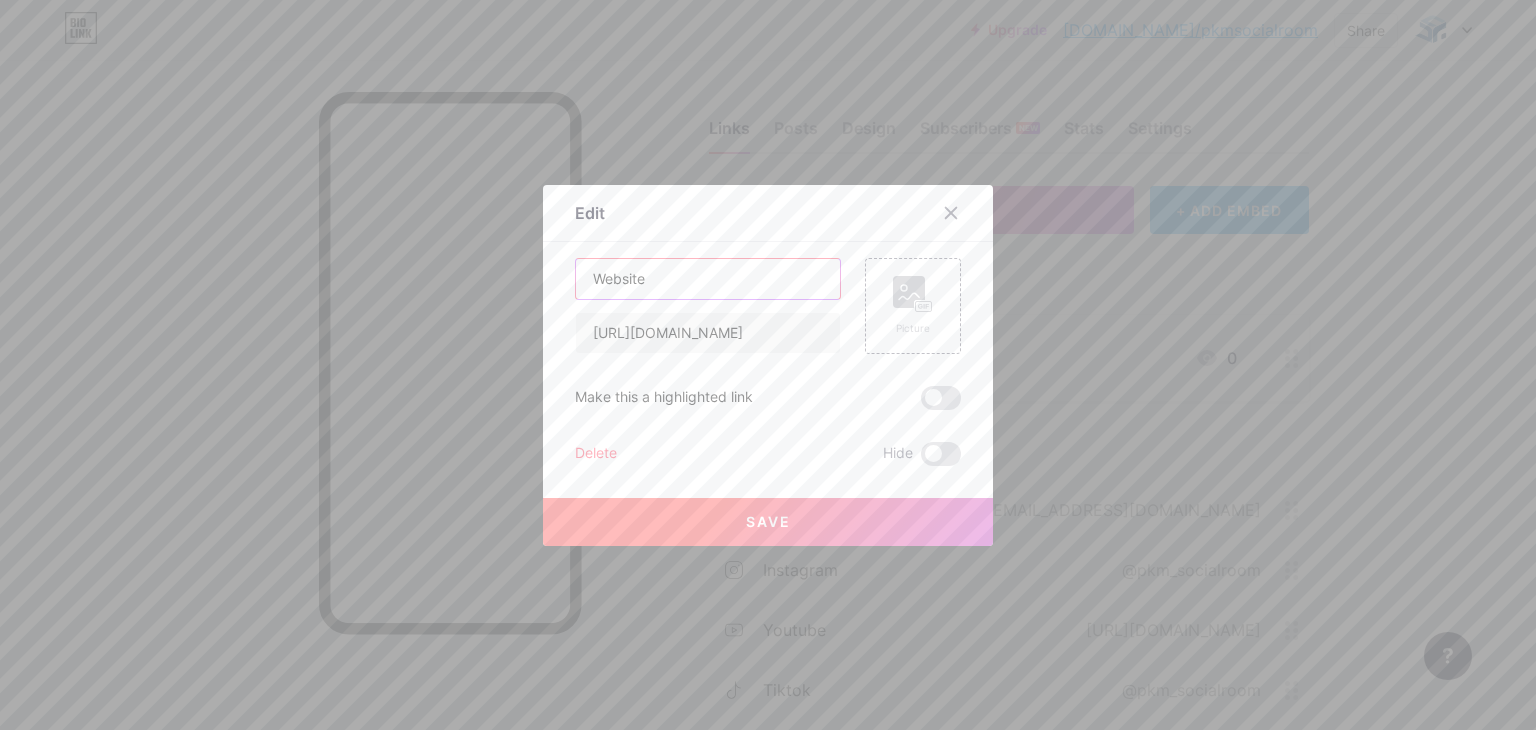 type on "Website" 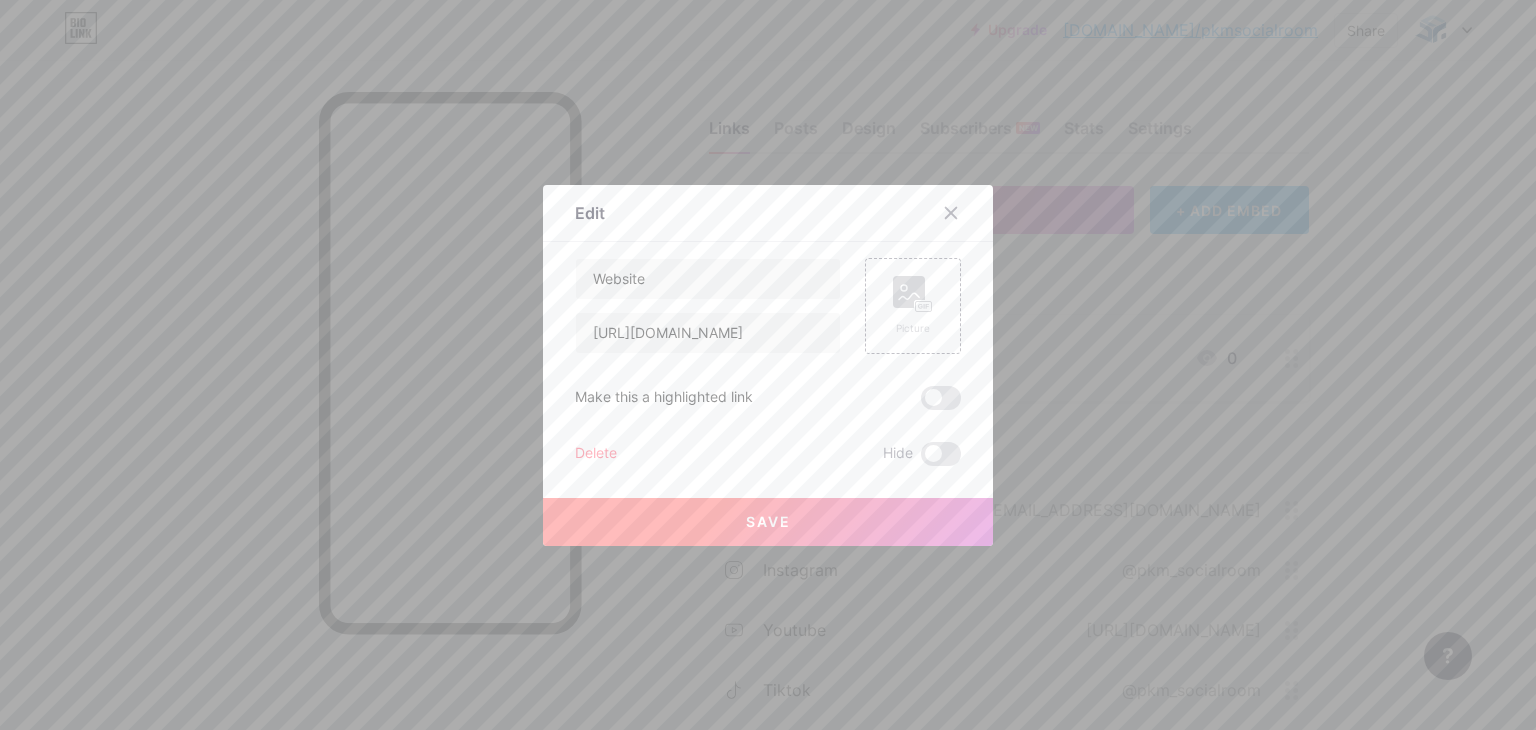 click on "Content
YouTube
Play YouTube video without leaving your page.
ADD
Vimeo
Play Vimeo video without leaving your page.
ADD
Tiktok
Grow your TikTok following
ADD
Tweet
Embed a tweet.
ADD
Reddit
Showcase your Reddit profile
ADD
Spotify
Embed Spotify to play the preview of a track.
ADD
Twitch
Play Twitch video without leaving your page.
ADD
SoundCloud
ADD" at bounding box center (768, 354) 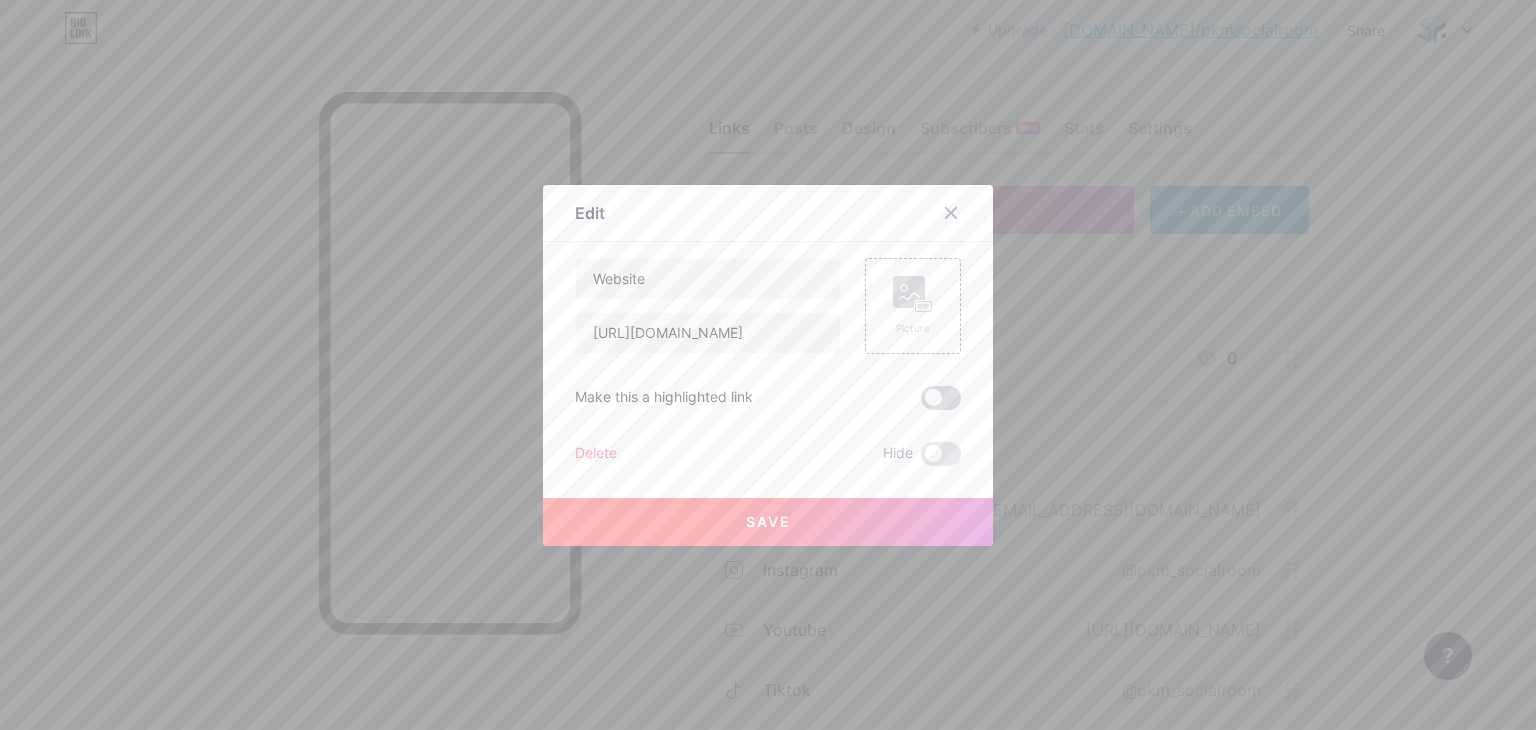 click at bounding box center [941, 398] 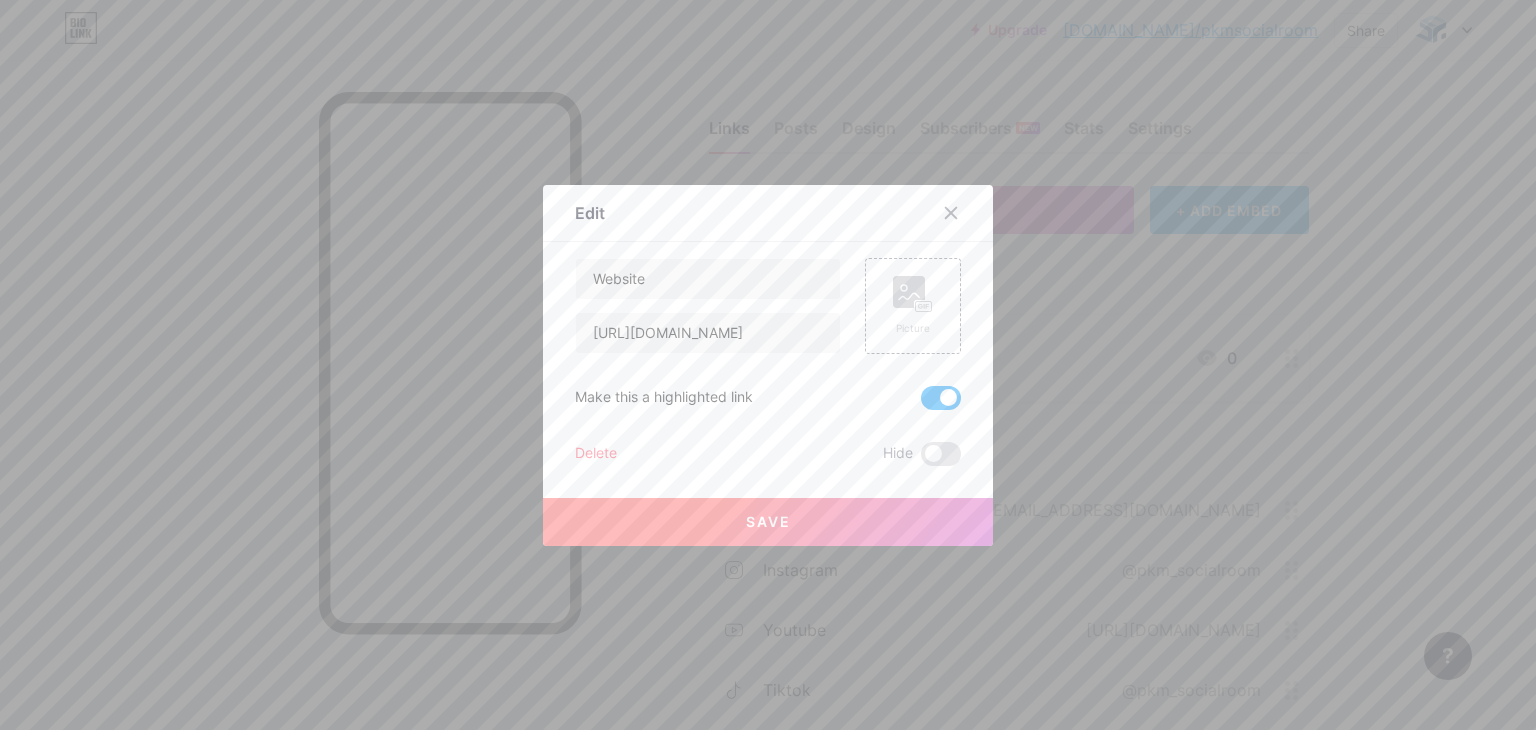 click on "Save" at bounding box center [768, 522] 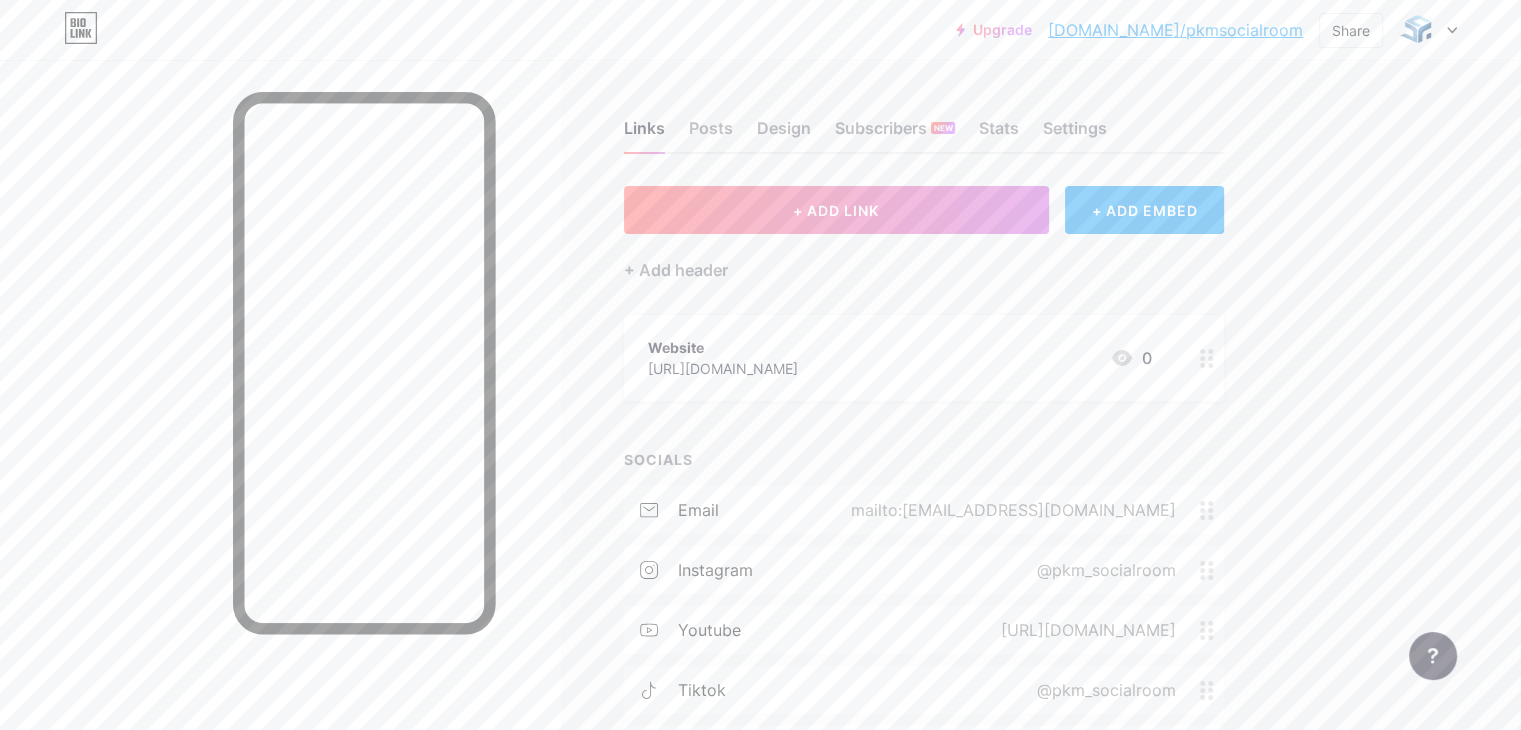 click at bounding box center (280, 425) 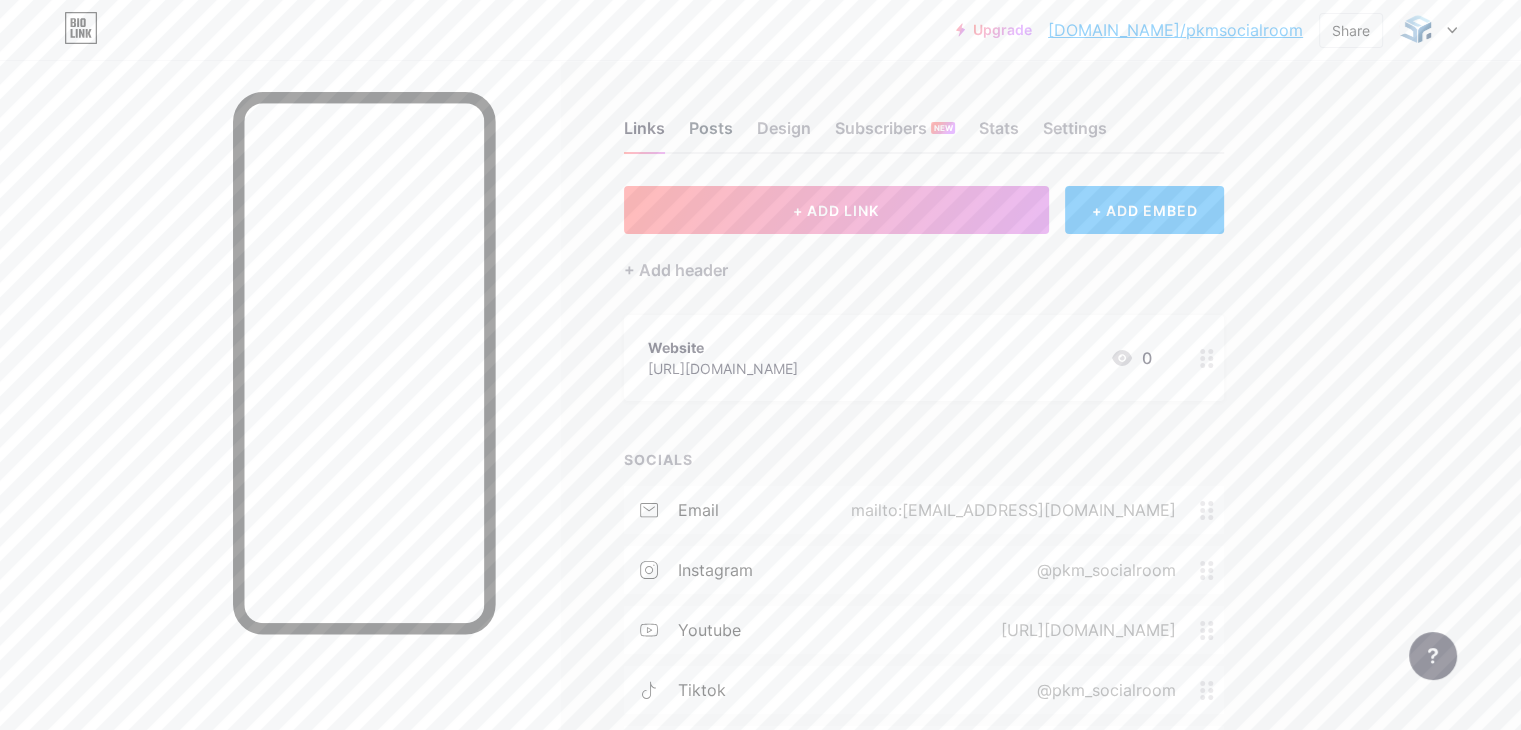 click on "Posts" at bounding box center [711, 134] 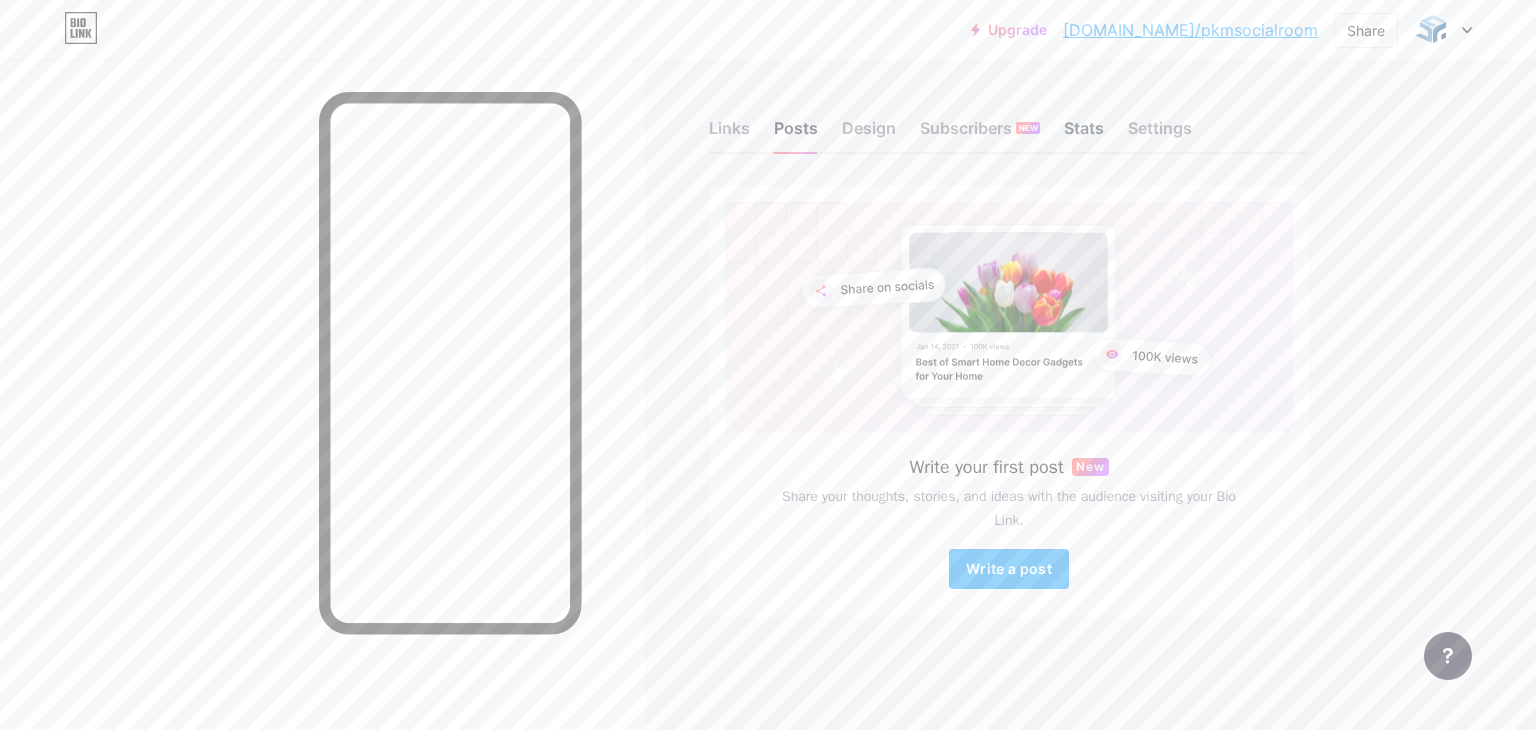 click on "Stats" at bounding box center (1084, 134) 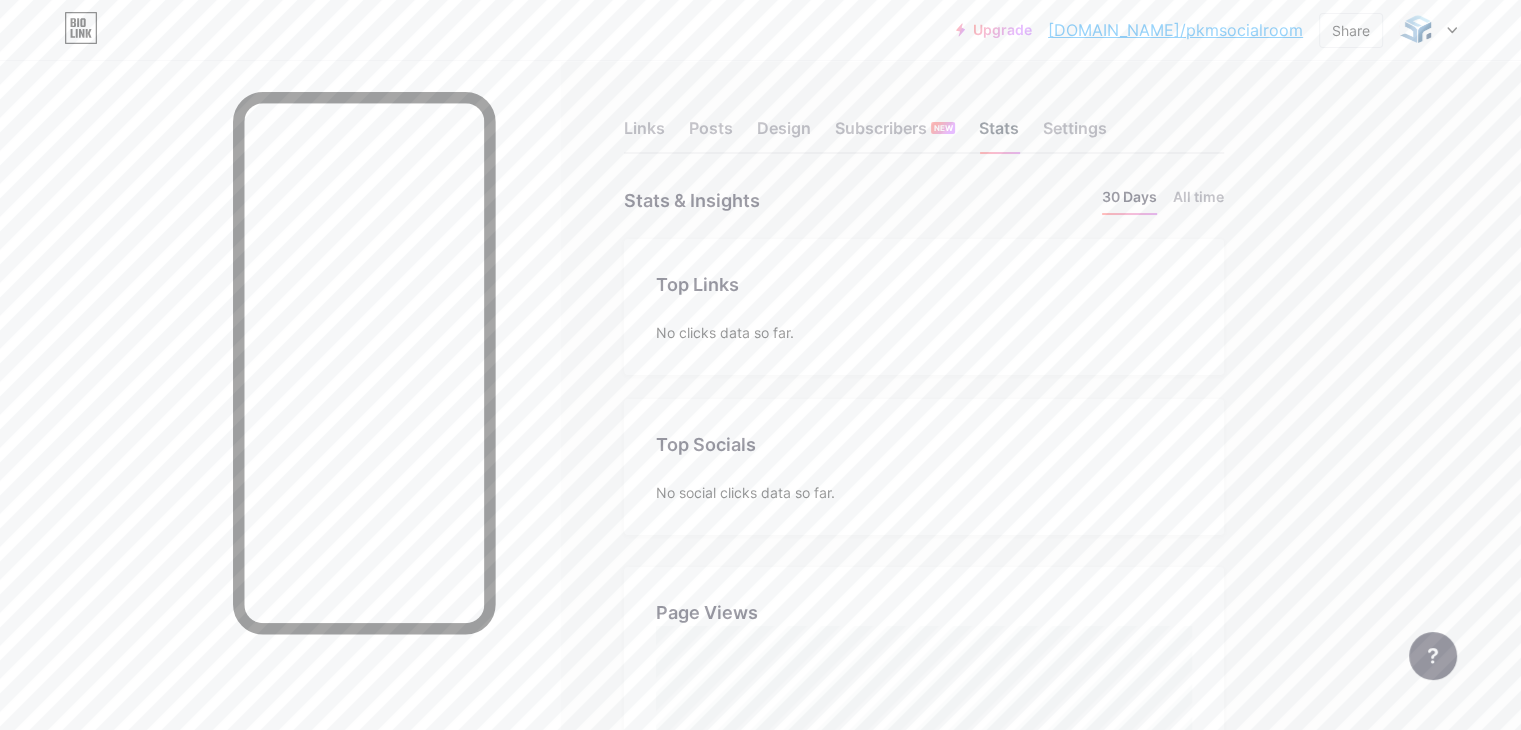 scroll, scrollTop: 999270, scrollLeft: 998479, axis: both 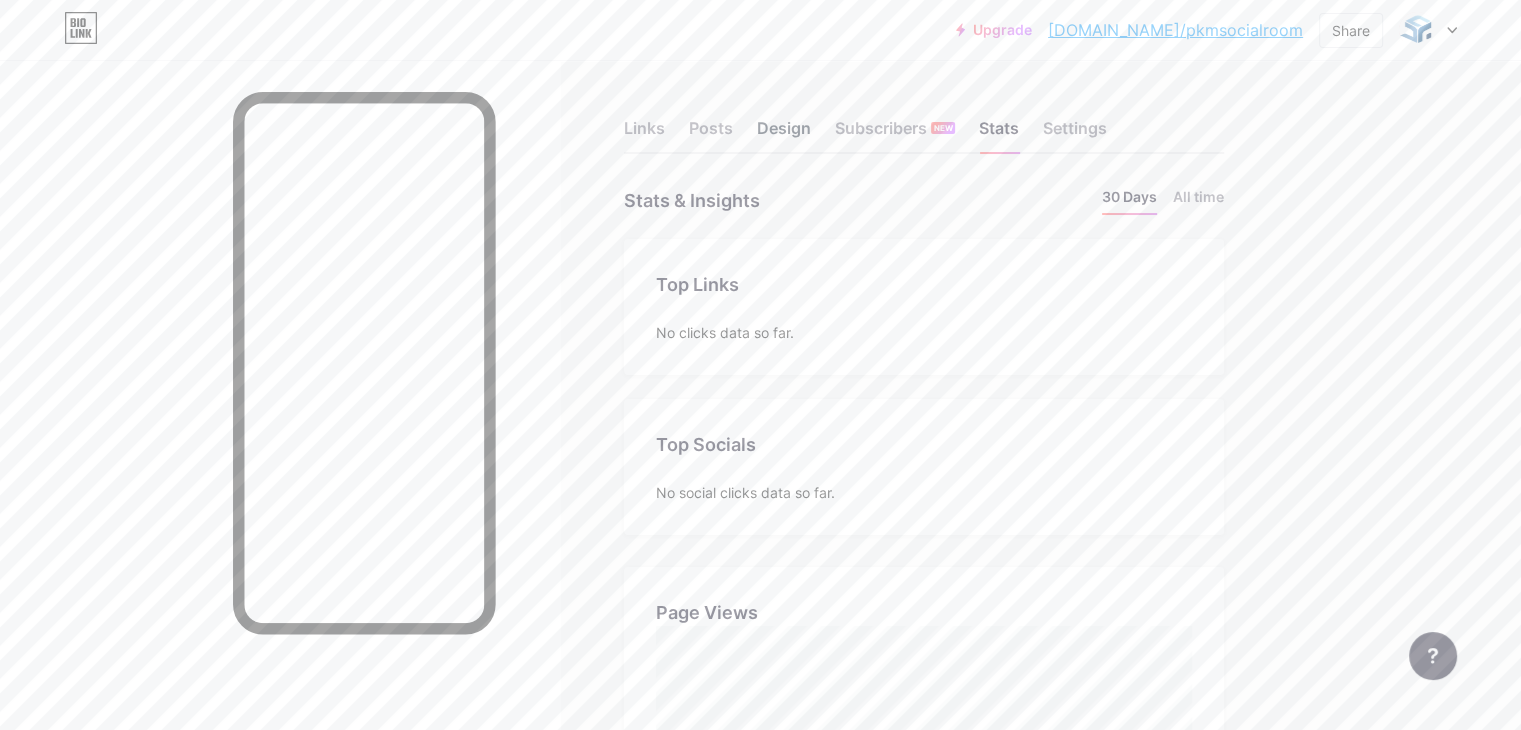 click on "Design" at bounding box center (784, 134) 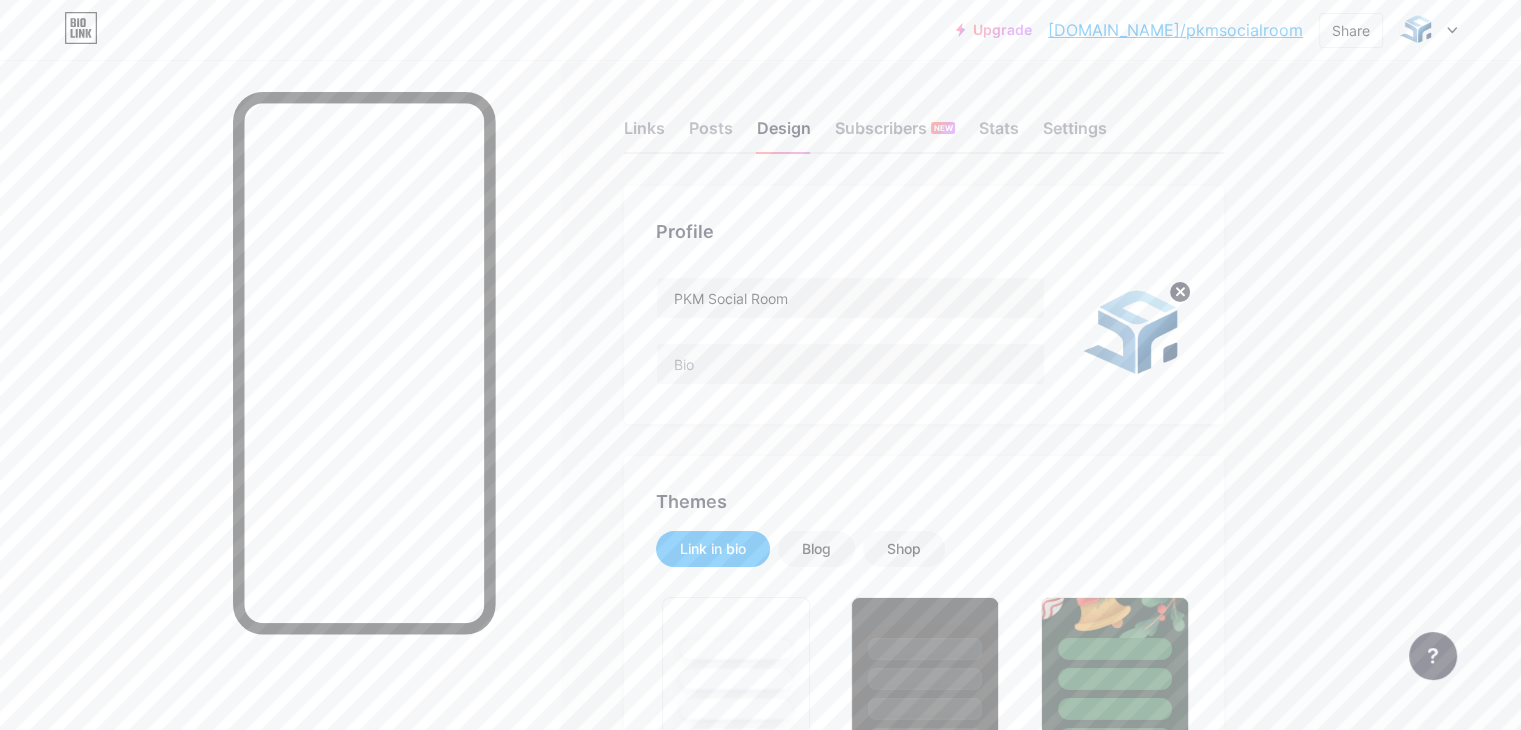 type on "#ffffff" 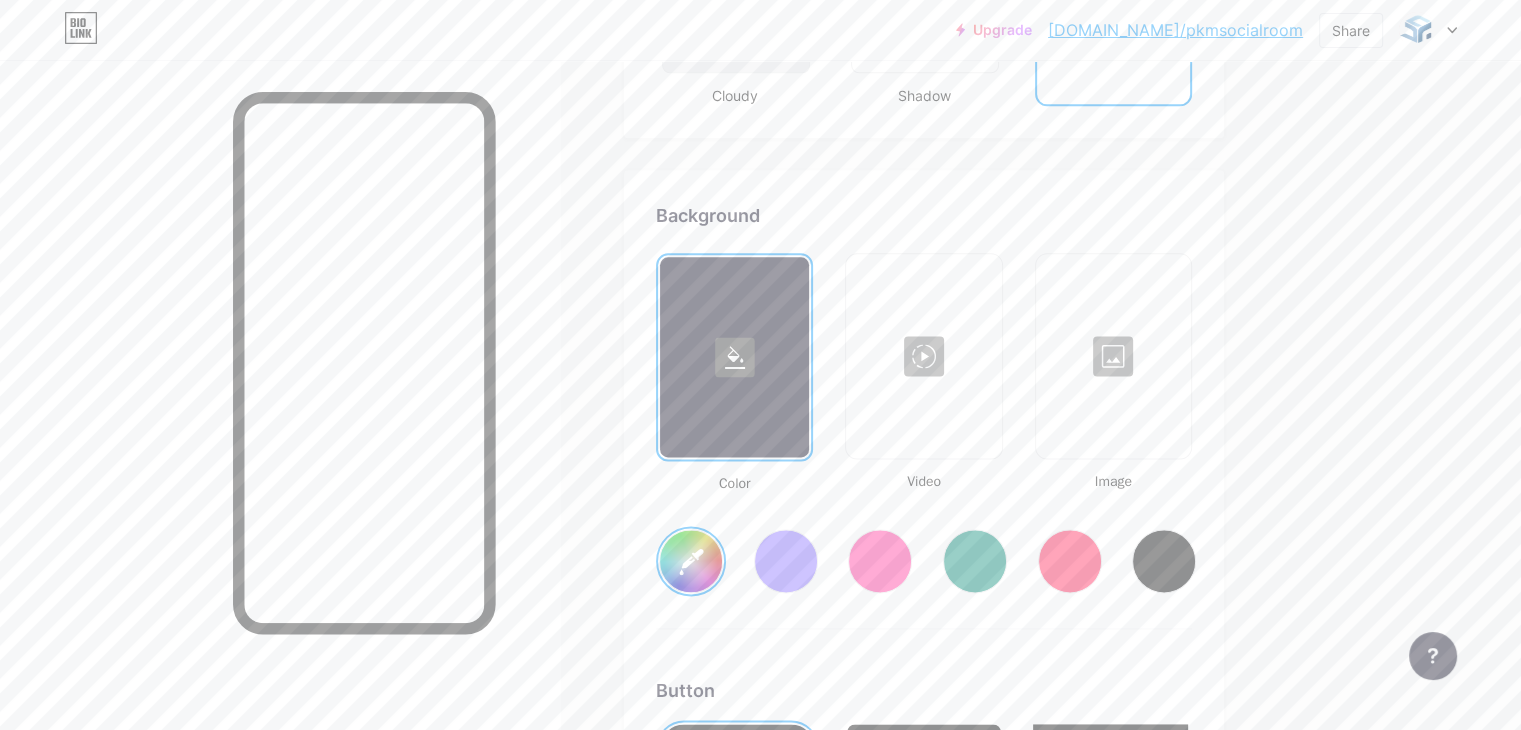 scroll, scrollTop: 2600, scrollLeft: 0, axis: vertical 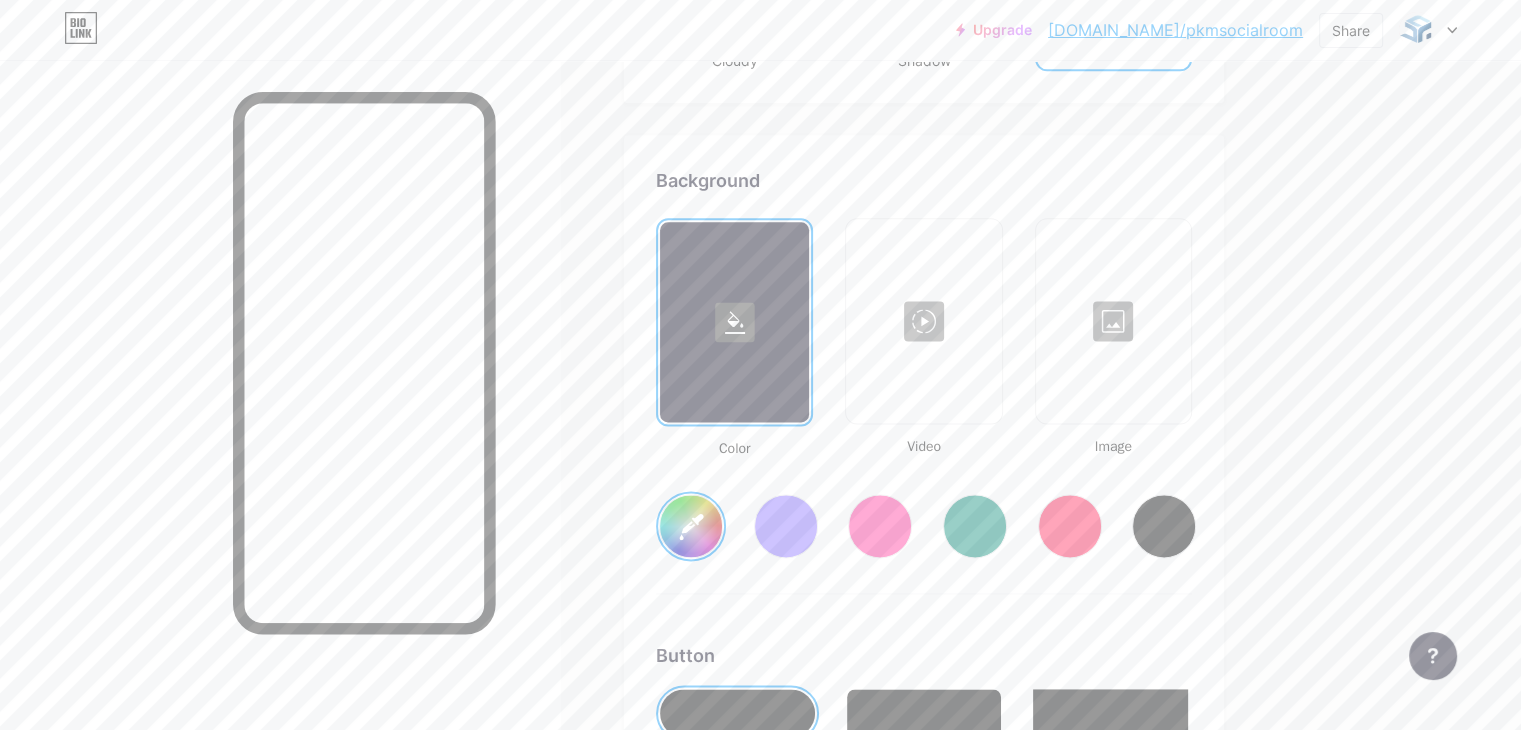 click at bounding box center [1113, 321] 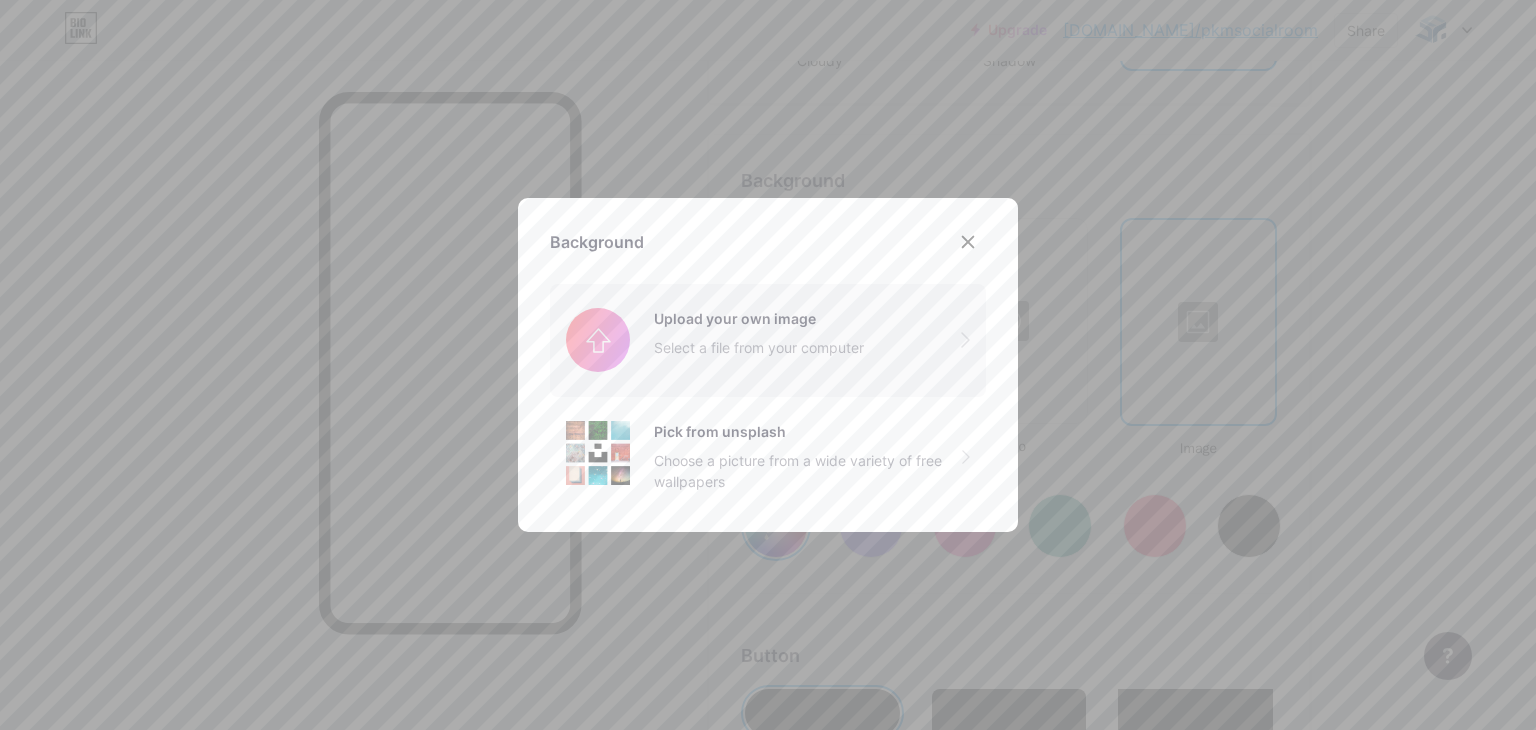 click at bounding box center [768, 340] 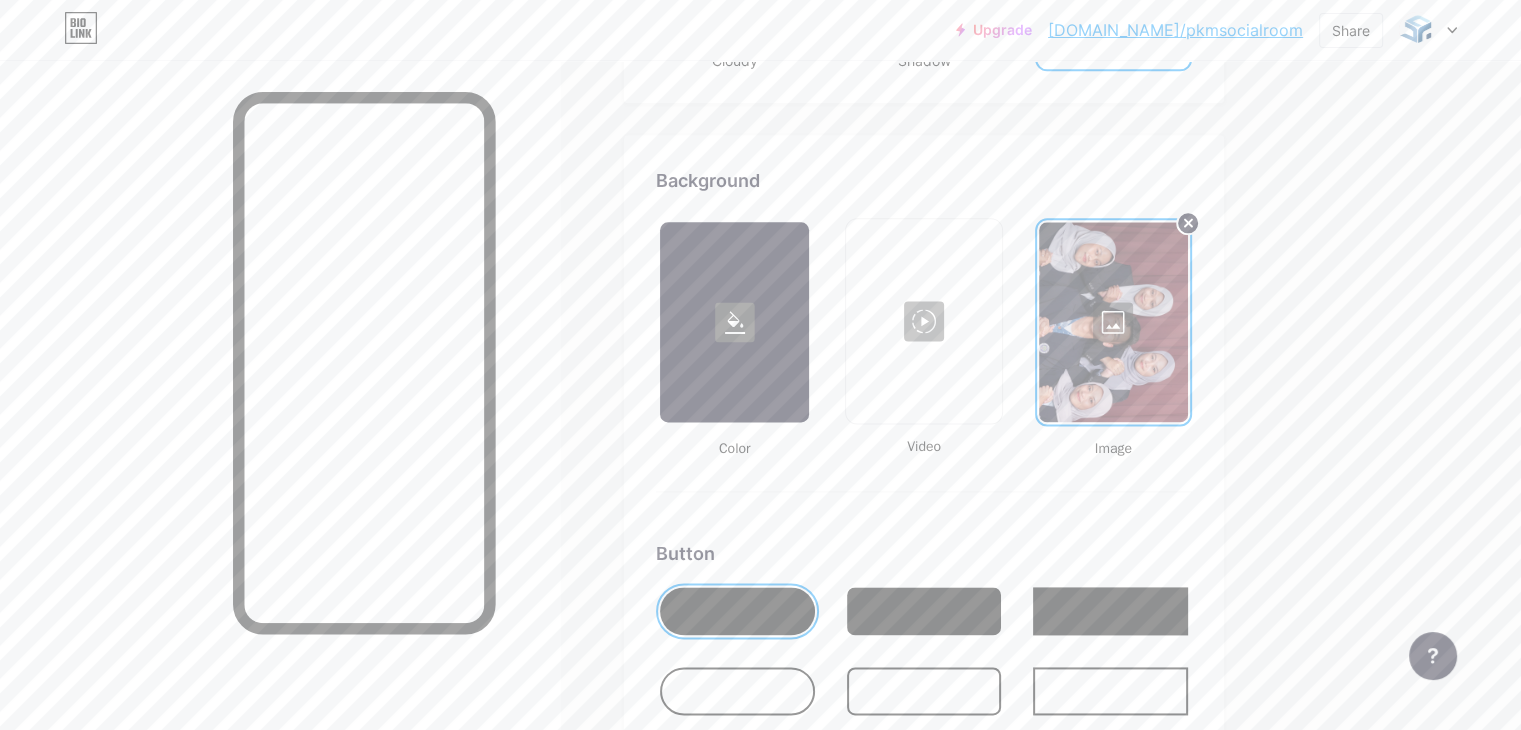 click at bounding box center [1113, 322] 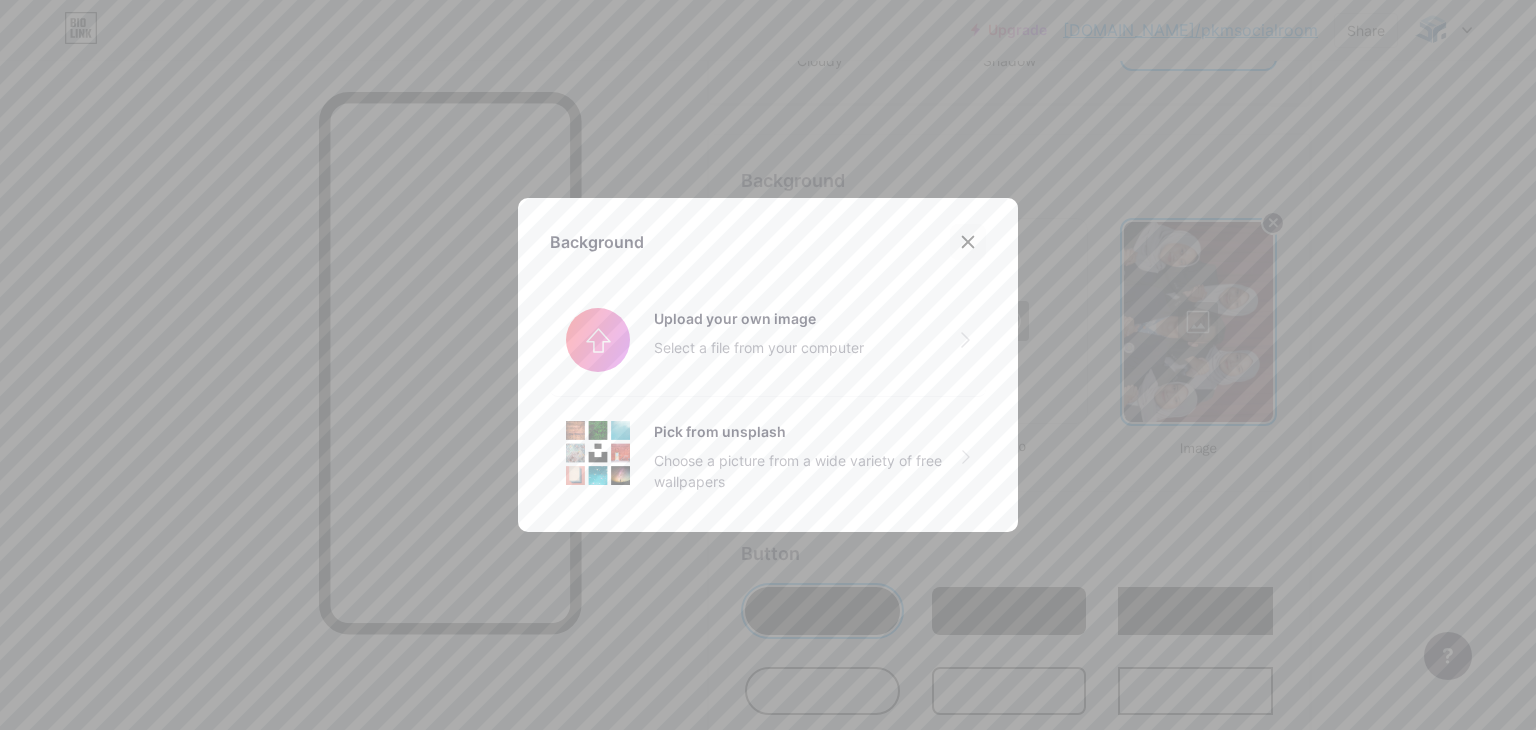 click 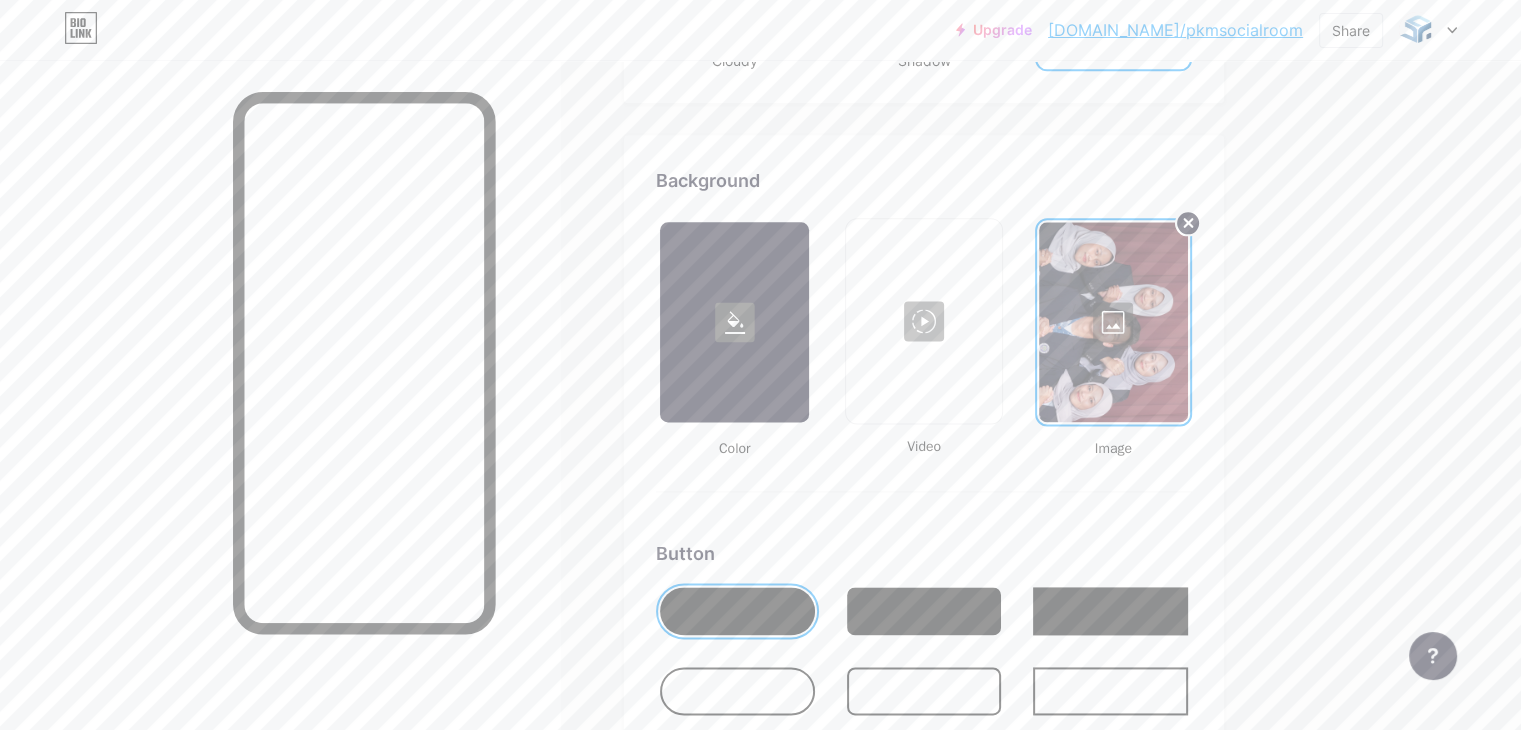 click 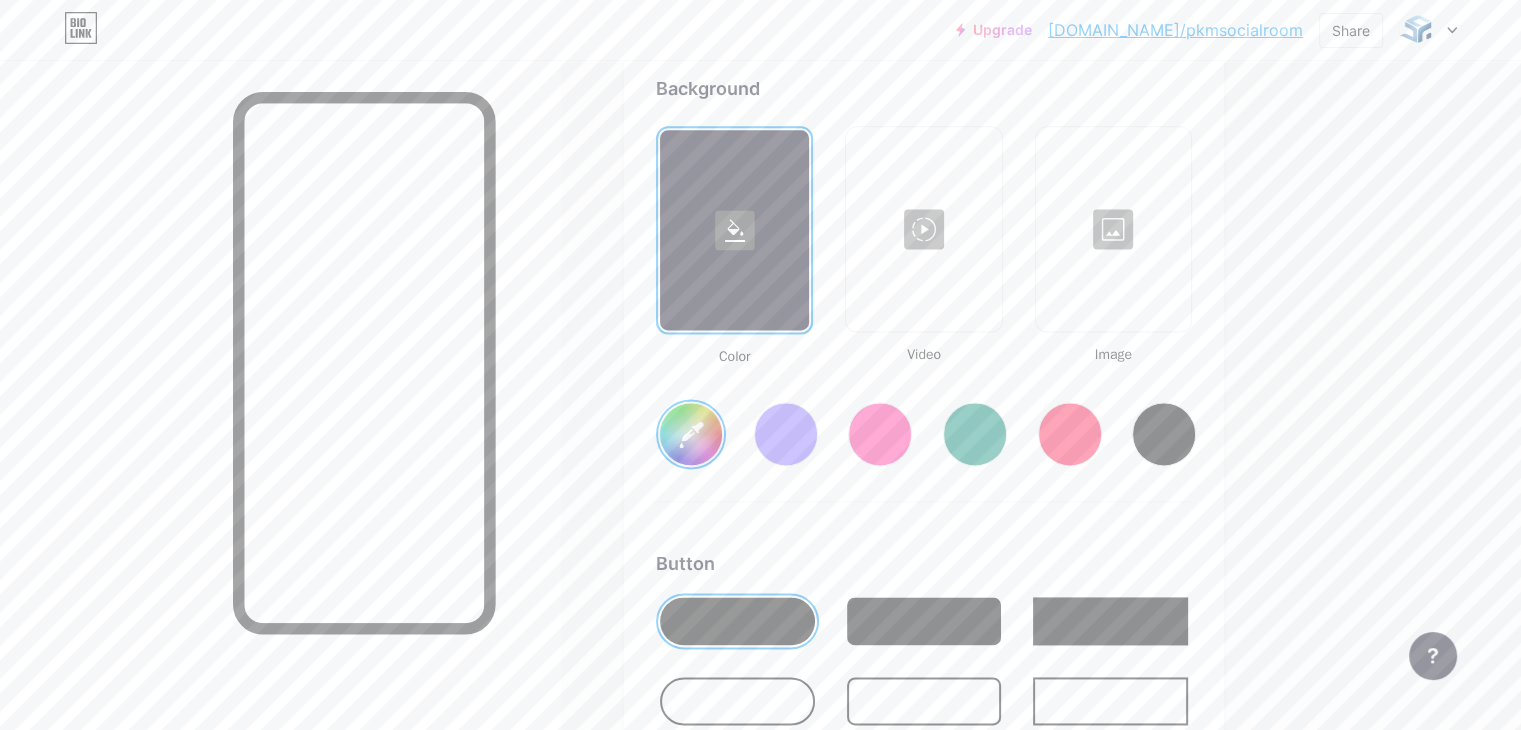scroll, scrollTop: 2700, scrollLeft: 0, axis: vertical 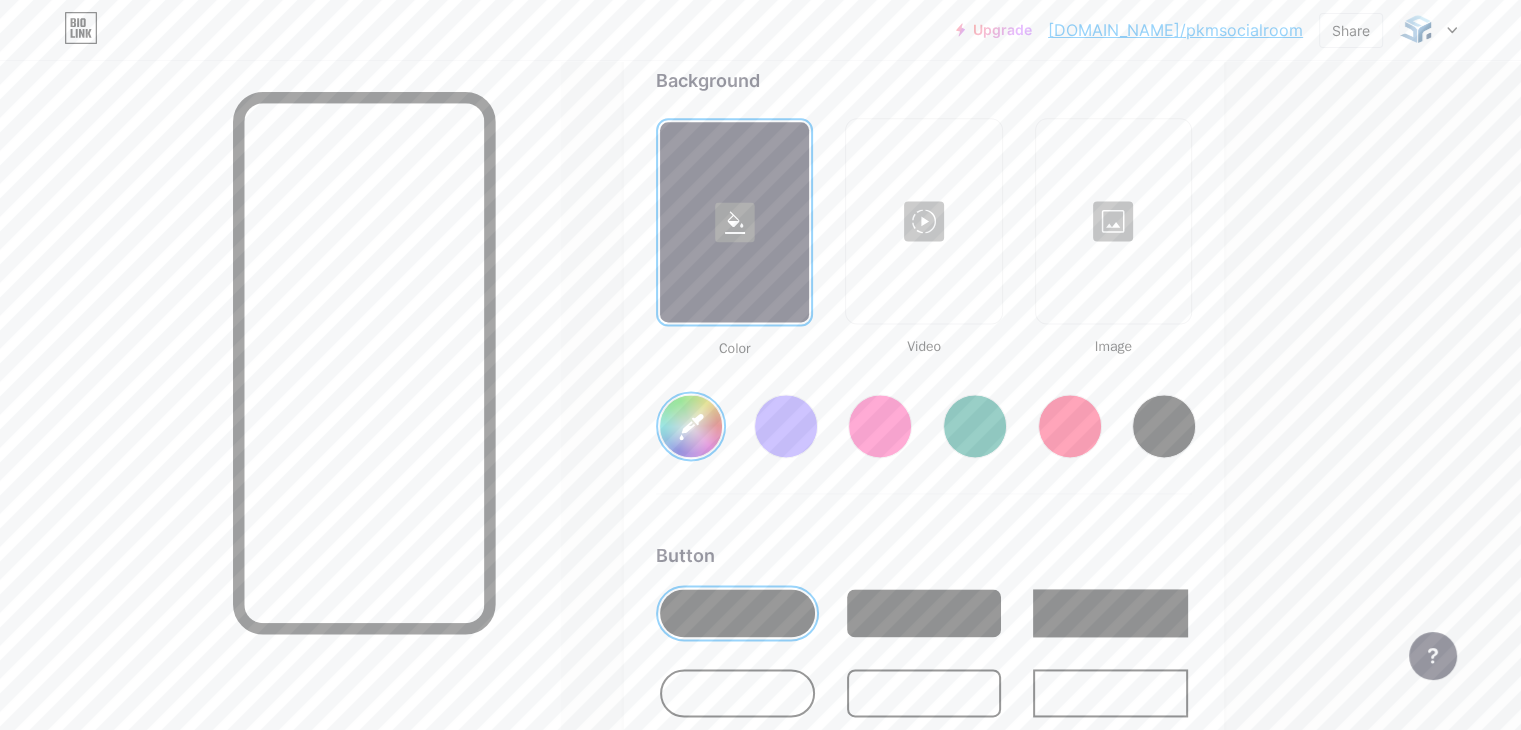 click on "#ffffff" at bounding box center [691, 426] 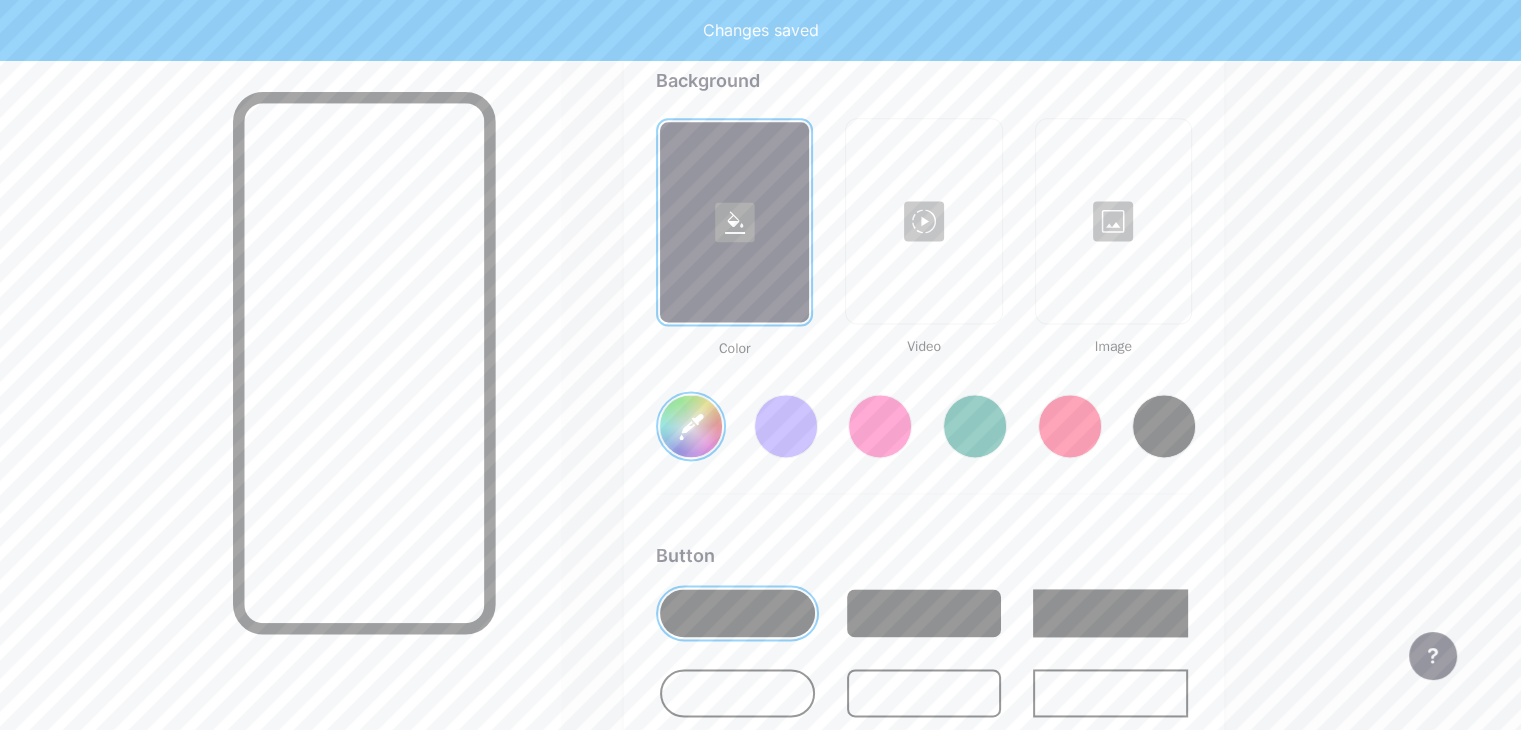 type on "#ffffff" 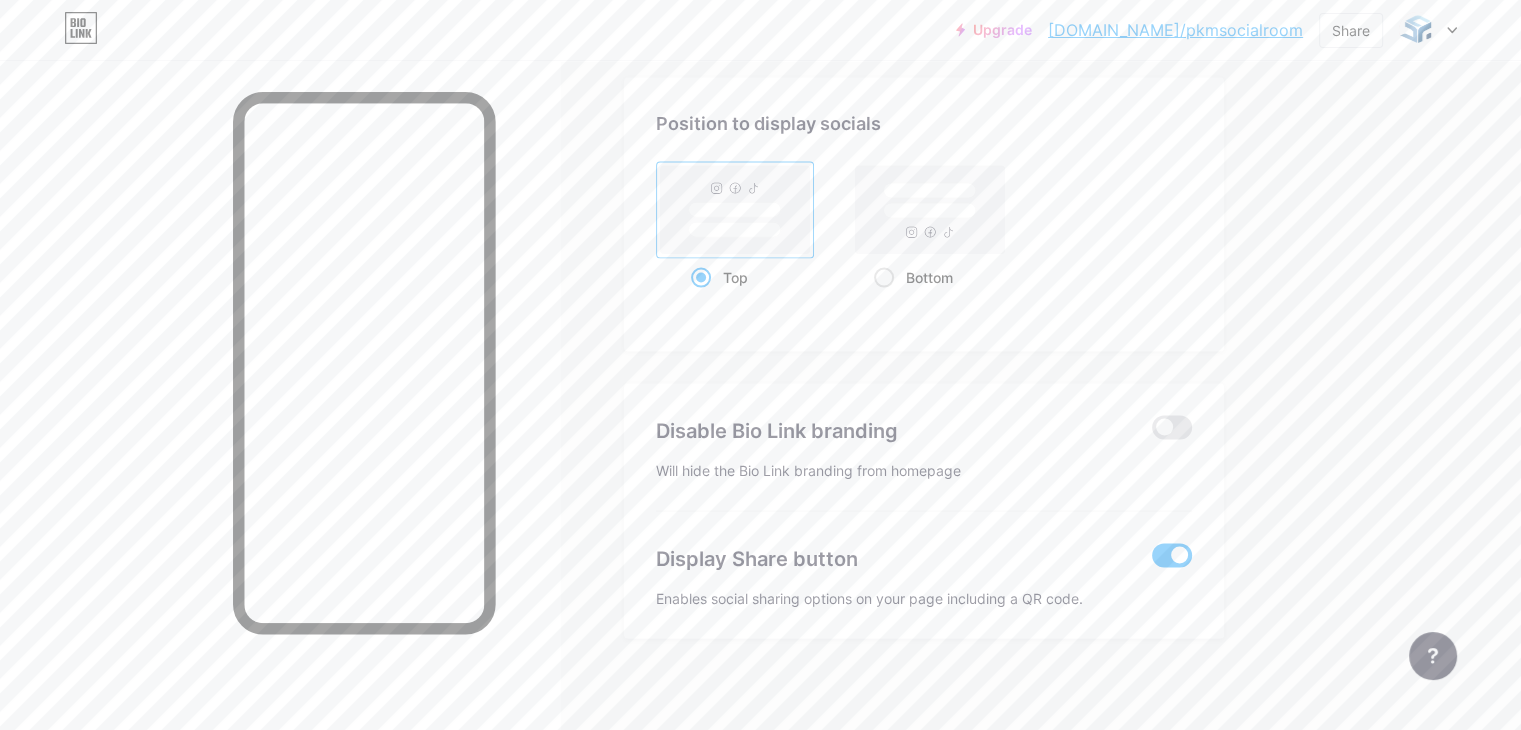 scroll, scrollTop: 3939, scrollLeft: 0, axis: vertical 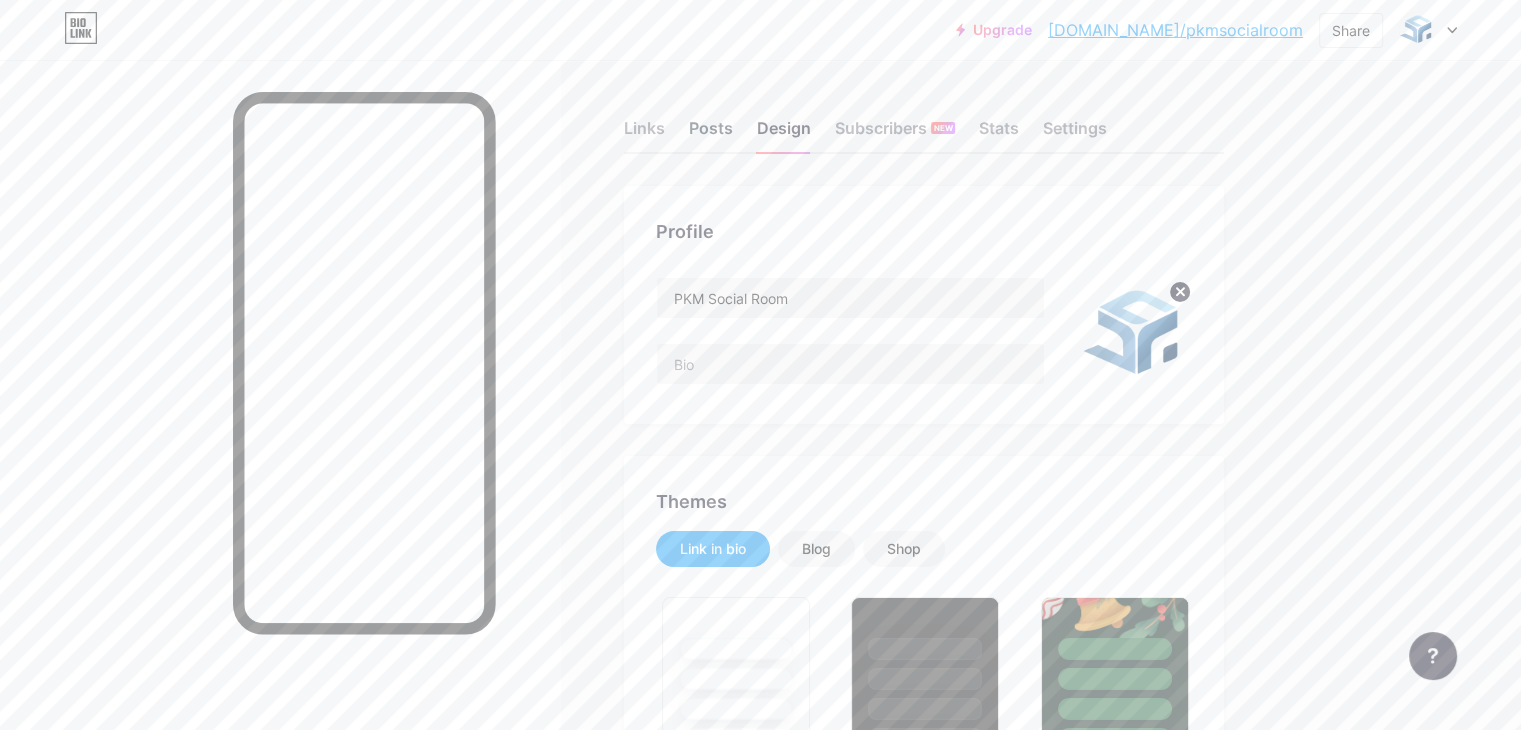 click on "Posts" at bounding box center [711, 134] 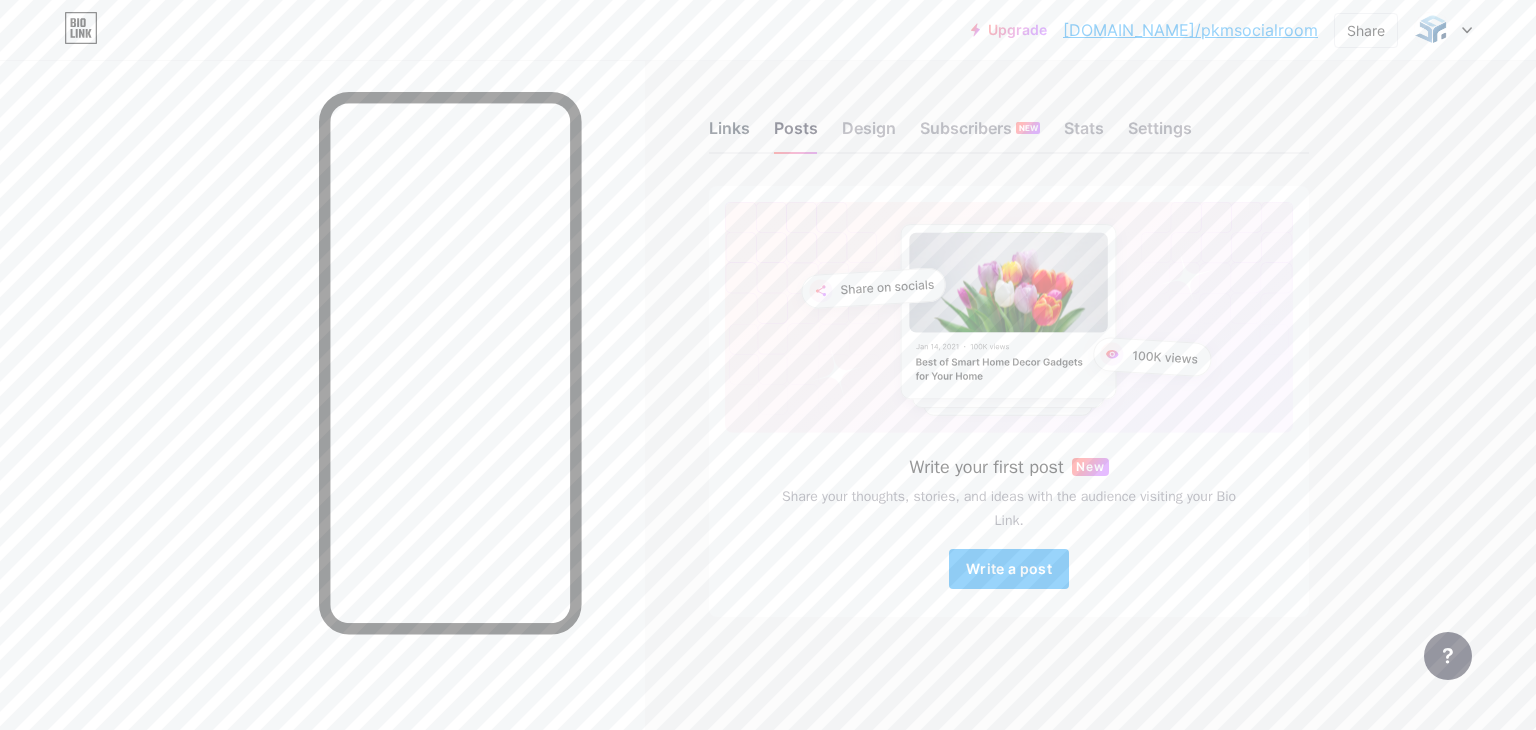 click on "Links" at bounding box center (729, 134) 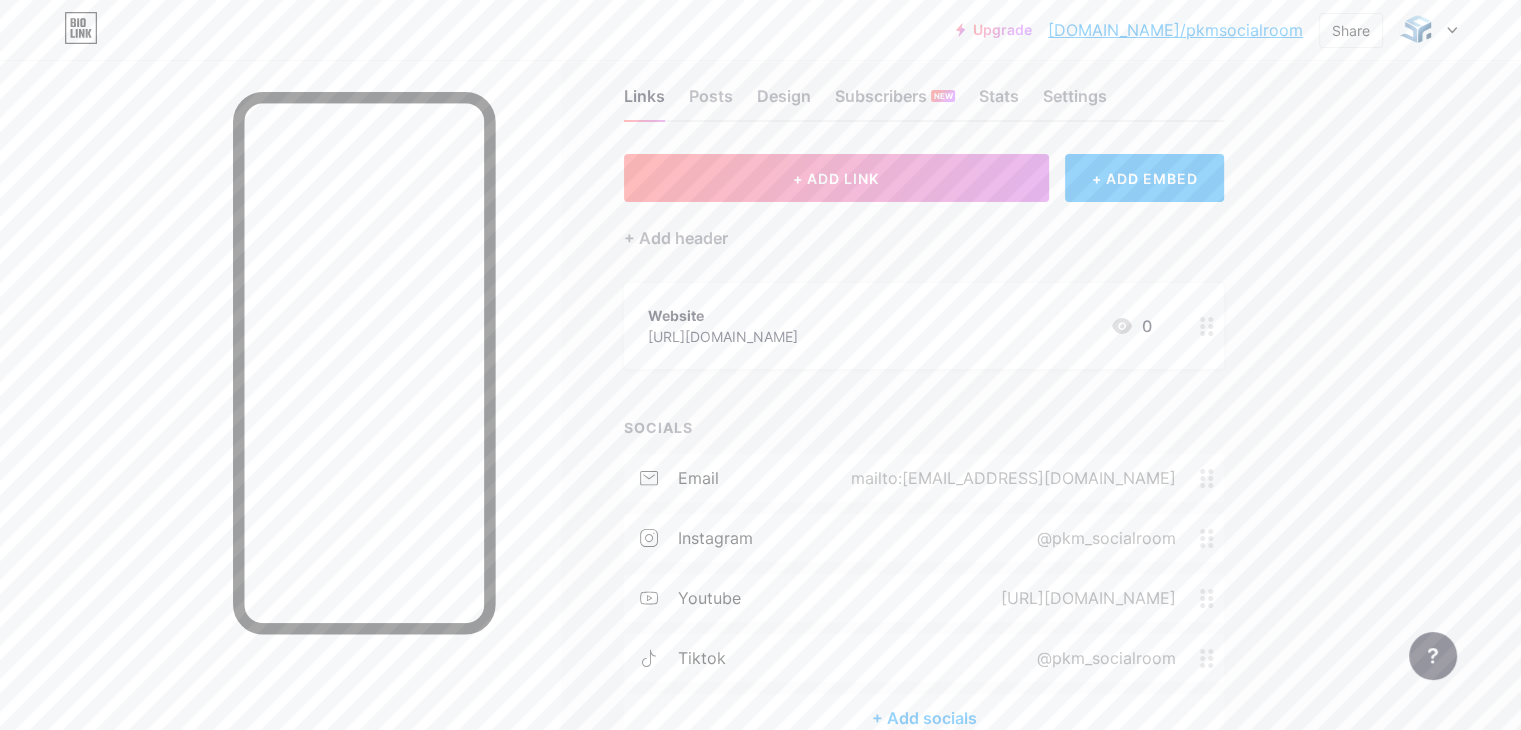 scroll, scrollTop: 0, scrollLeft: 0, axis: both 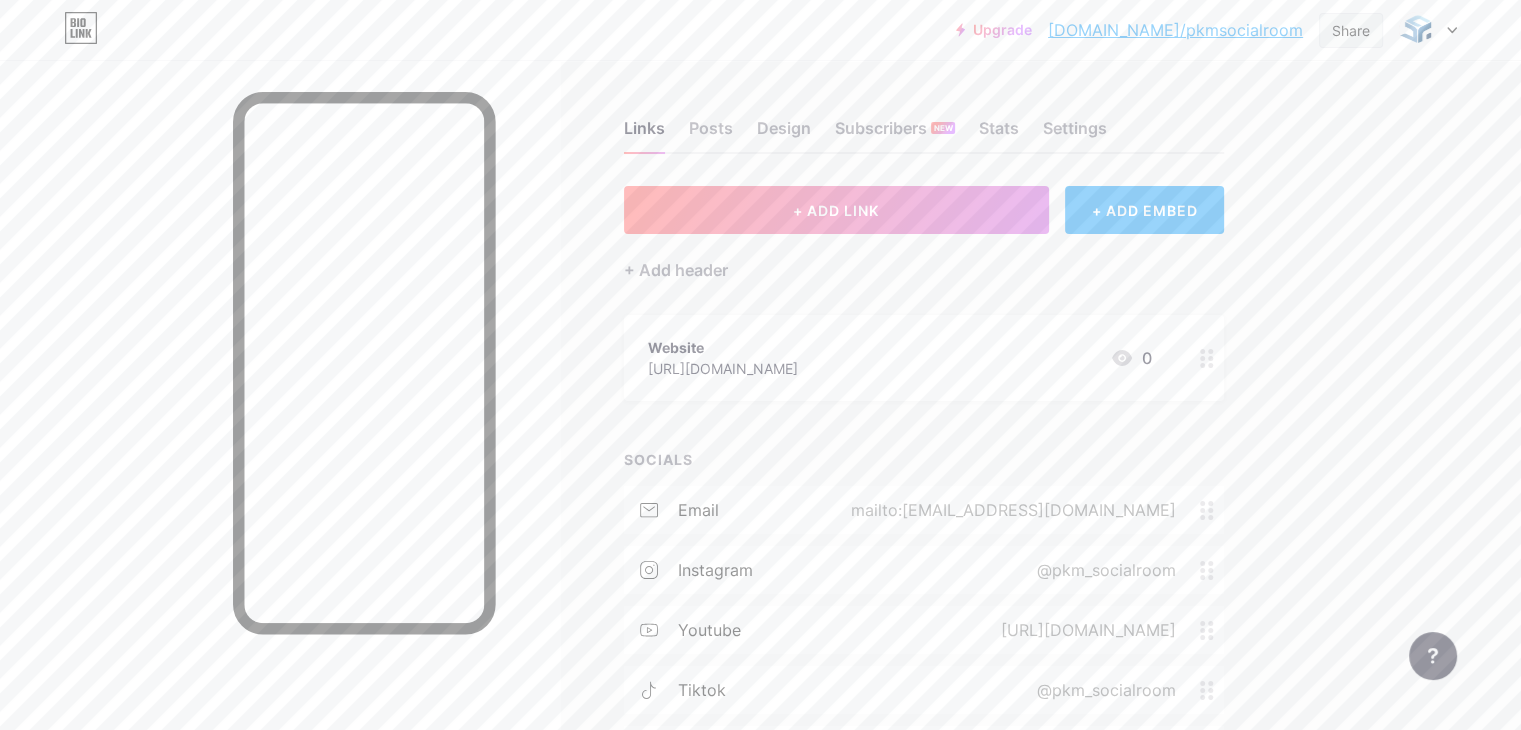 click on "Share" at bounding box center [1351, 30] 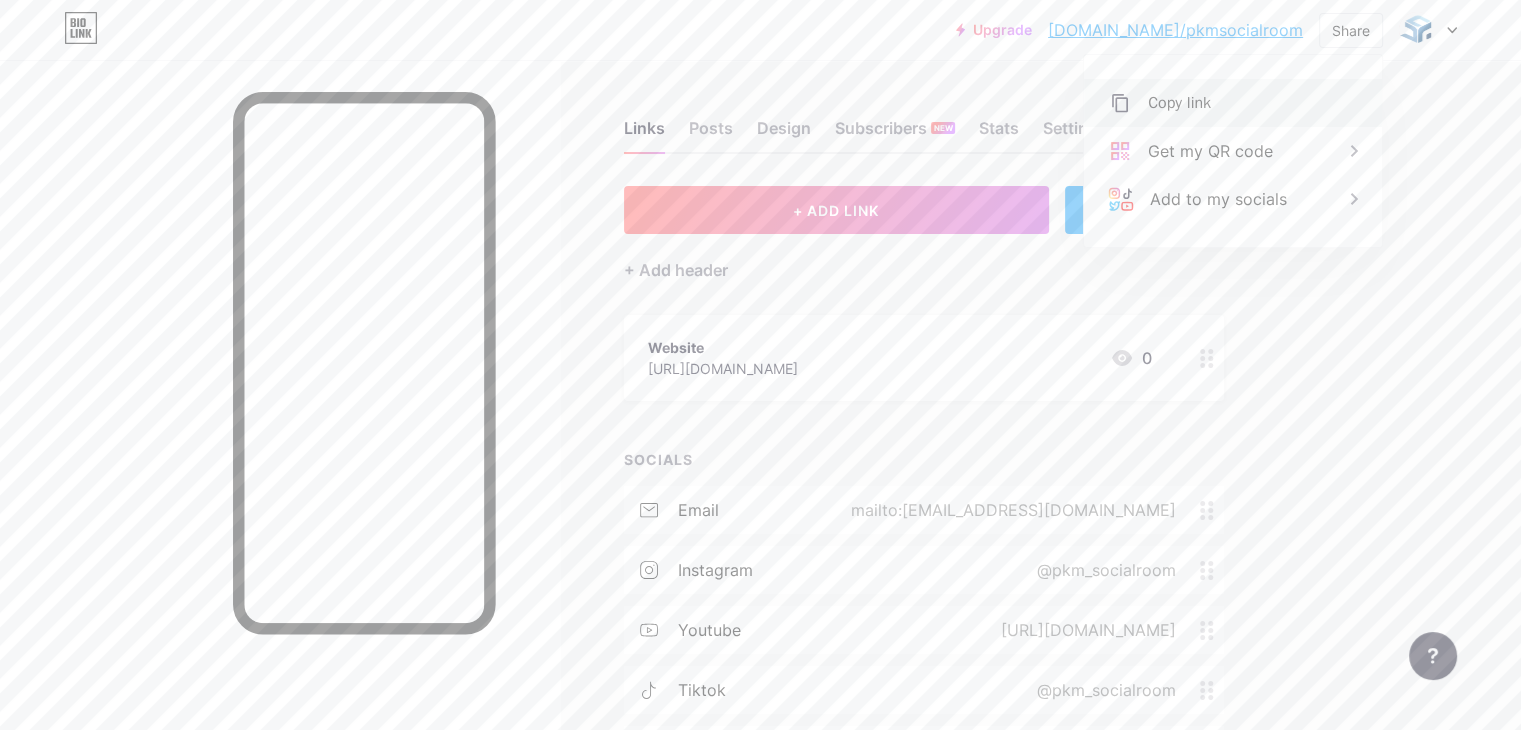 click on "Copy link" at bounding box center [1233, 103] 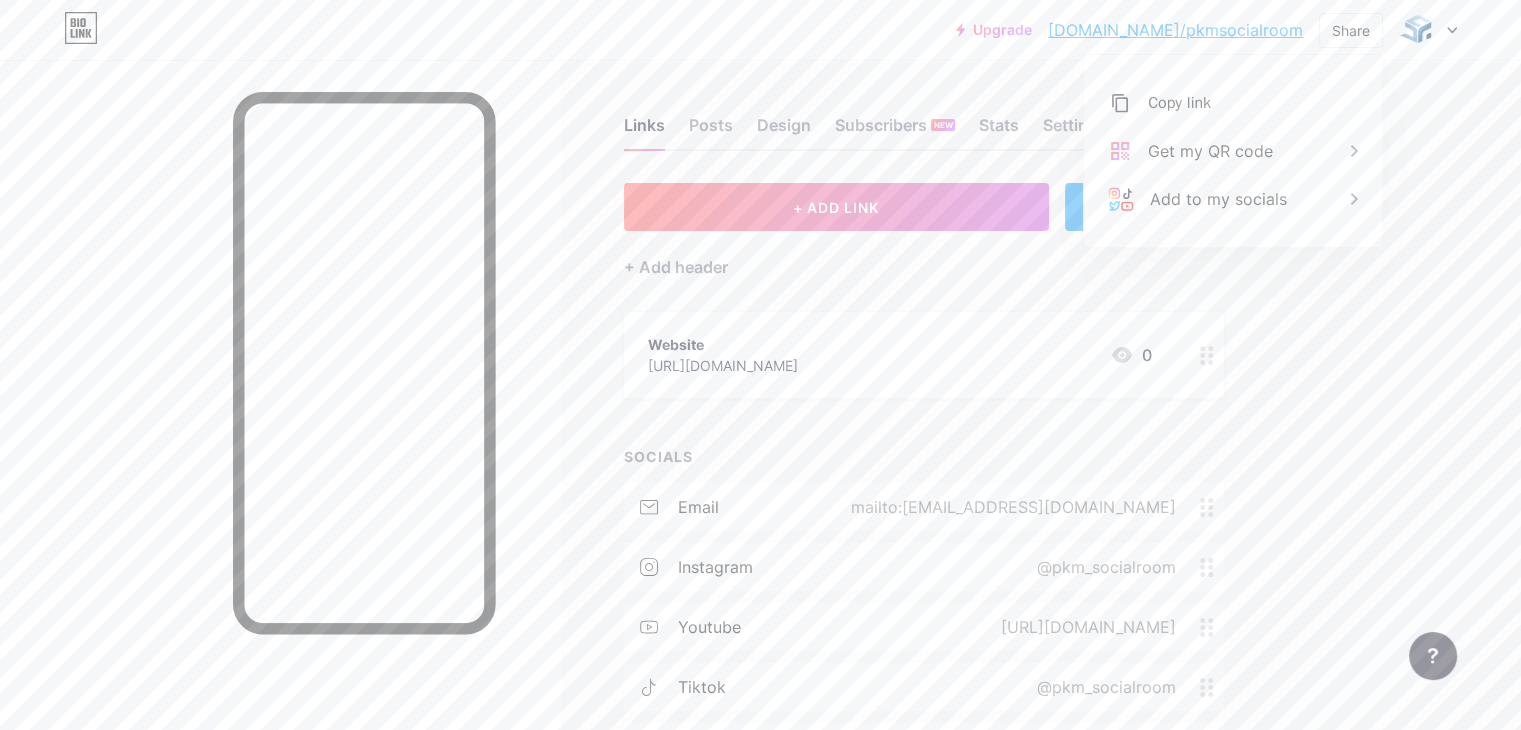 scroll, scrollTop: 0, scrollLeft: 0, axis: both 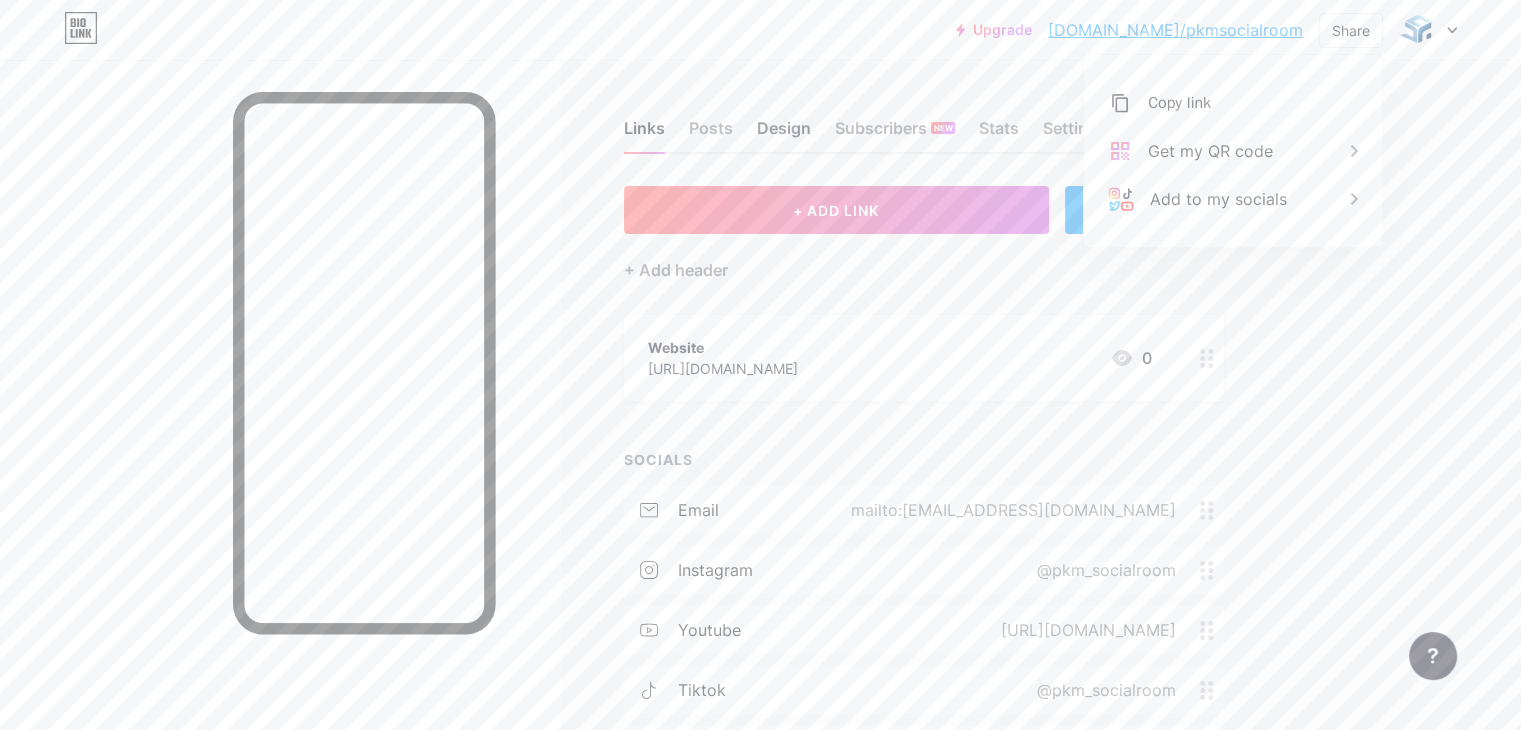 drag, startPoint x: 872, startPoint y: 121, endPoint x: 891, endPoint y: 139, distance: 26.172504 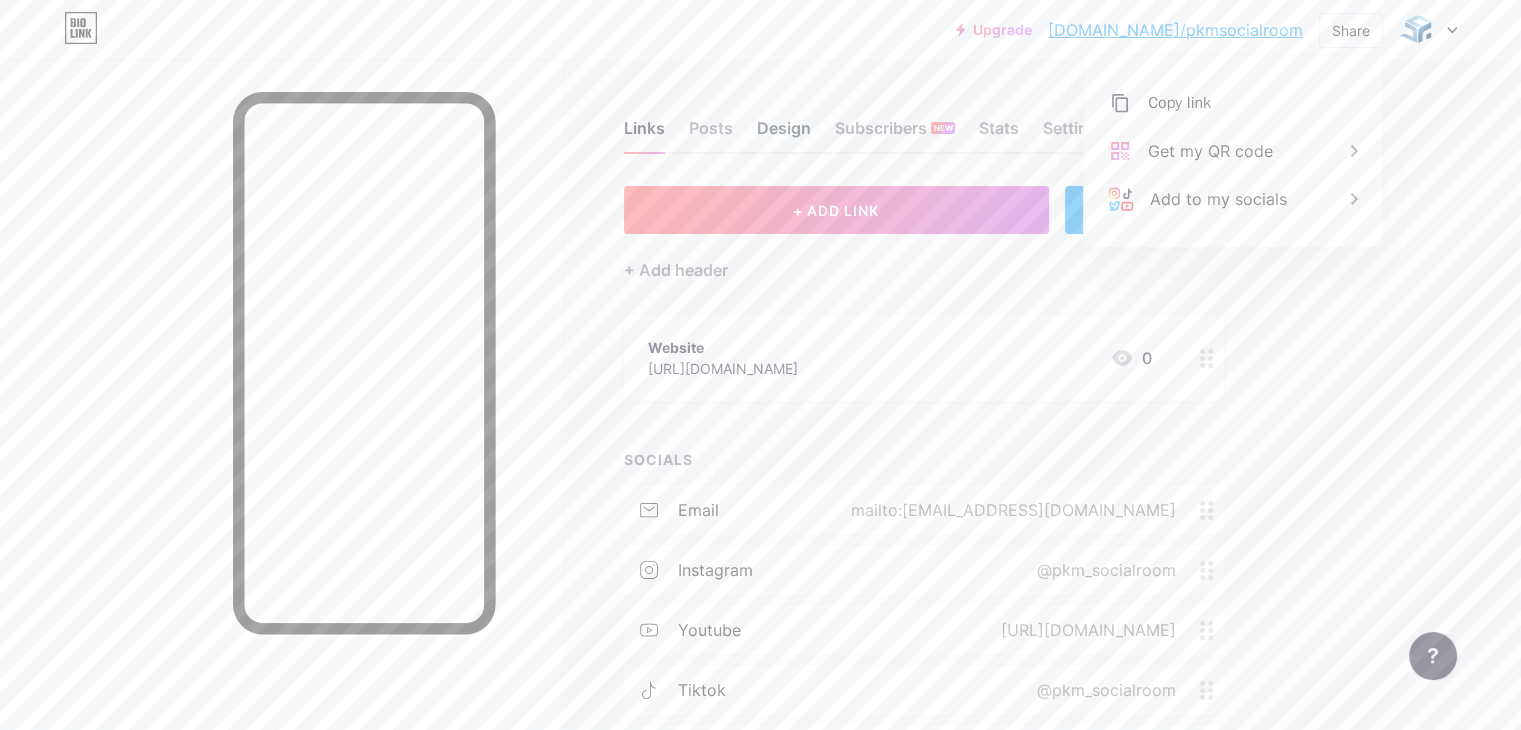 click on "Design" at bounding box center [784, 134] 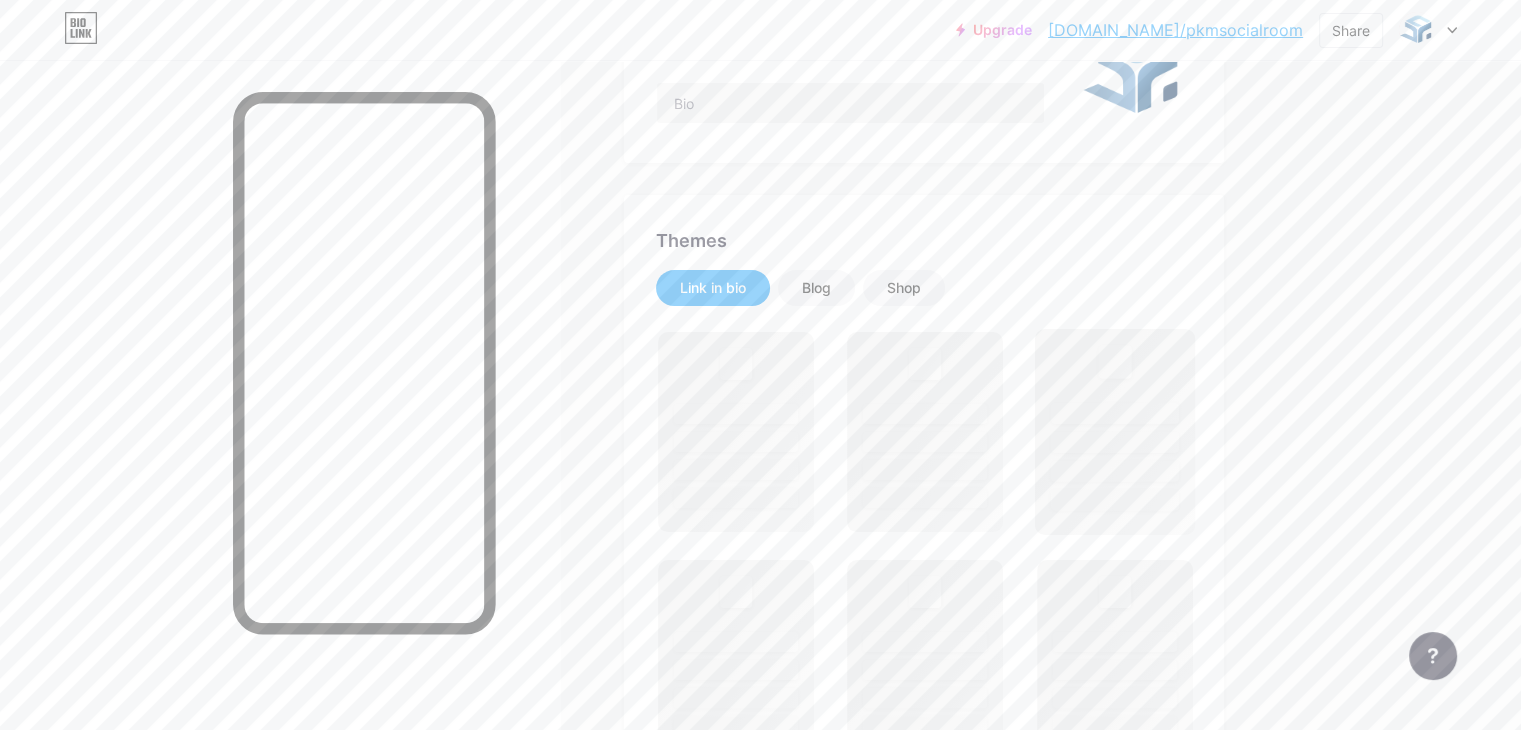 scroll, scrollTop: 300, scrollLeft: 0, axis: vertical 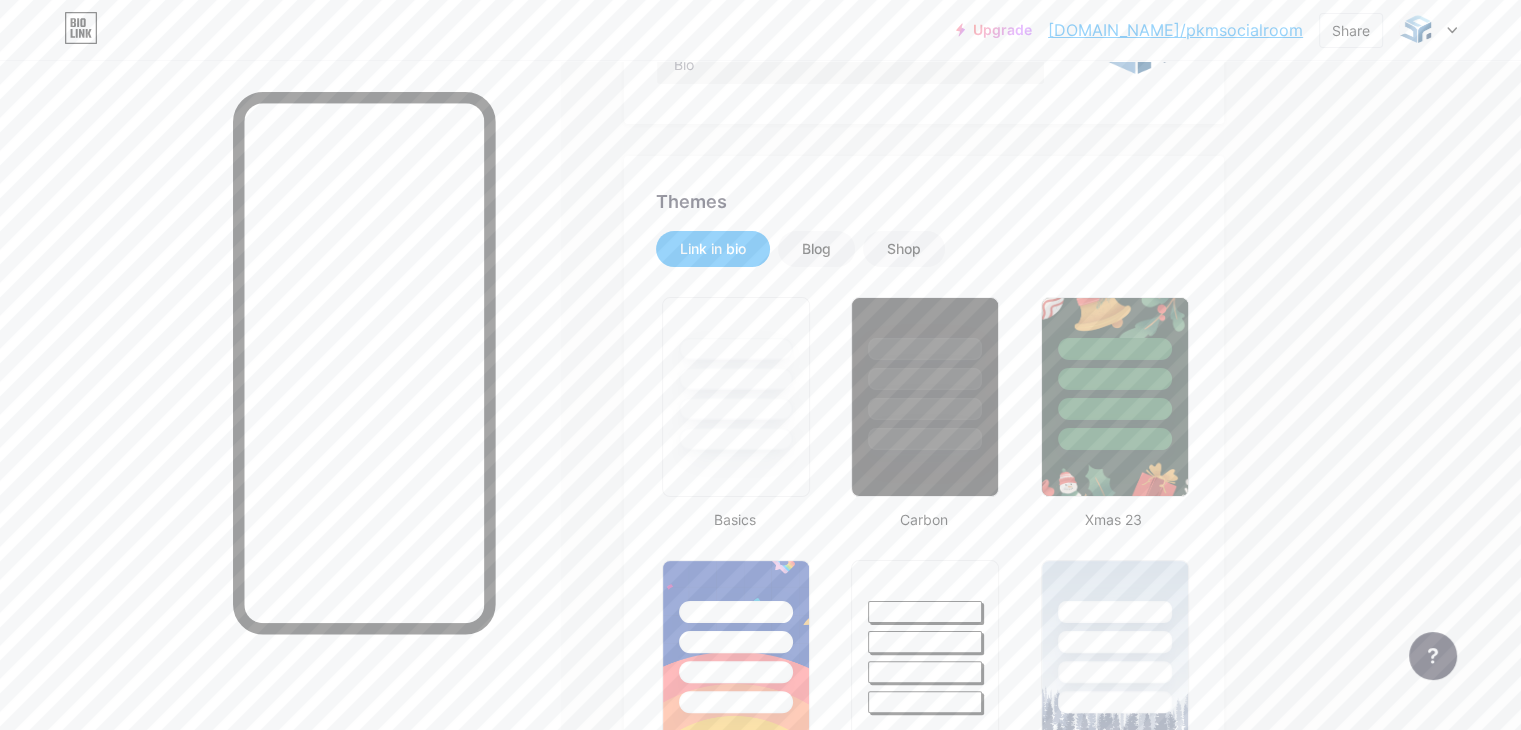type on "#ffffff" 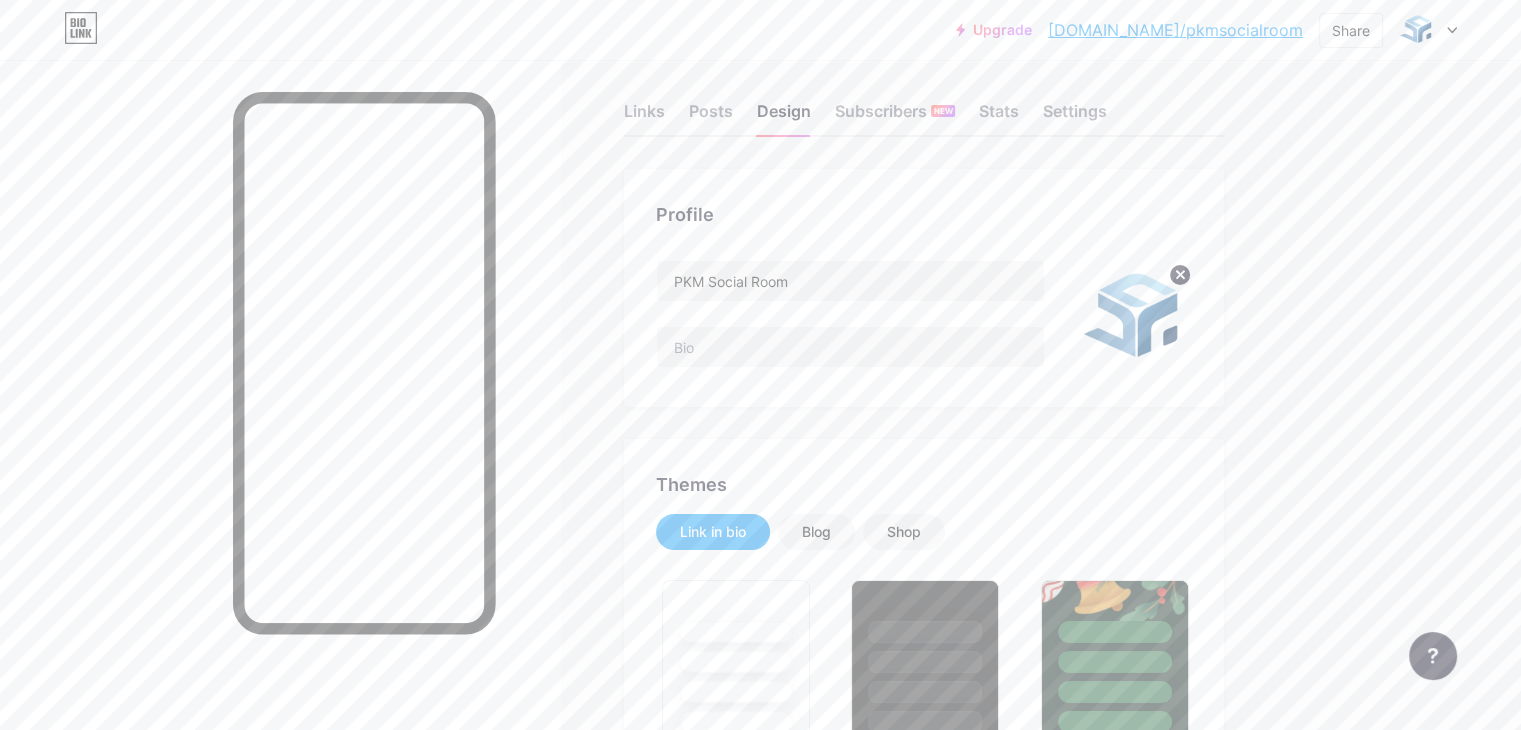 scroll, scrollTop: 0, scrollLeft: 0, axis: both 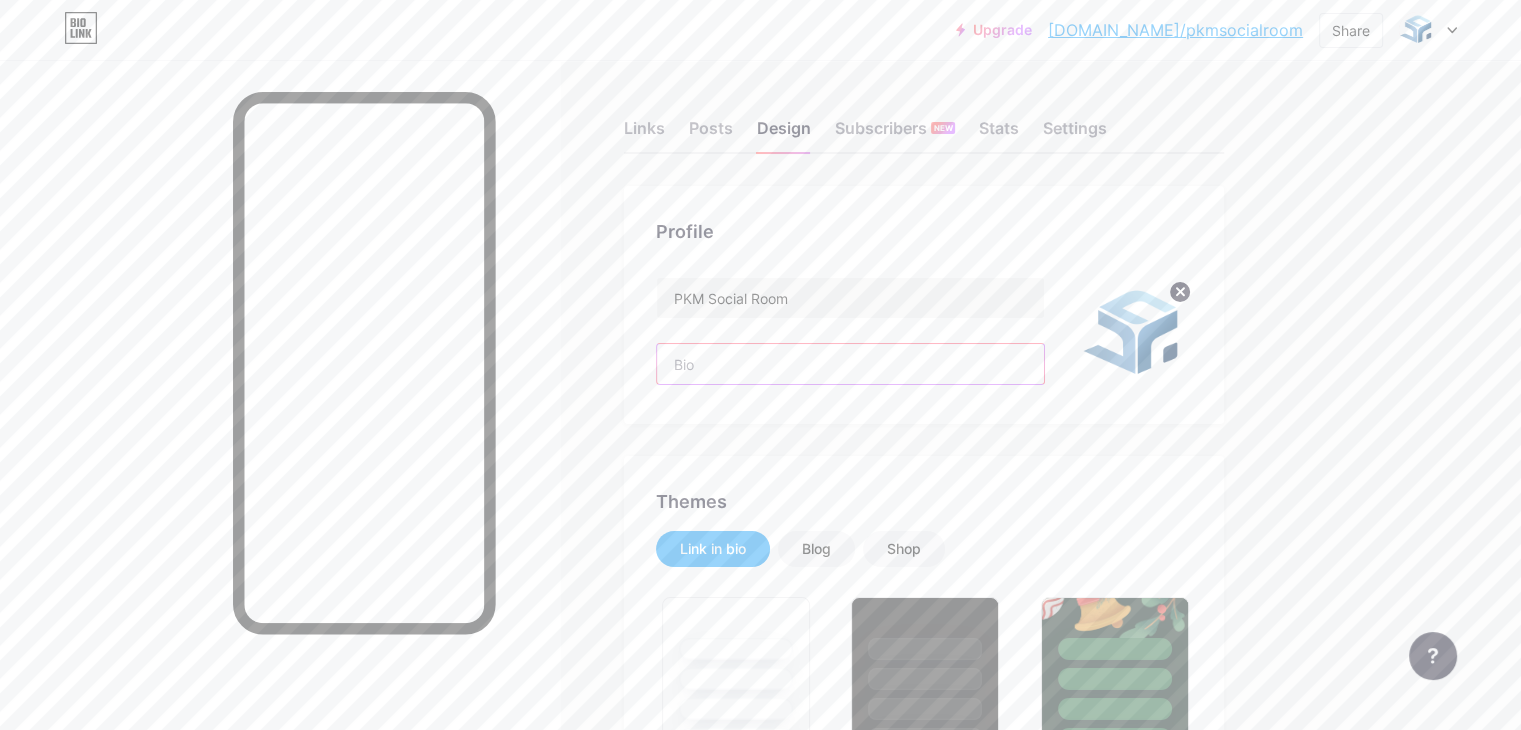click at bounding box center [850, 364] 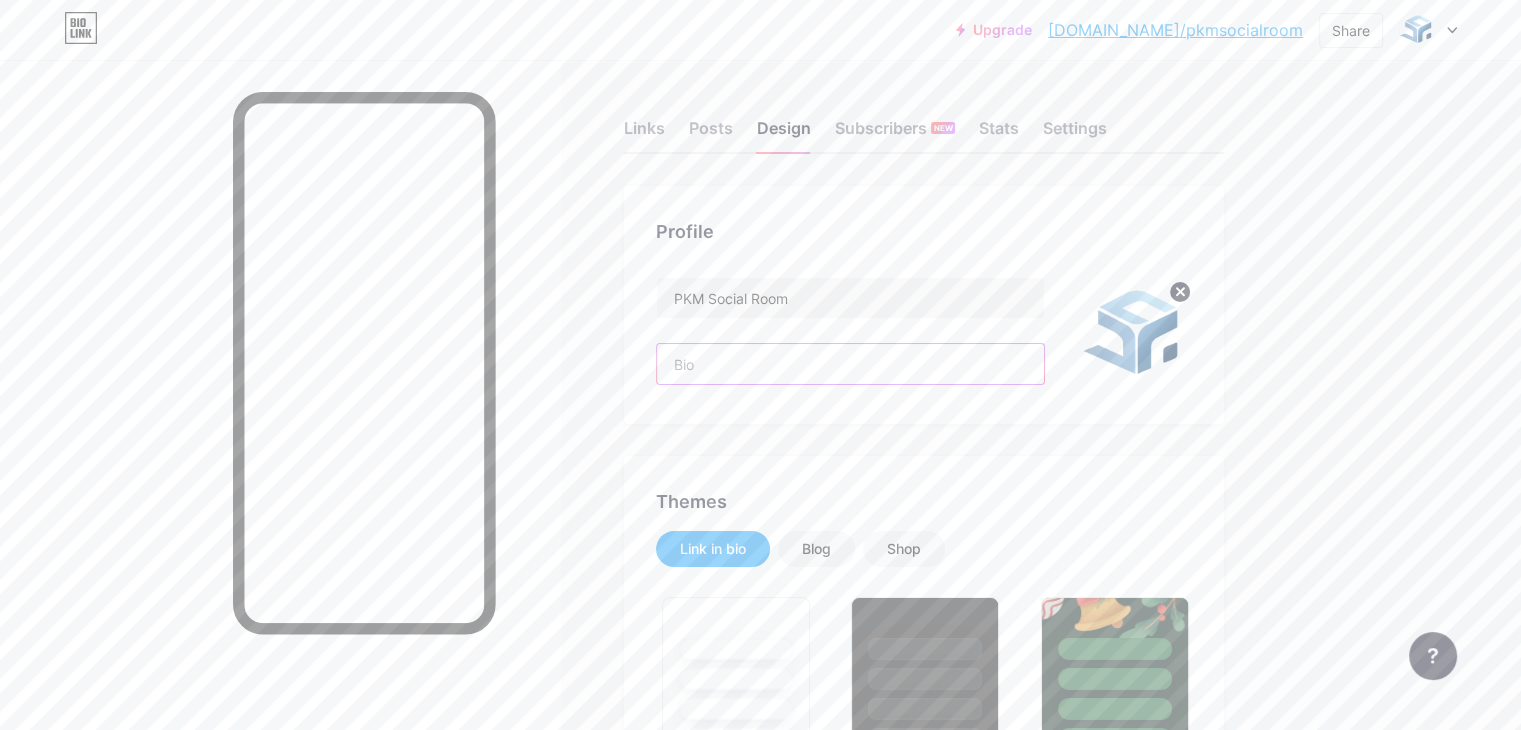 click at bounding box center [850, 364] 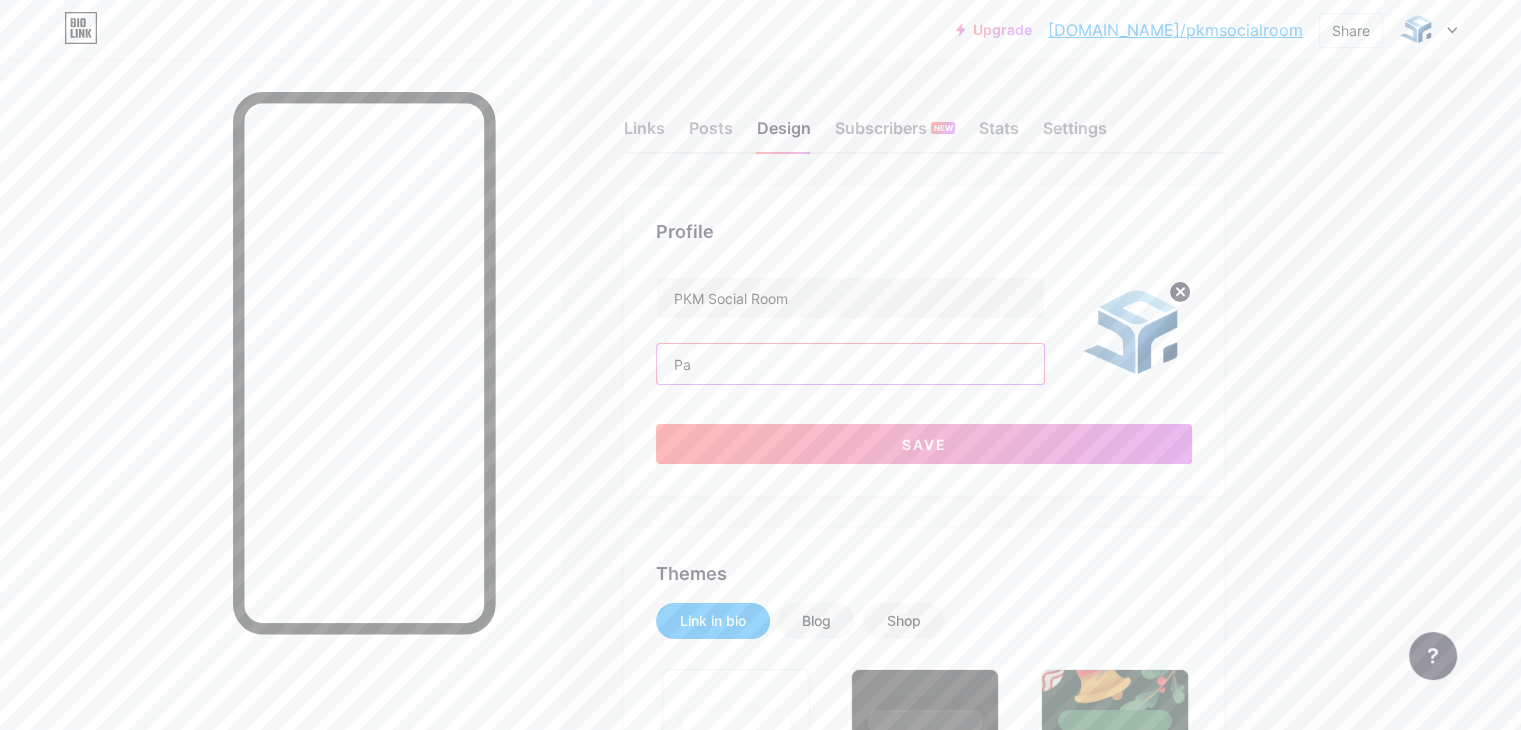 type on "P" 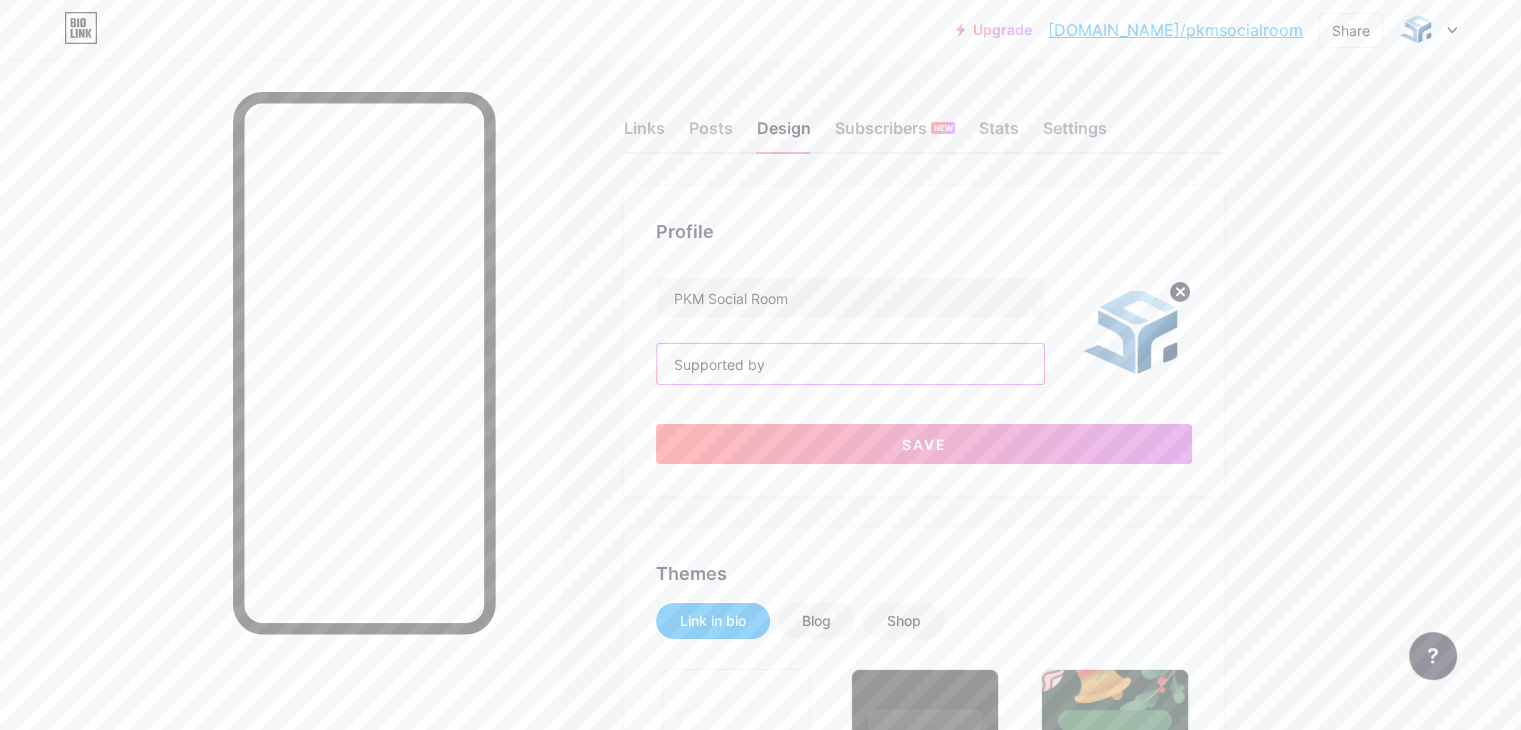 paste on "Kementerian Pendidikan Tinggi, [PERSON_NAME] Teknologi" 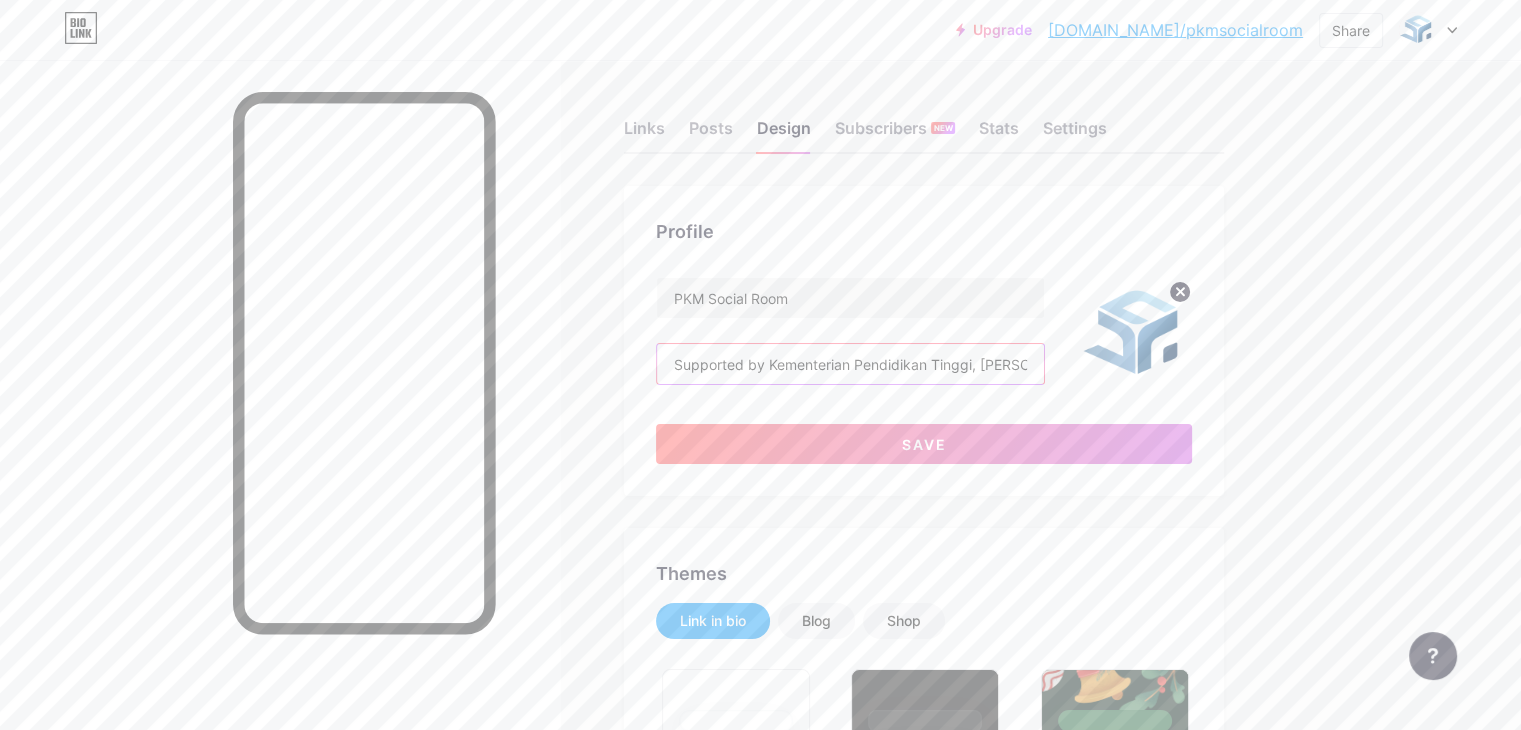 scroll, scrollTop: 0, scrollLeft: 88, axis: horizontal 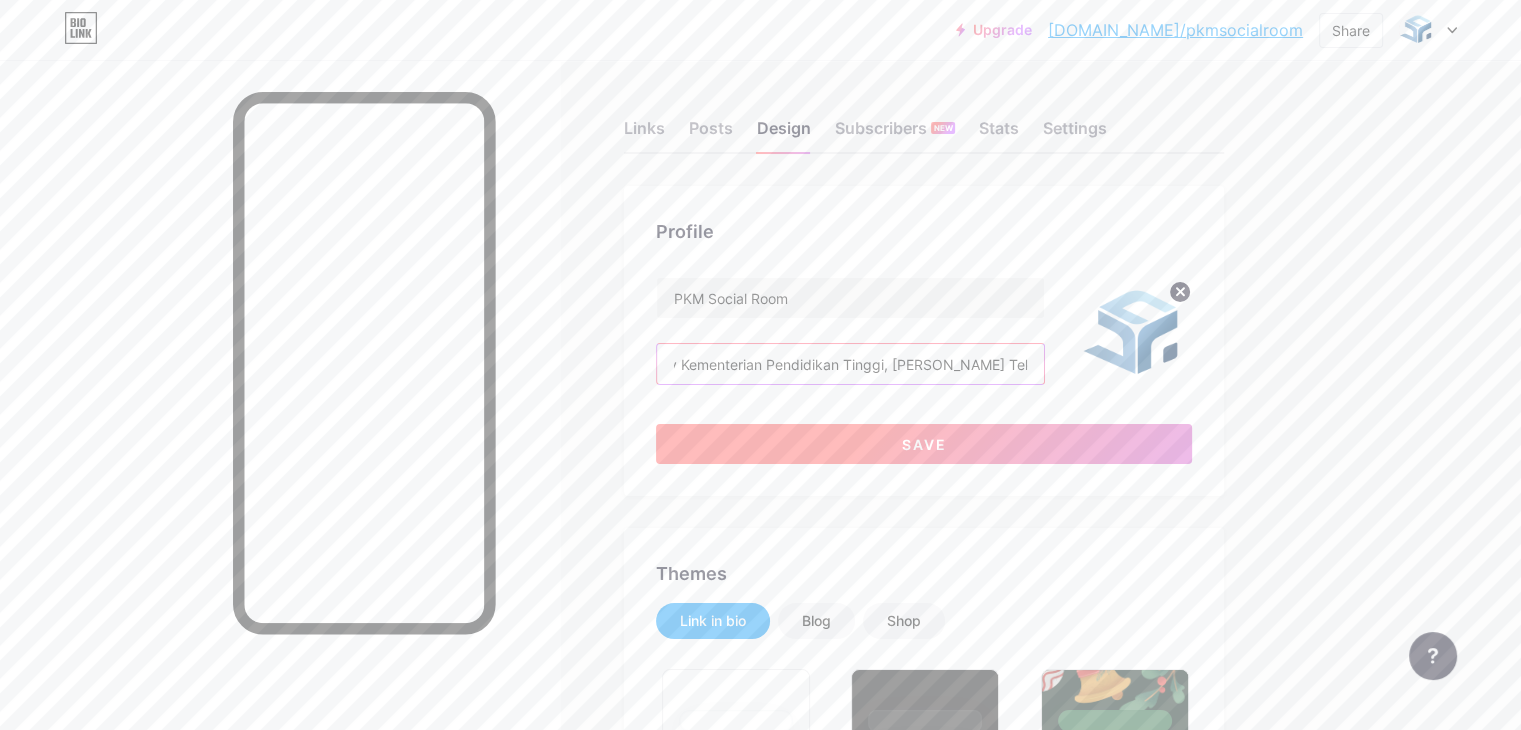 type on "Supported by Kementerian Pendidikan Tinggi, [PERSON_NAME] Teknologi" 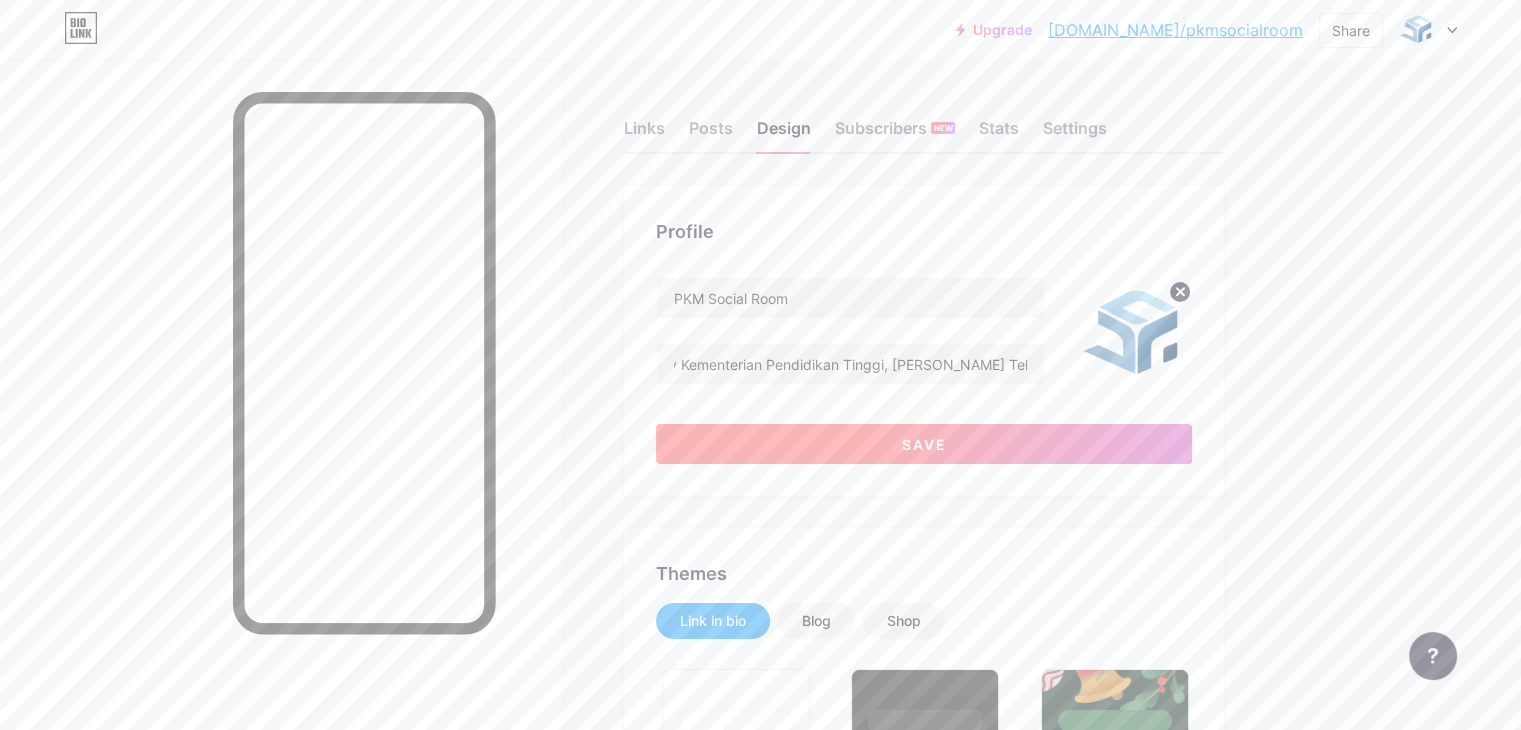 click on "Save" at bounding box center (924, 444) 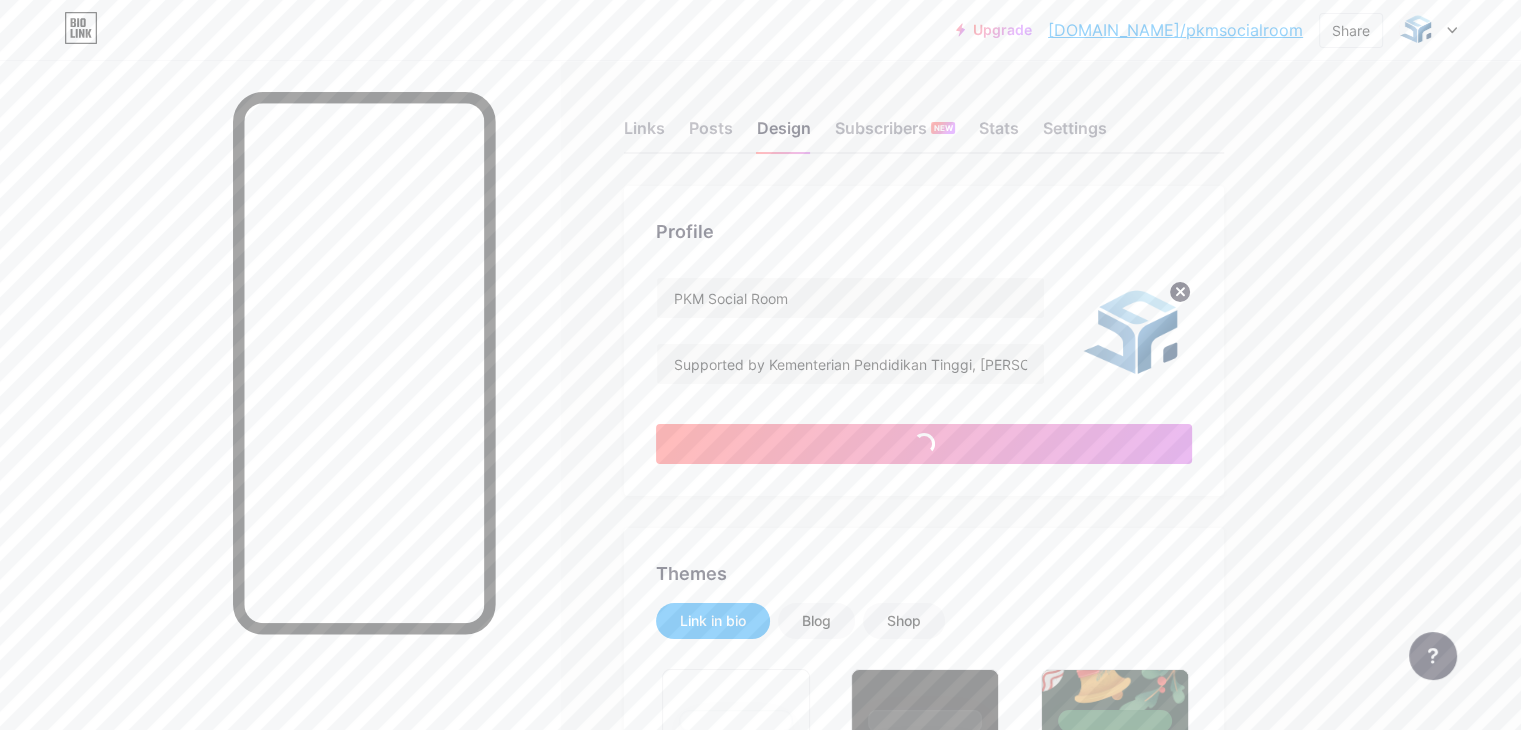 type on "#ffffff" 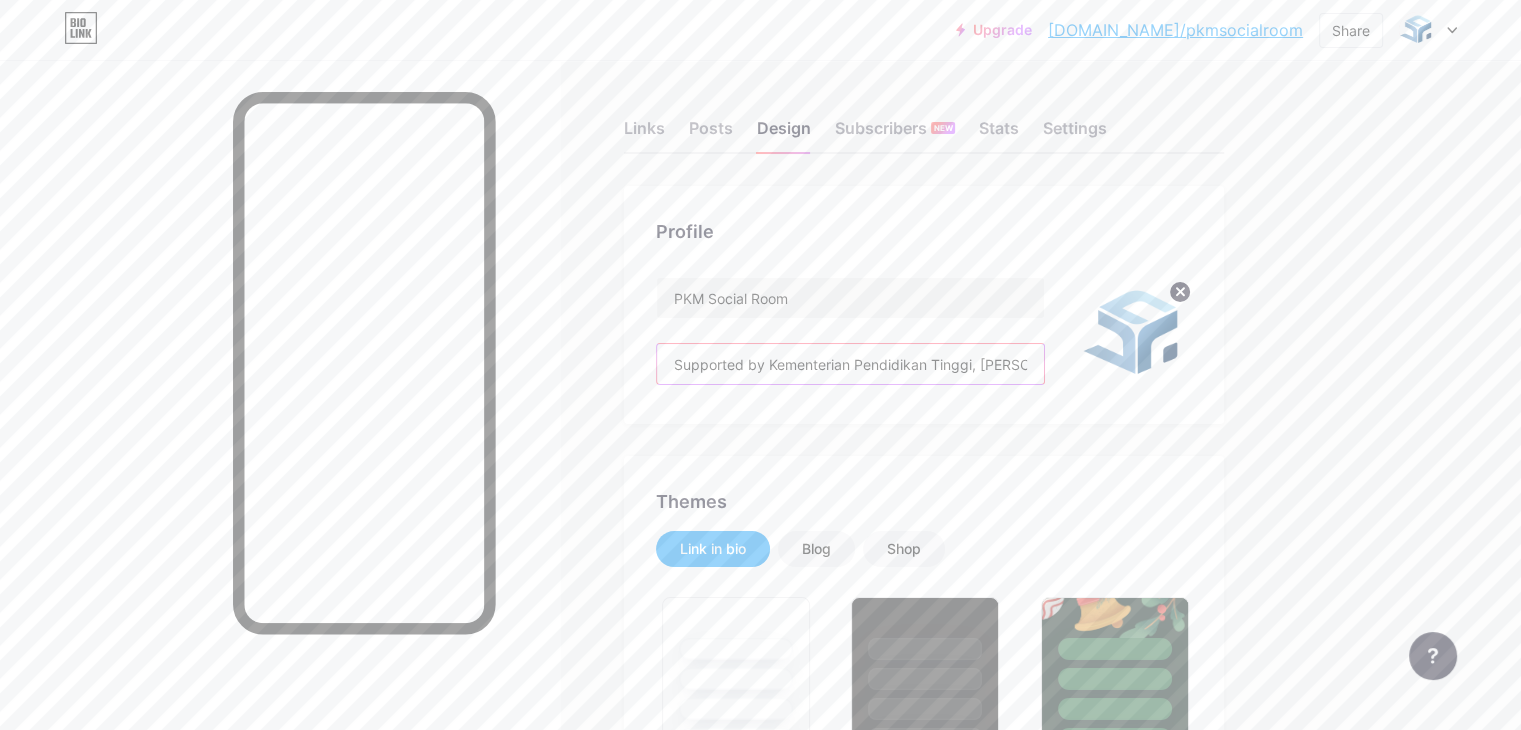 click on "Supported by Kementerian Pendidikan Tinggi, [PERSON_NAME] Teknologi" at bounding box center [850, 364] 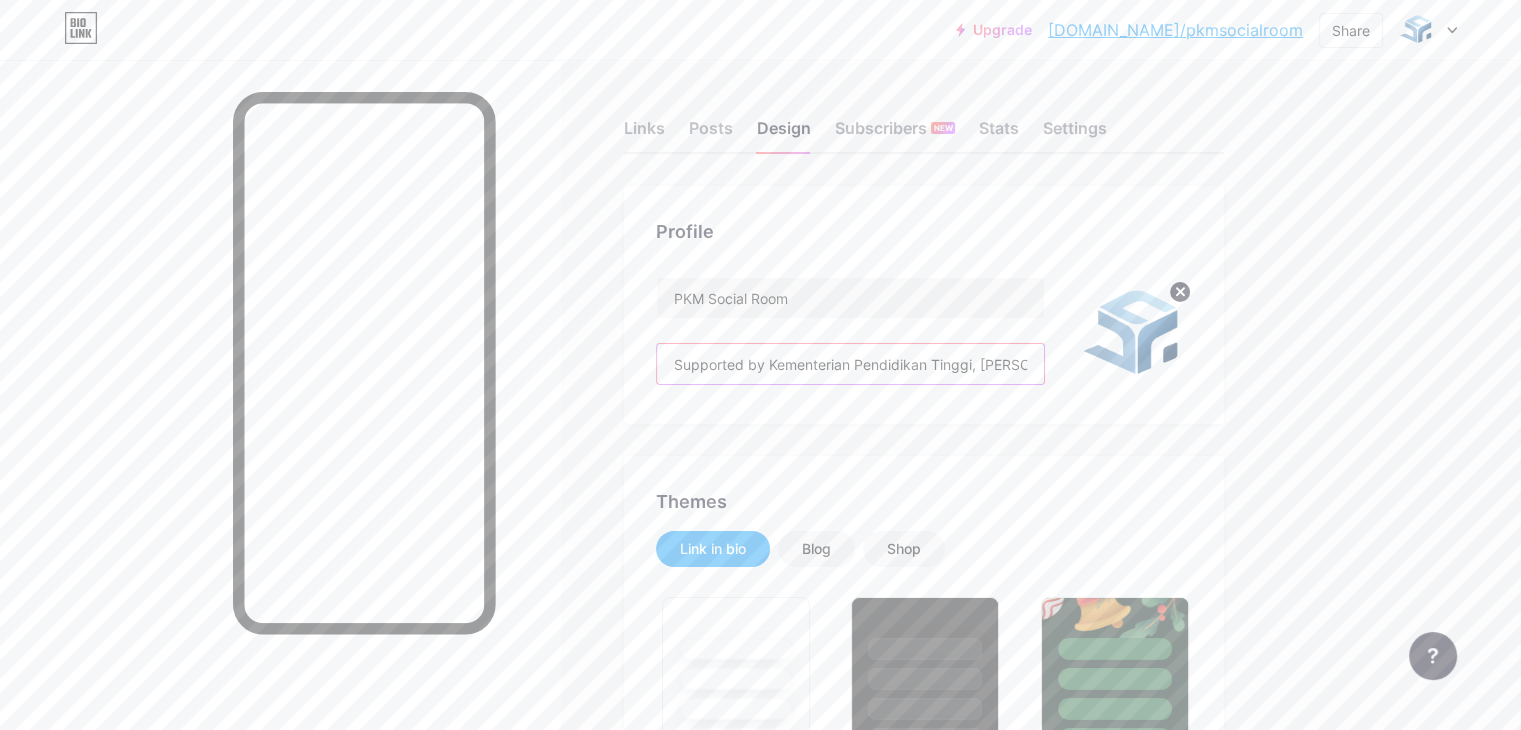 scroll, scrollTop: 0, scrollLeft: 88, axis: horizontal 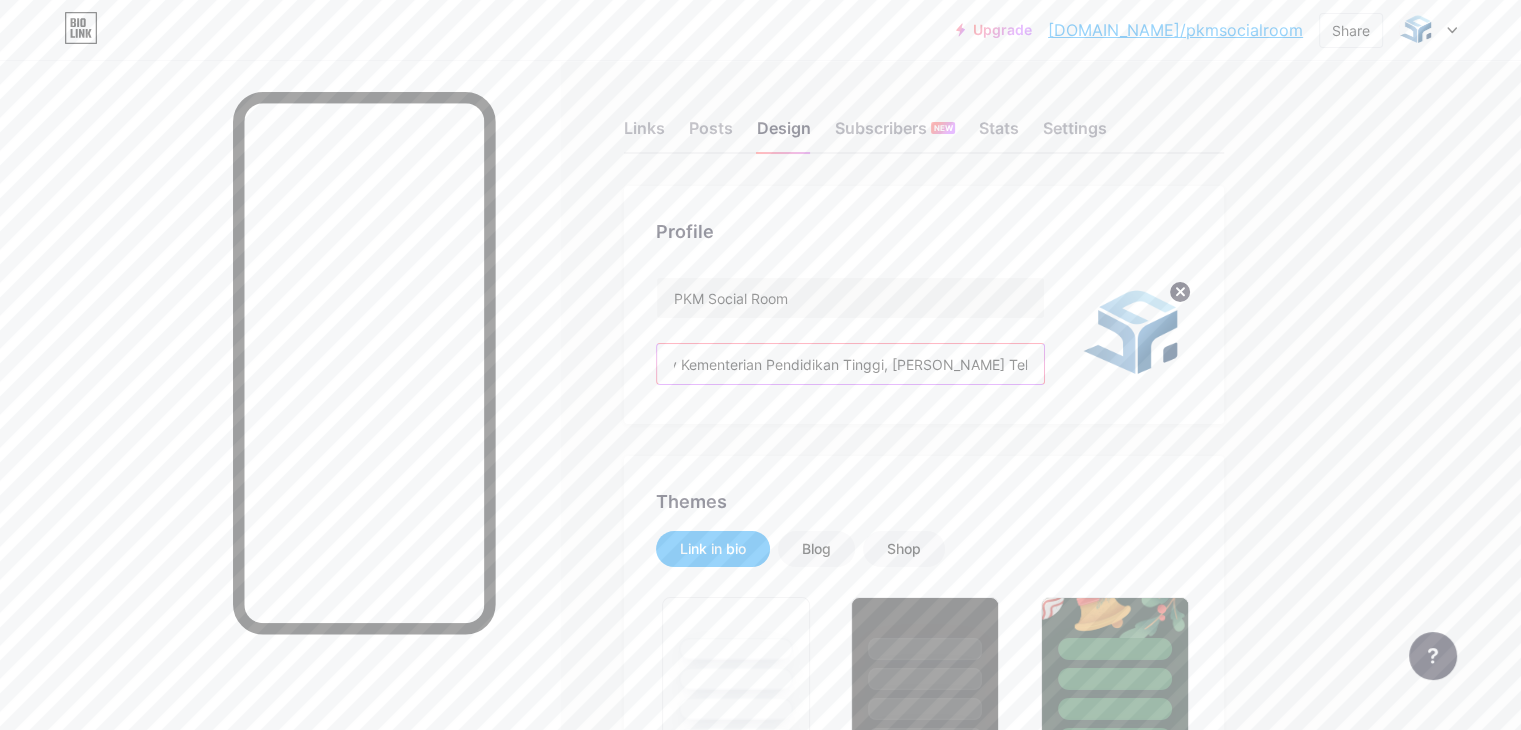 drag, startPoint x: 855, startPoint y: 362, endPoint x: 1179, endPoint y: 362, distance: 324 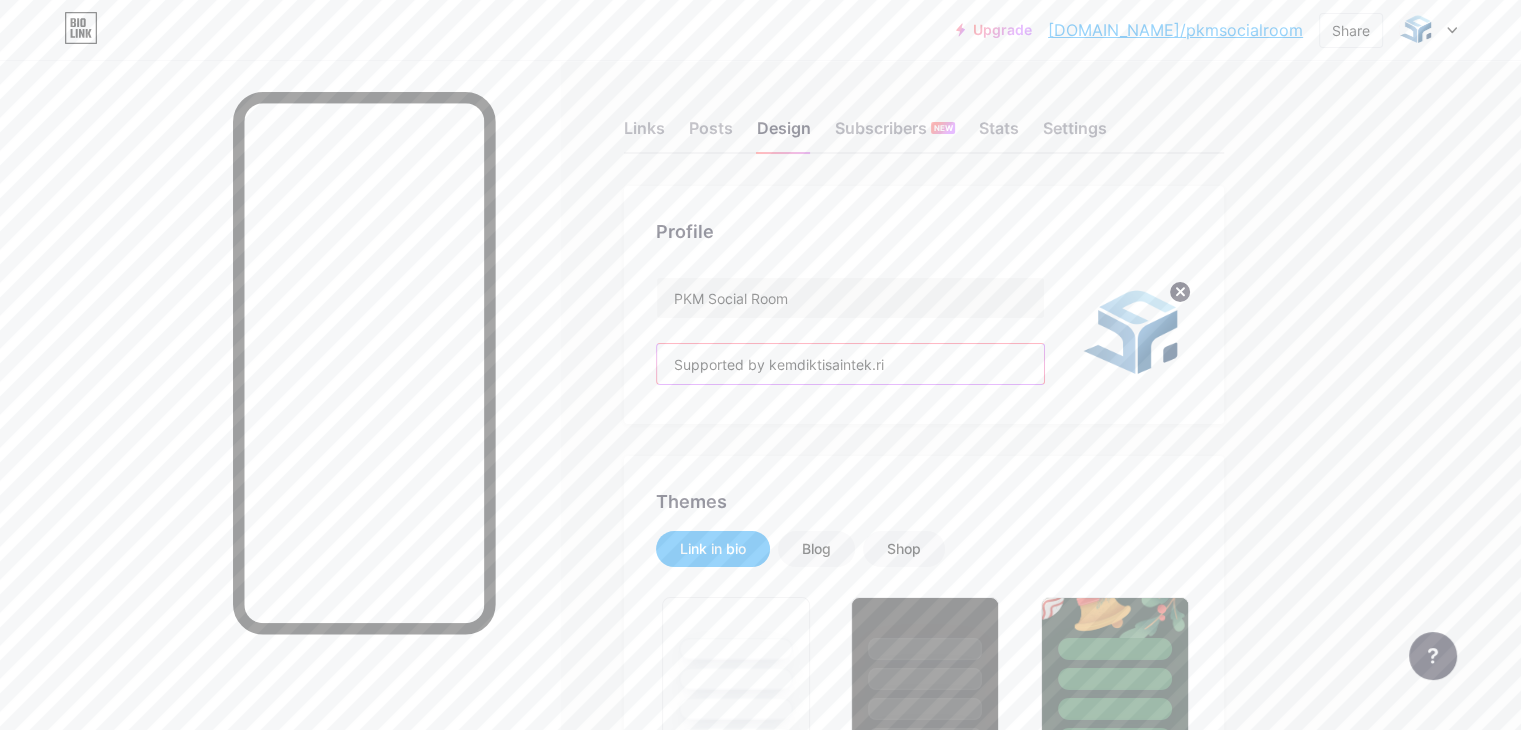 scroll, scrollTop: 0, scrollLeft: 0, axis: both 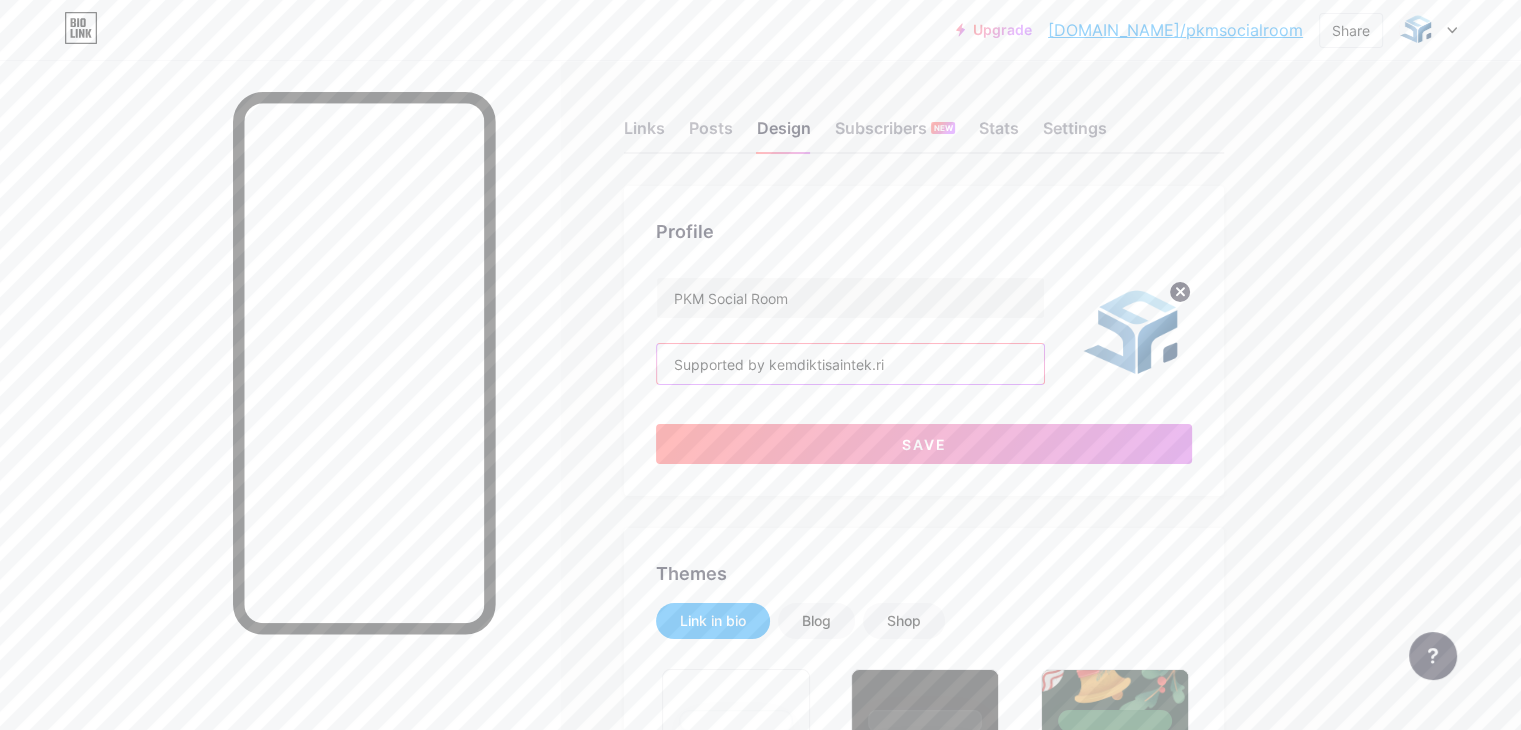 click on "Supported by kemdiktisaintek.ri" at bounding box center (850, 364) 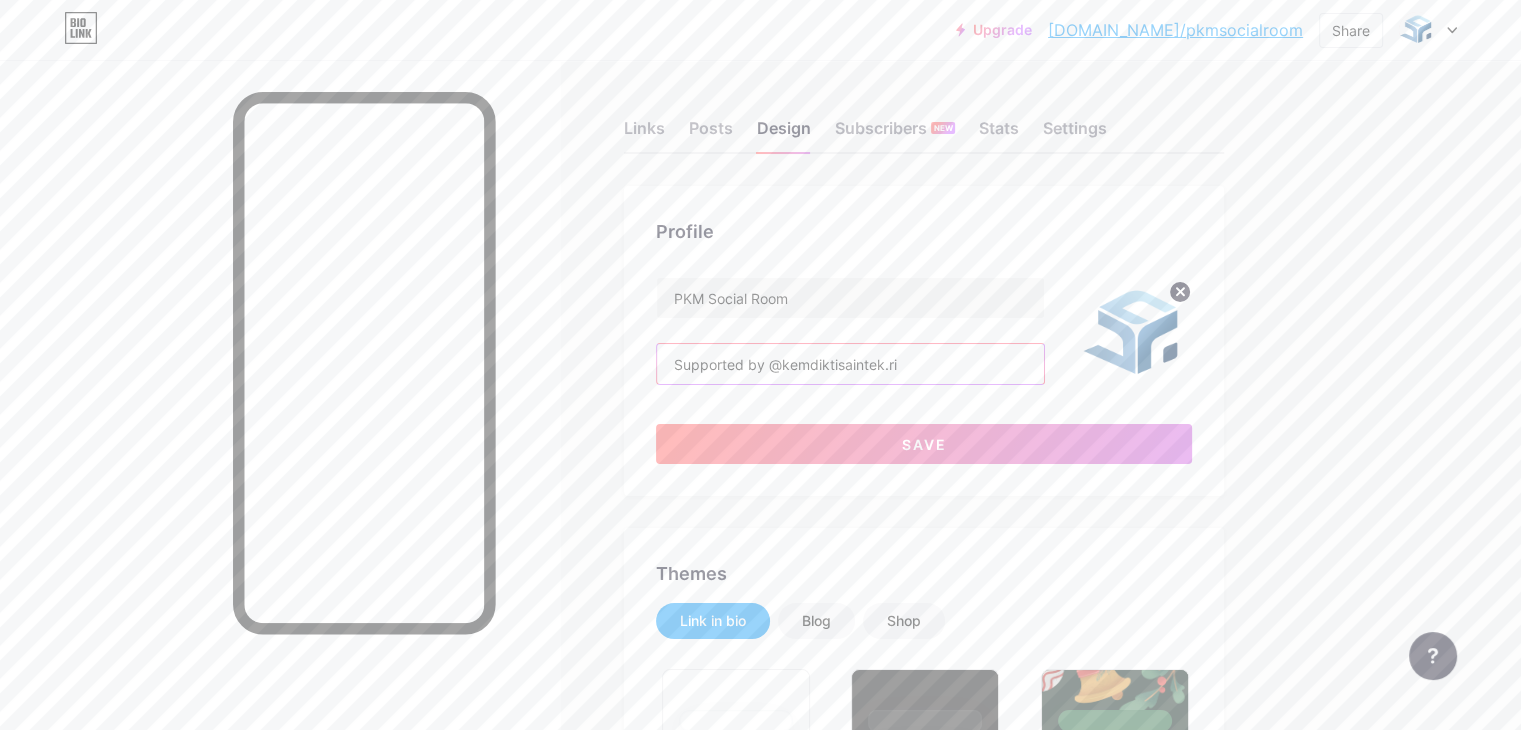 click on "Supported by @kemdiktisaintek.ri" at bounding box center [850, 364] 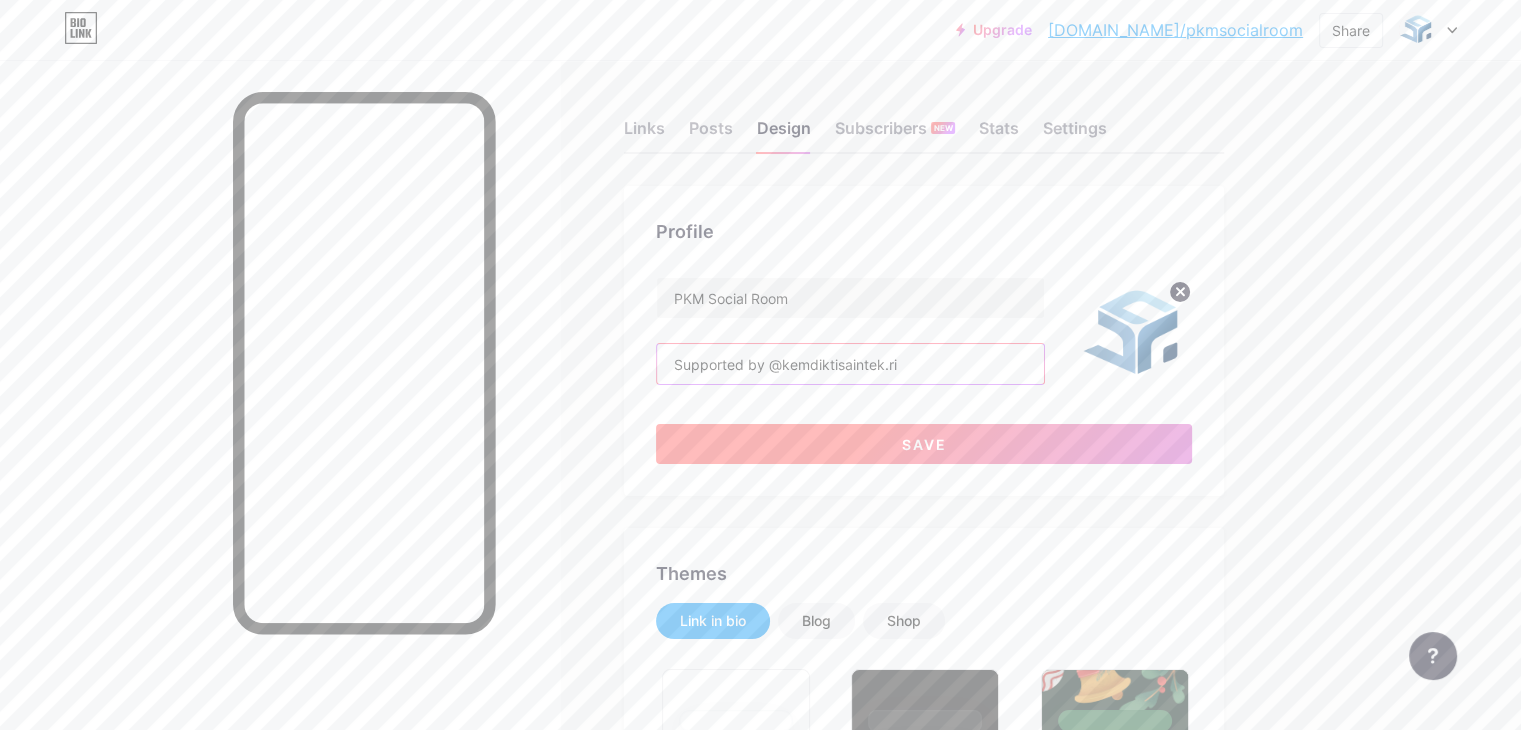 type on "Supported by @kemdiktisaintek.ri" 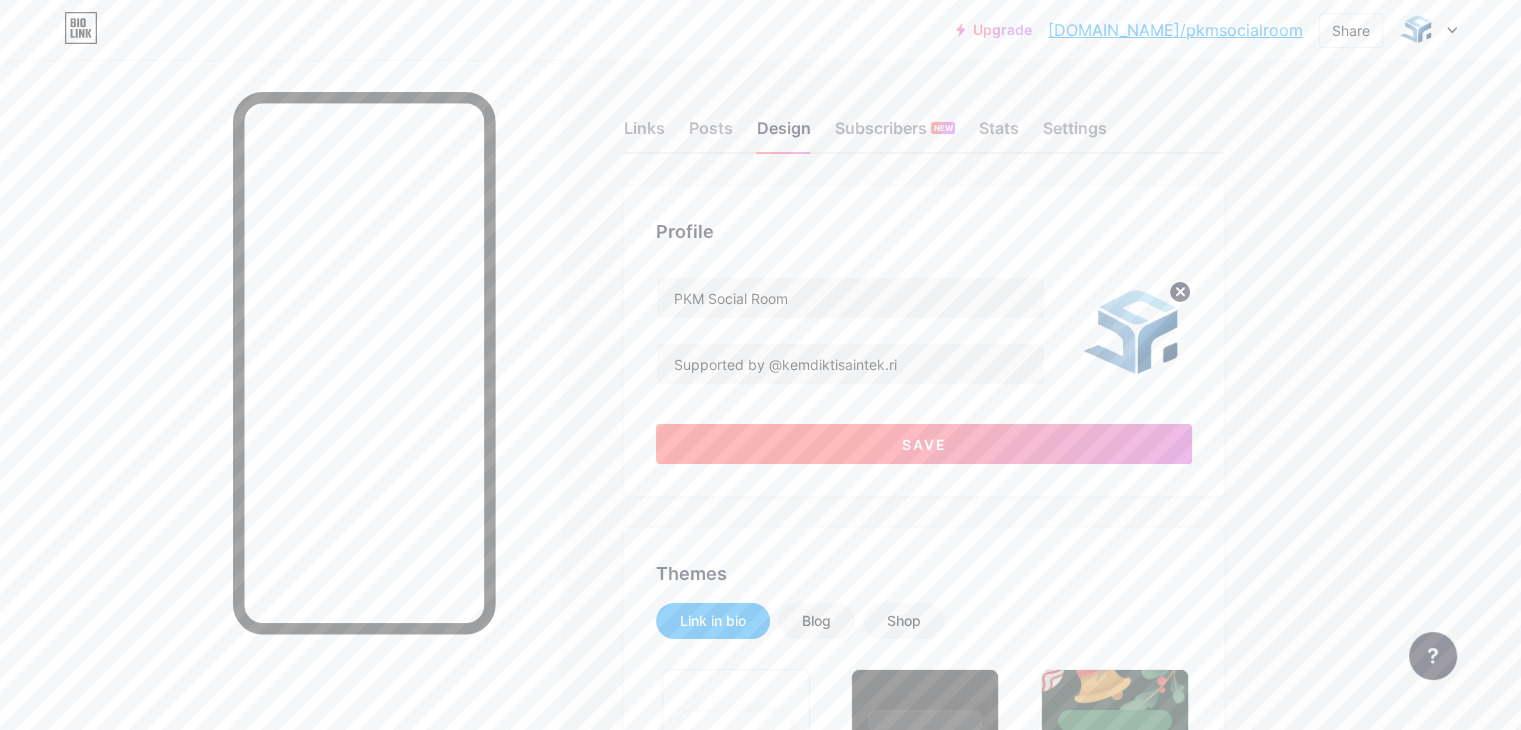 click on "Save" at bounding box center (924, 444) 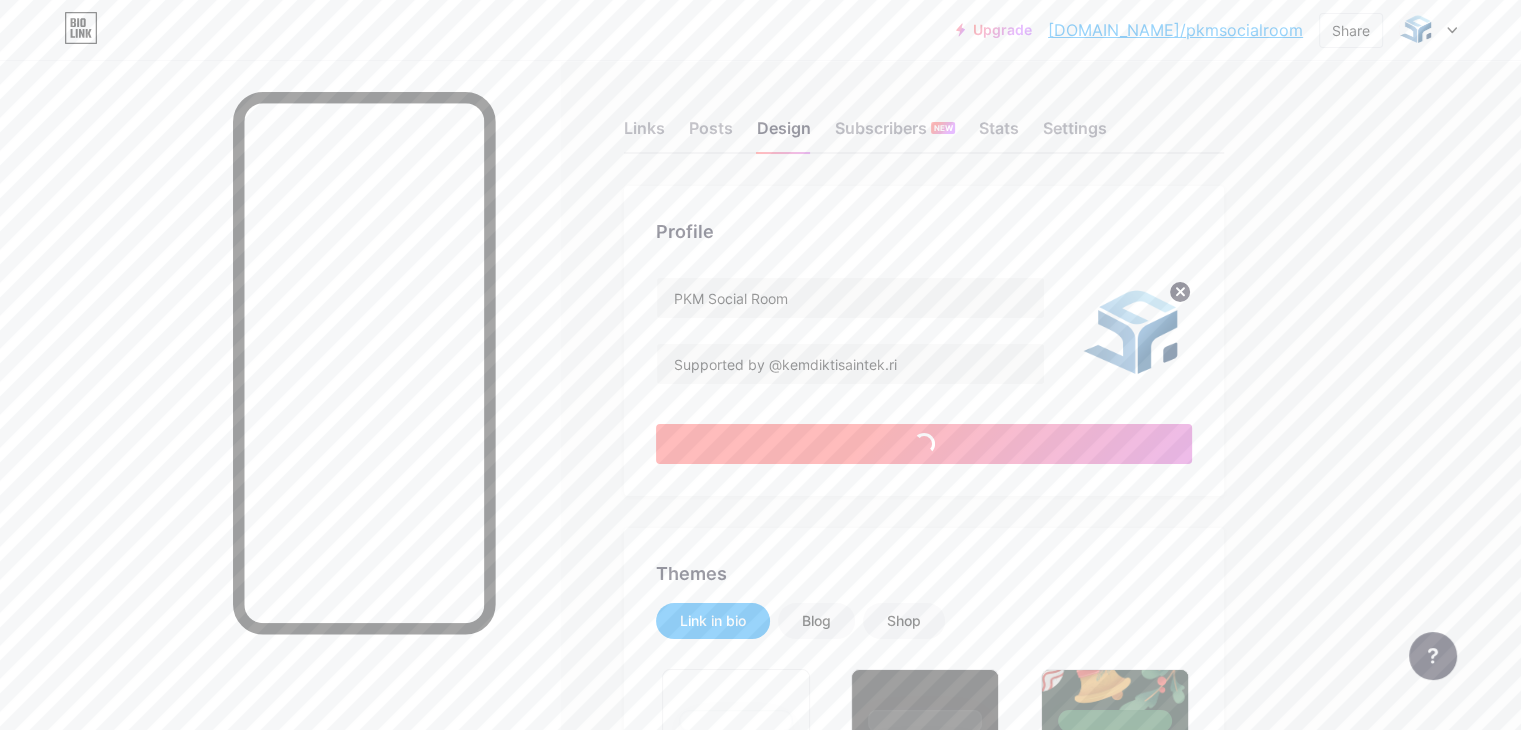 type on "#ffffff" 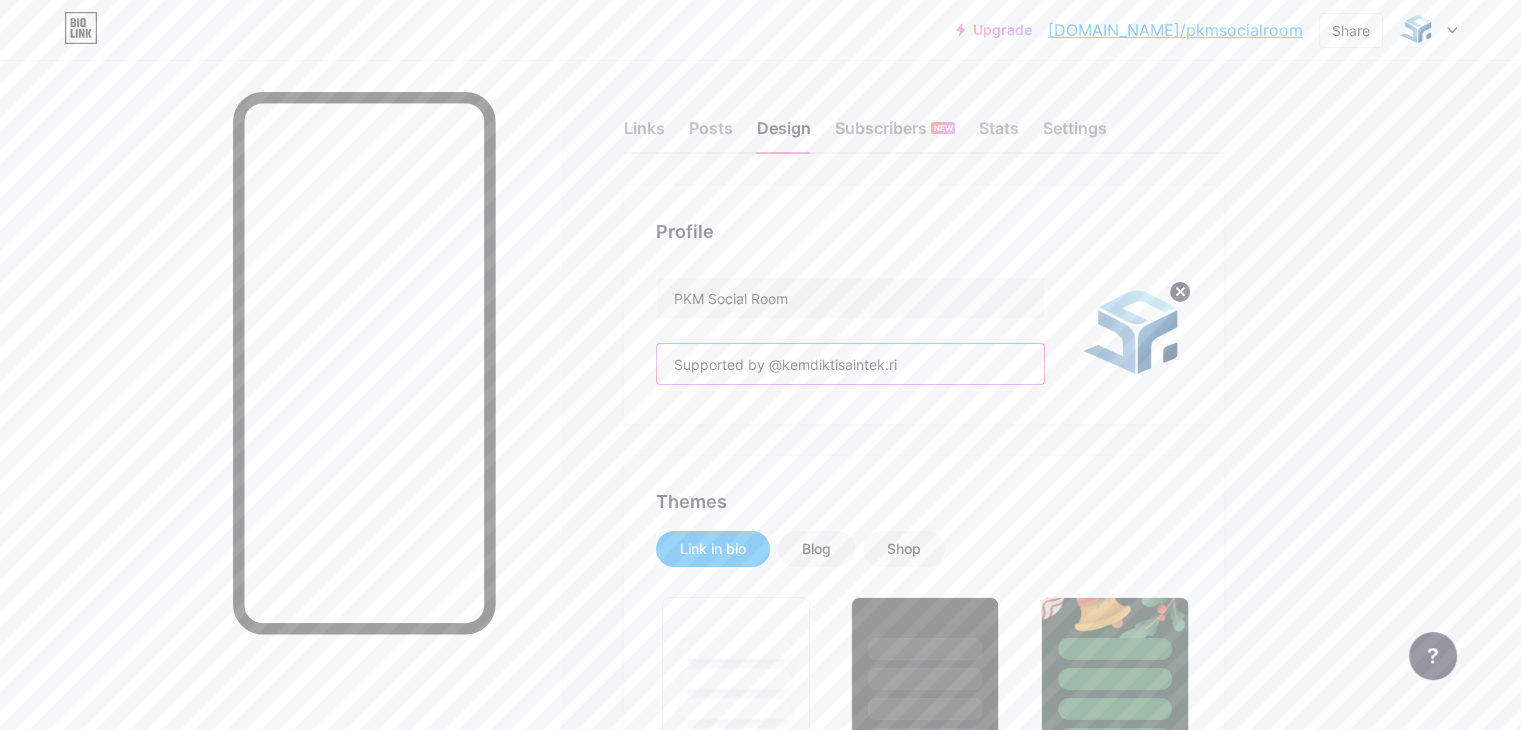 click on "Supported by @kemdiktisaintek.ri" at bounding box center (850, 364) 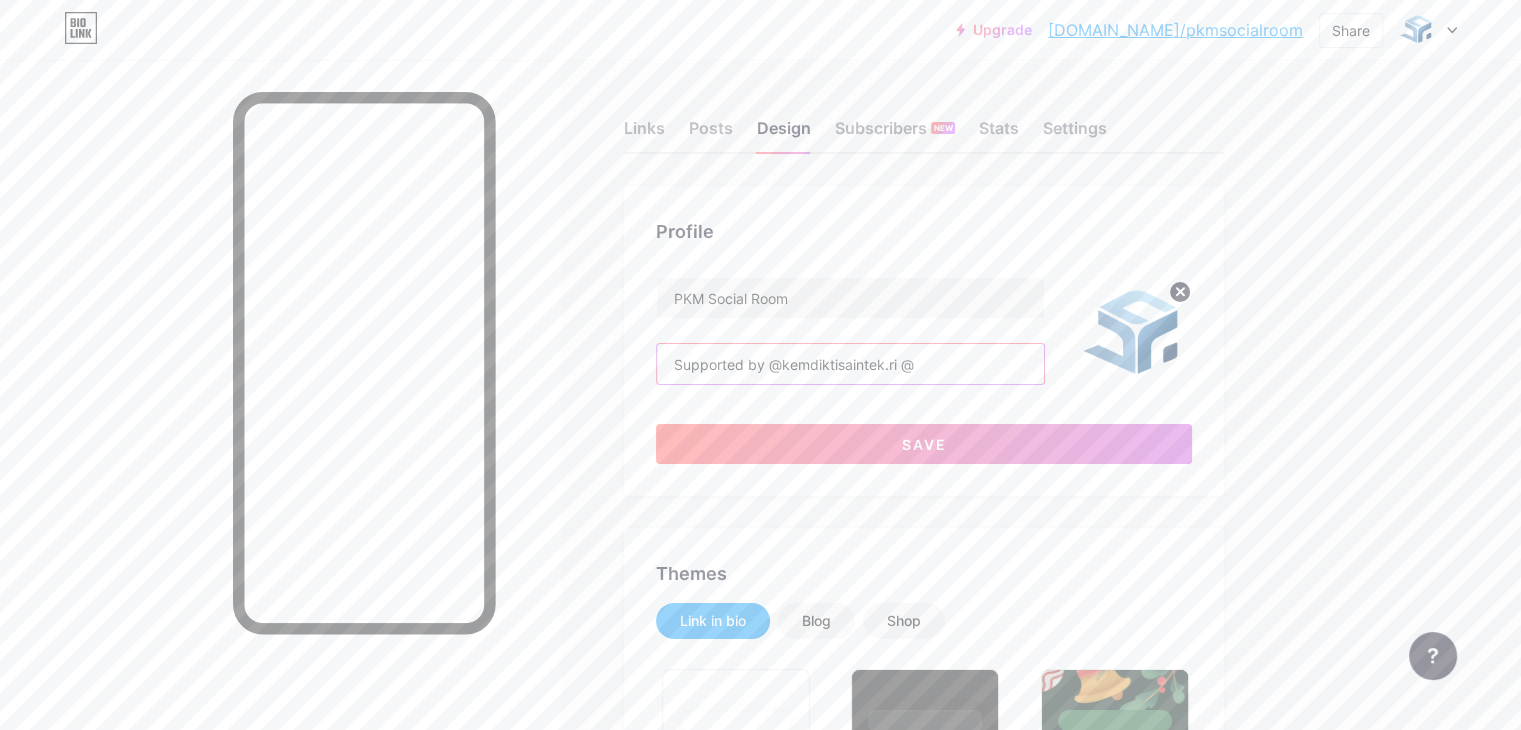 paste on "kemahasiswaan.dikti" 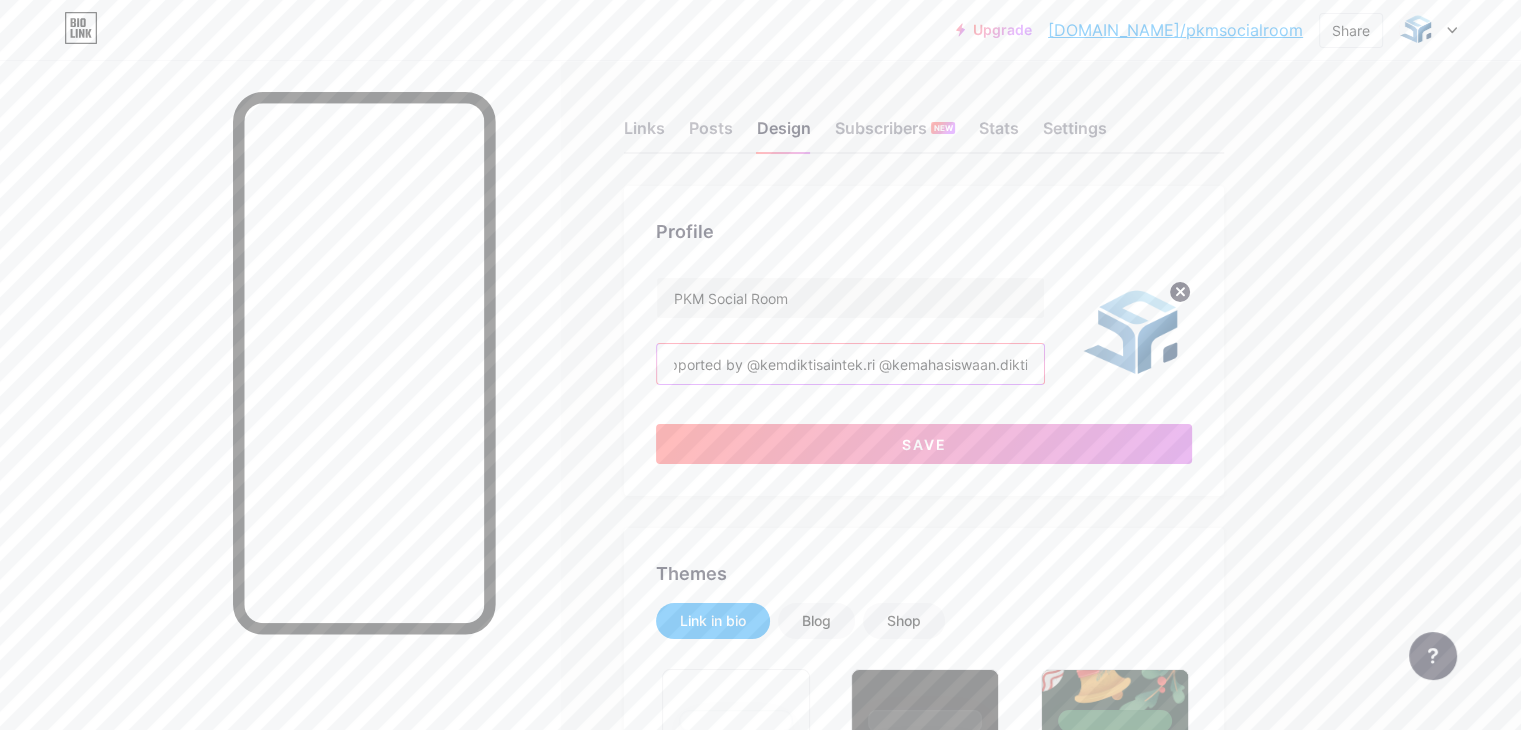 scroll, scrollTop: 0, scrollLeft: 26, axis: horizontal 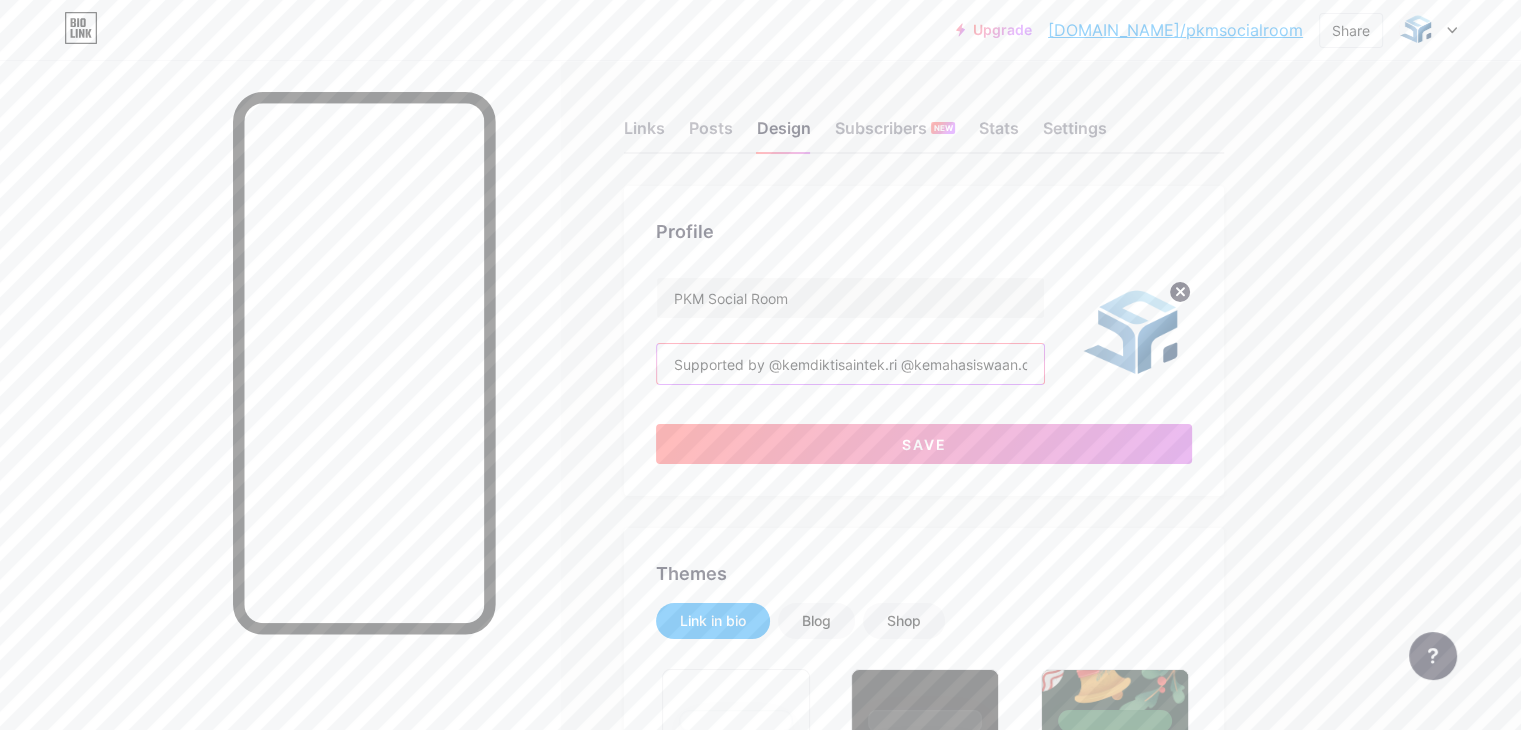 click on "Supported by @kemdiktisaintek.ri @kemahasiswaan.dikti" at bounding box center [850, 364] 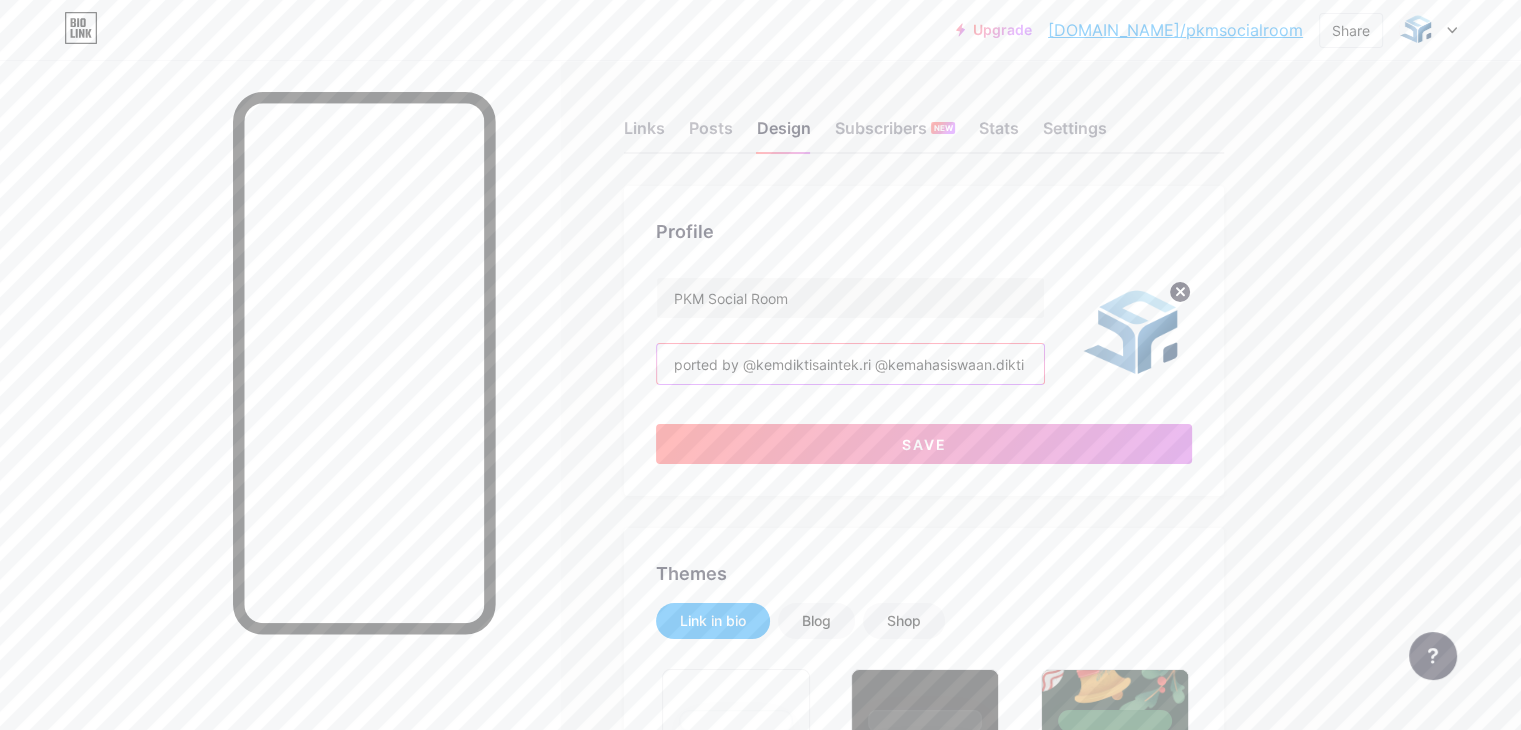 scroll, scrollTop: 0, scrollLeft: 39, axis: horizontal 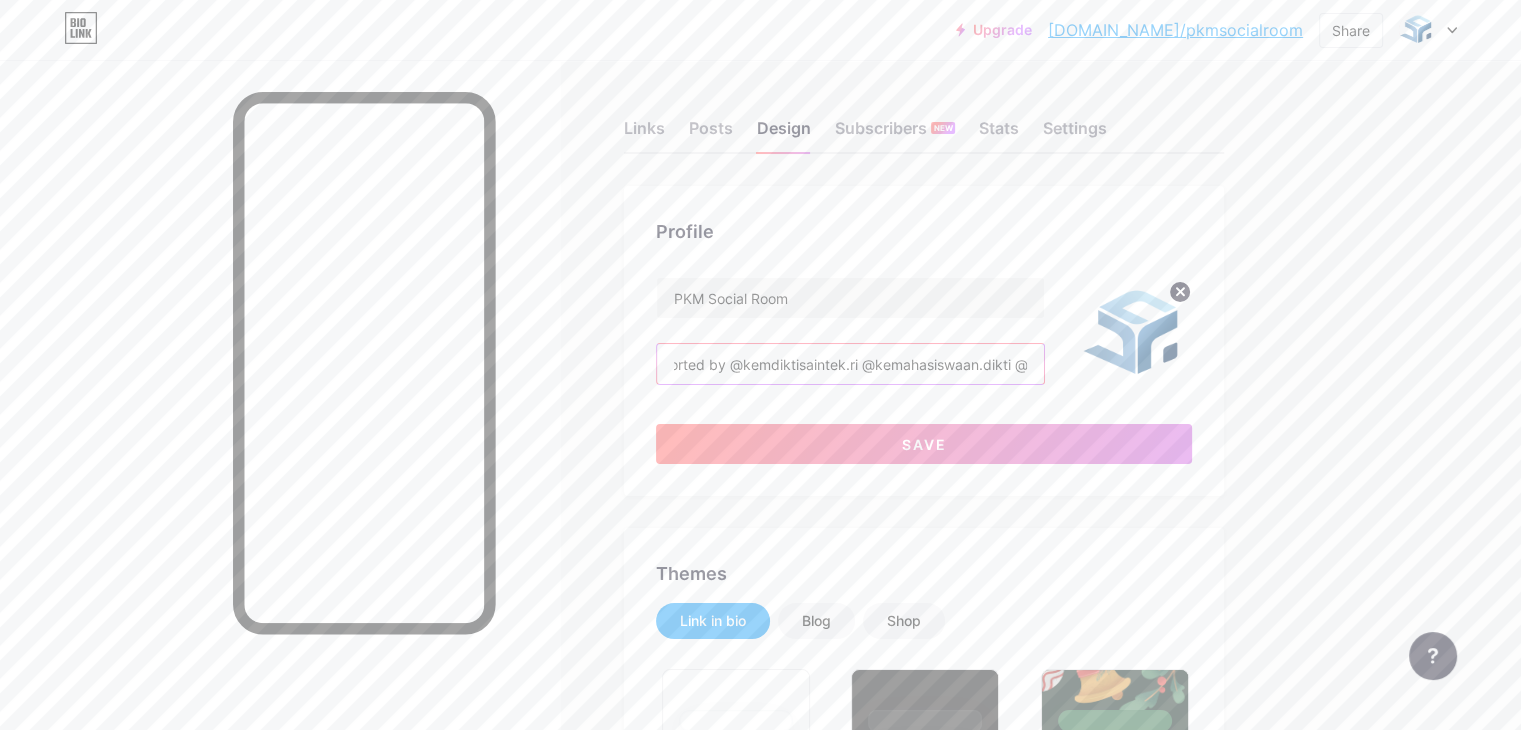paste on "belmawa.dikti" 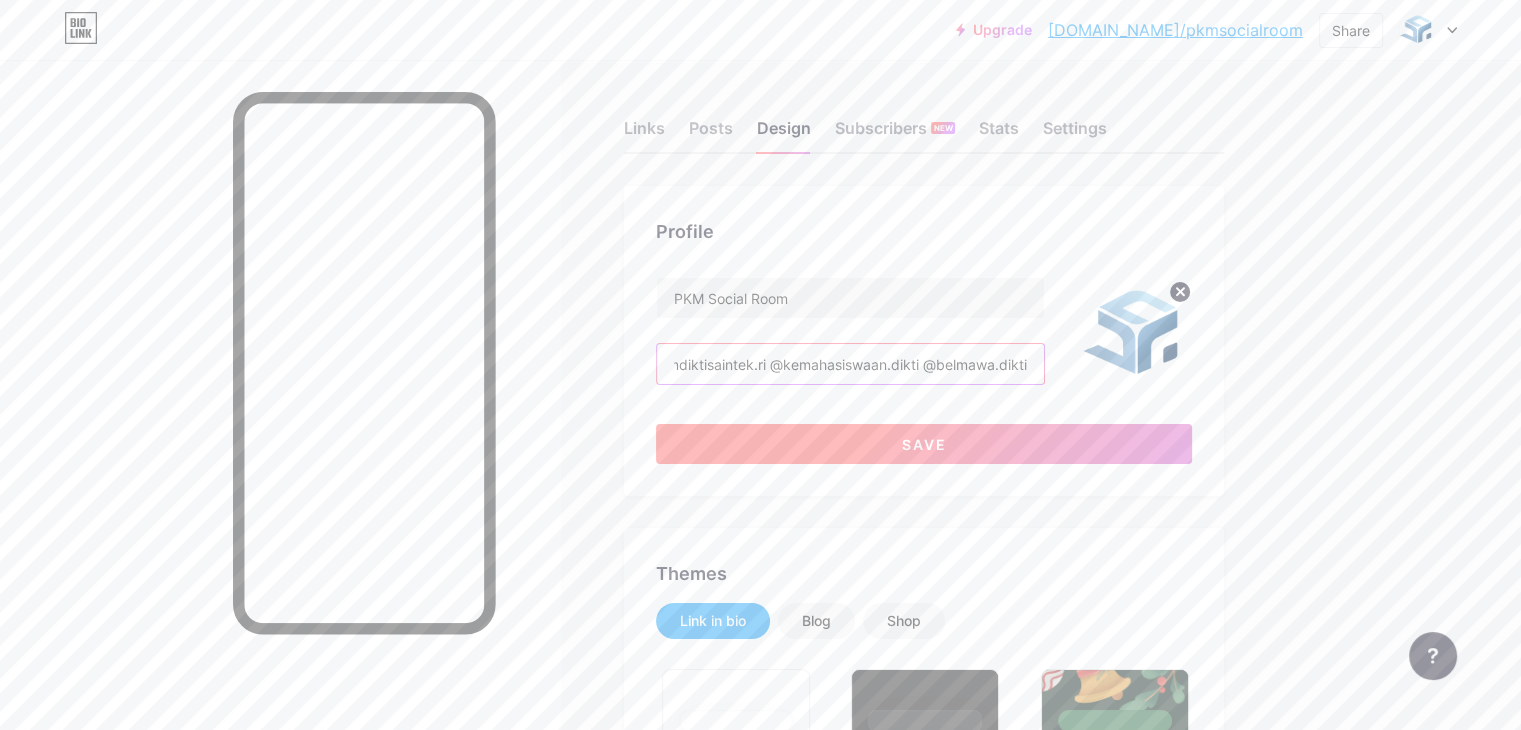 type on "Supported by @kemdiktisaintek.ri @kemahasiswaan.dikti @belmawa.dikti" 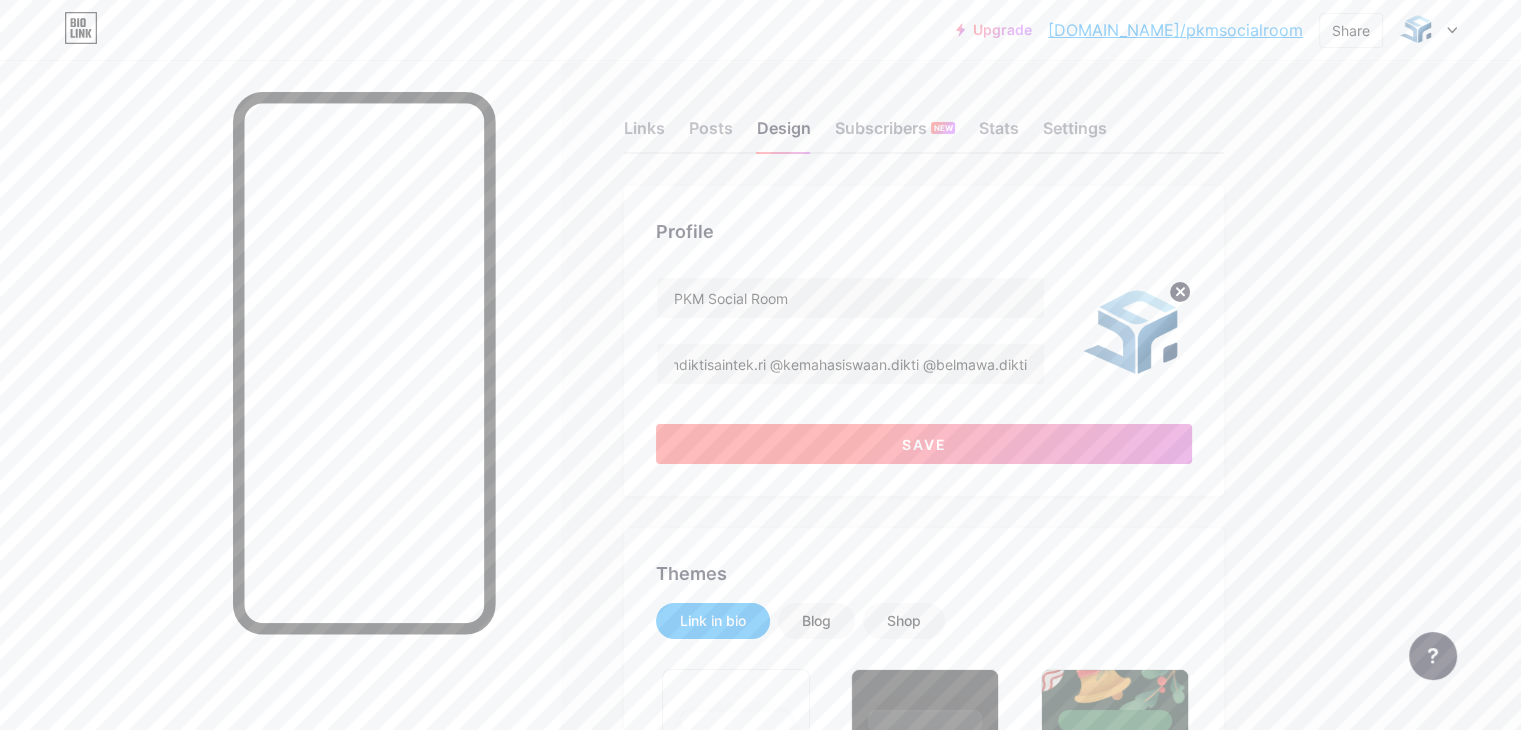 scroll, scrollTop: 0, scrollLeft: 0, axis: both 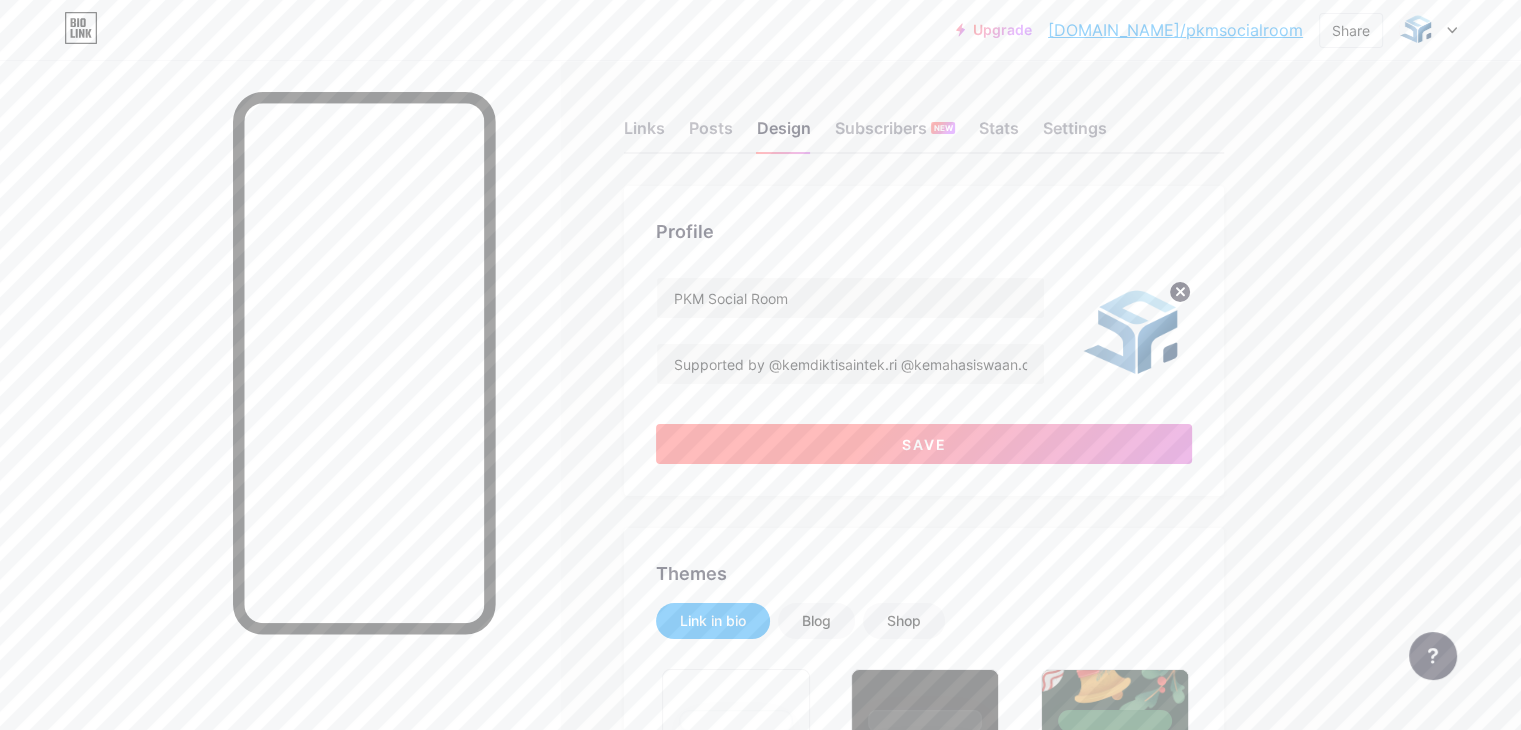 click on "Save" at bounding box center [924, 444] 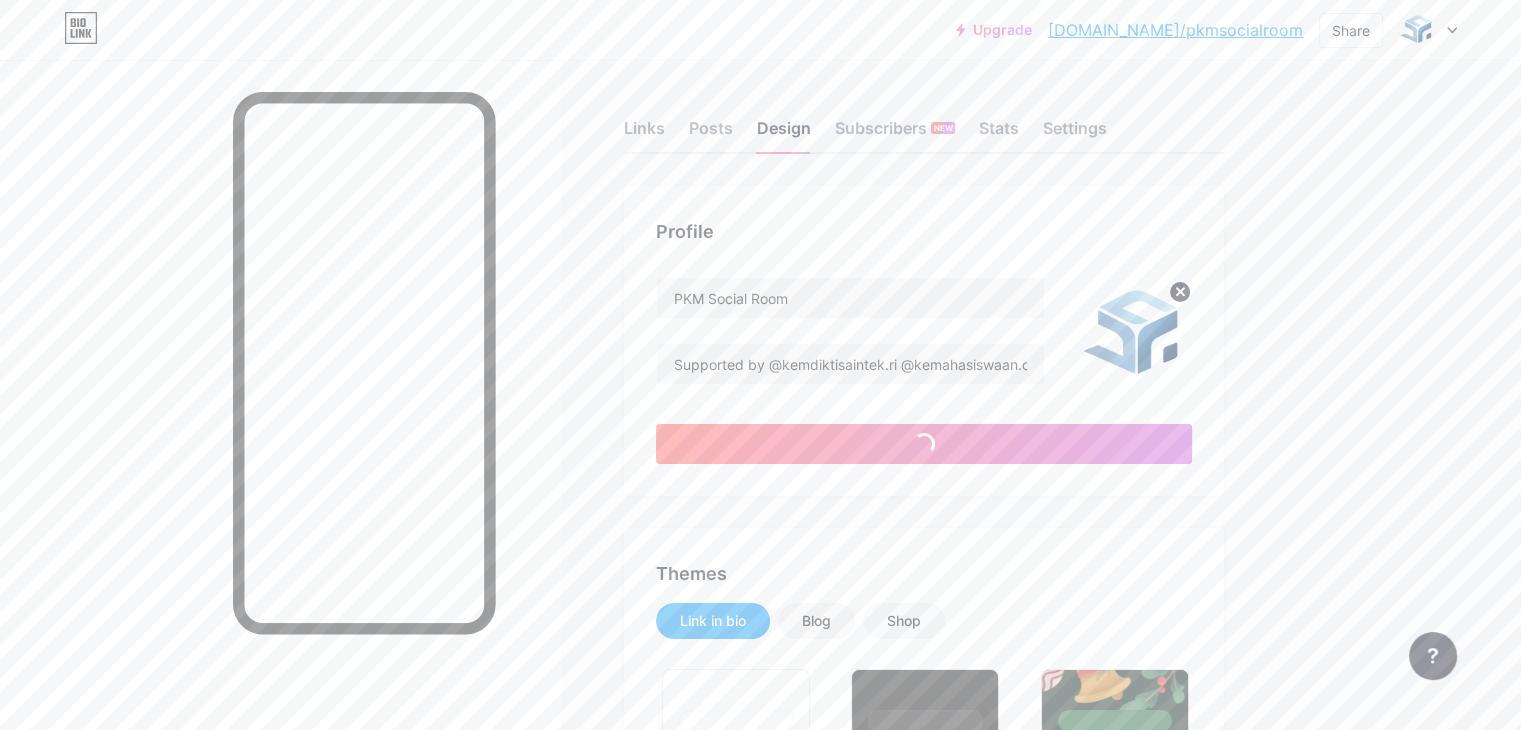 type on "#ffffff" 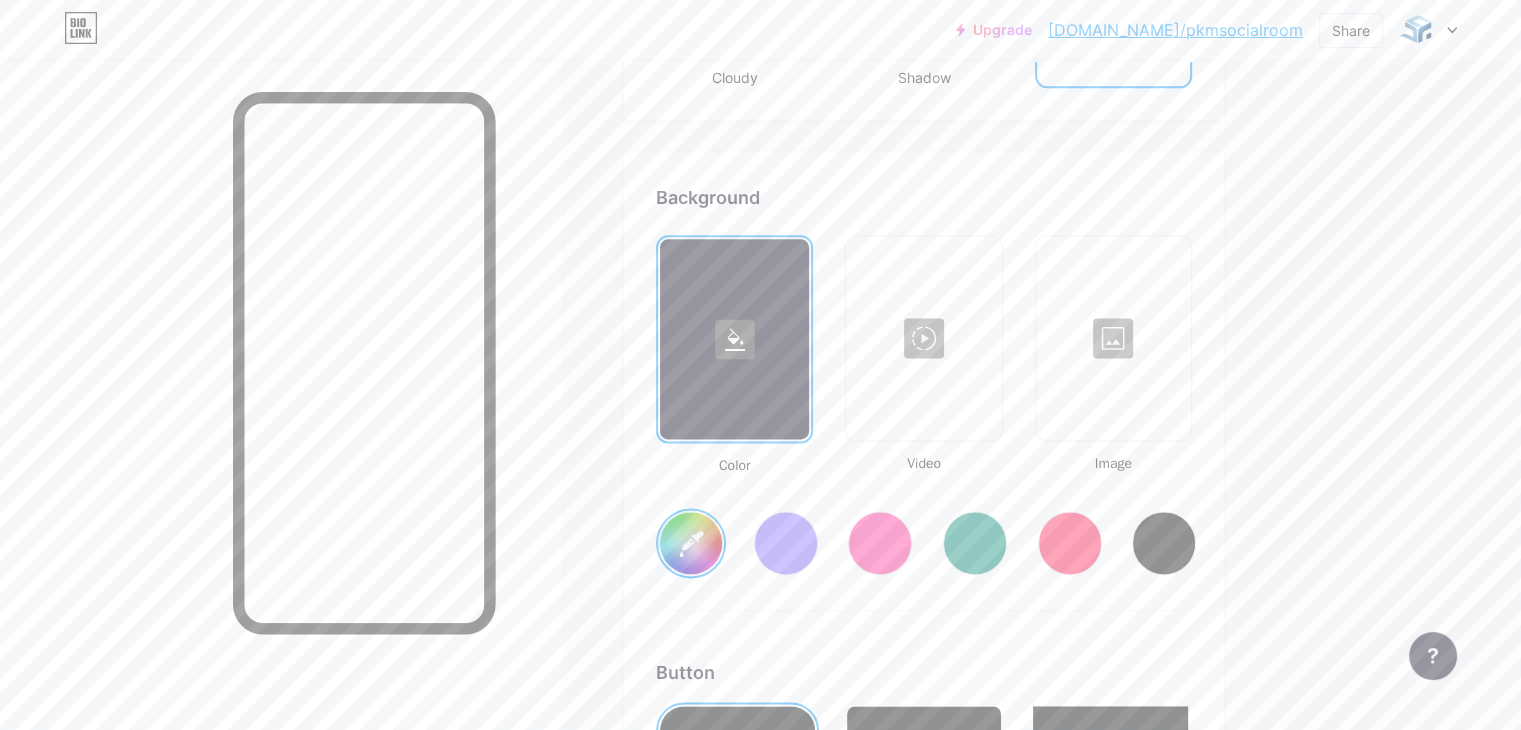 scroll, scrollTop: 2600, scrollLeft: 0, axis: vertical 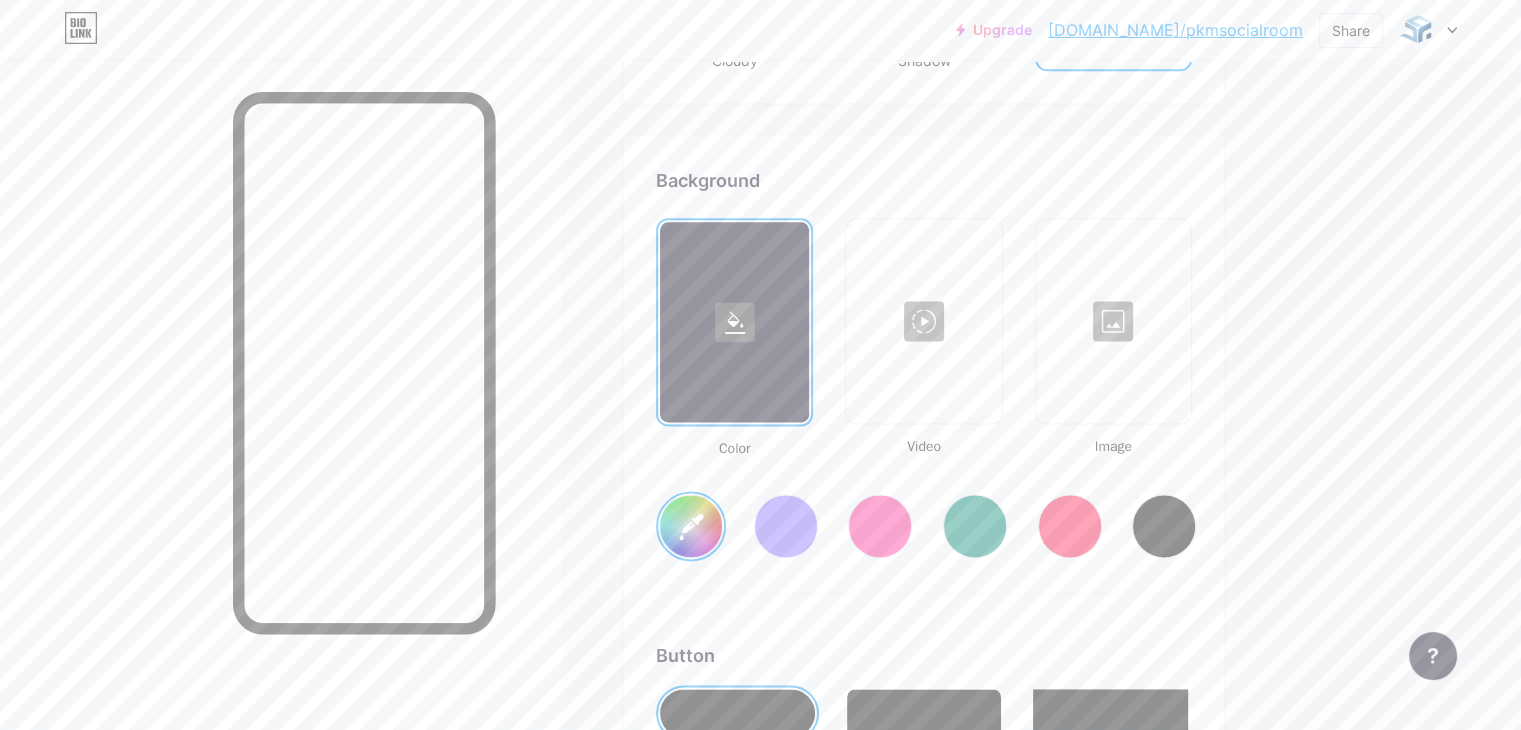 click at bounding box center [1113, 321] 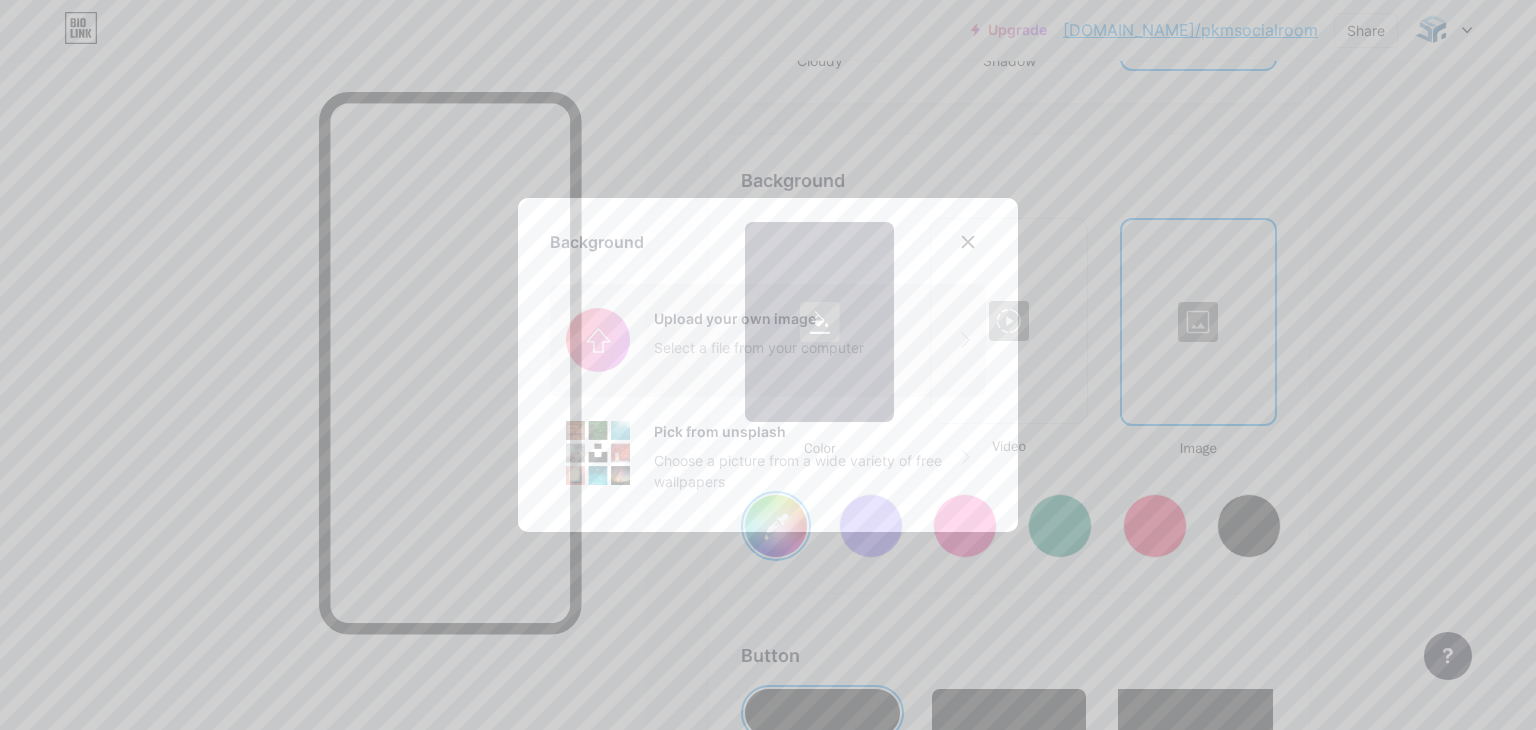 click at bounding box center [768, 340] 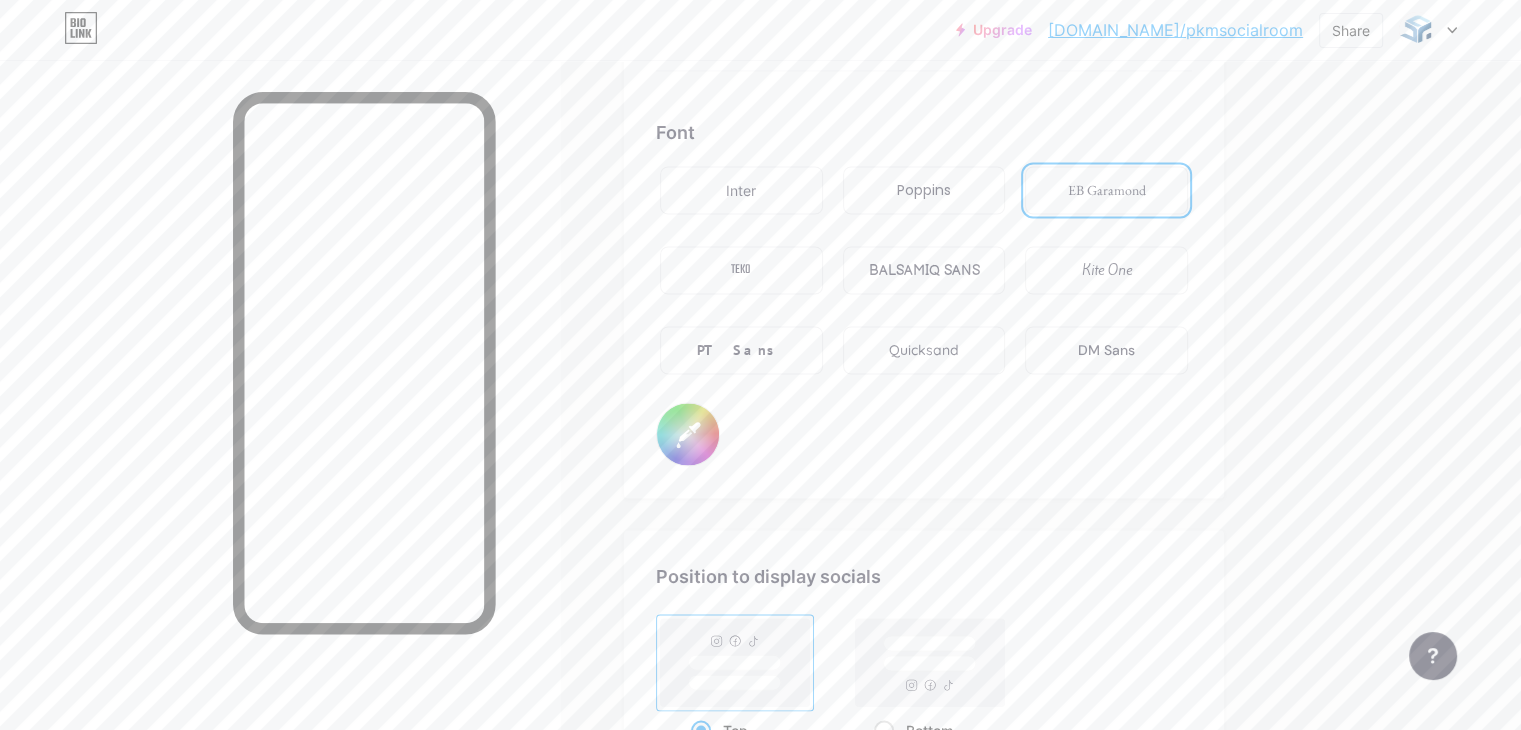 scroll, scrollTop: 3400, scrollLeft: 0, axis: vertical 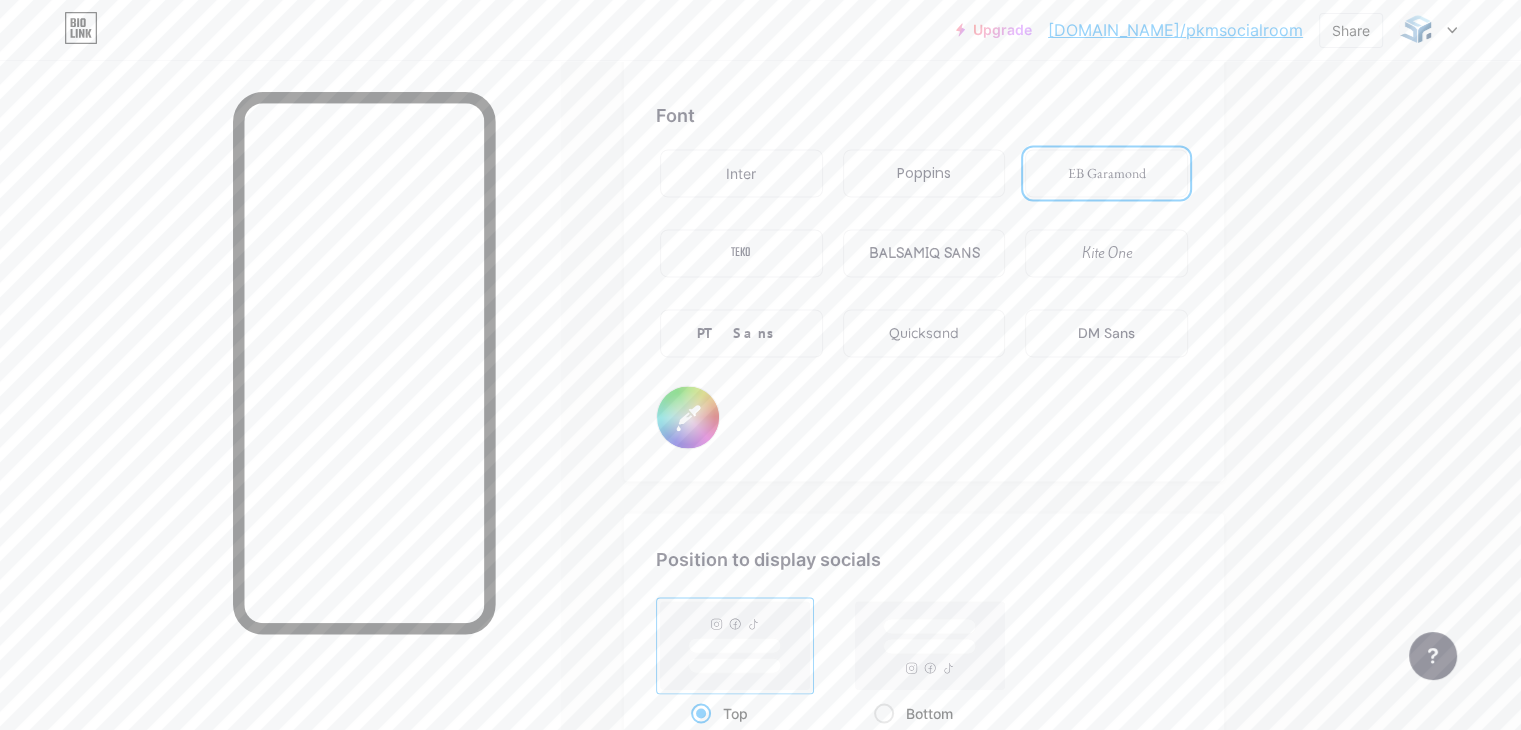 click on "#000000" at bounding box center (688, 417) 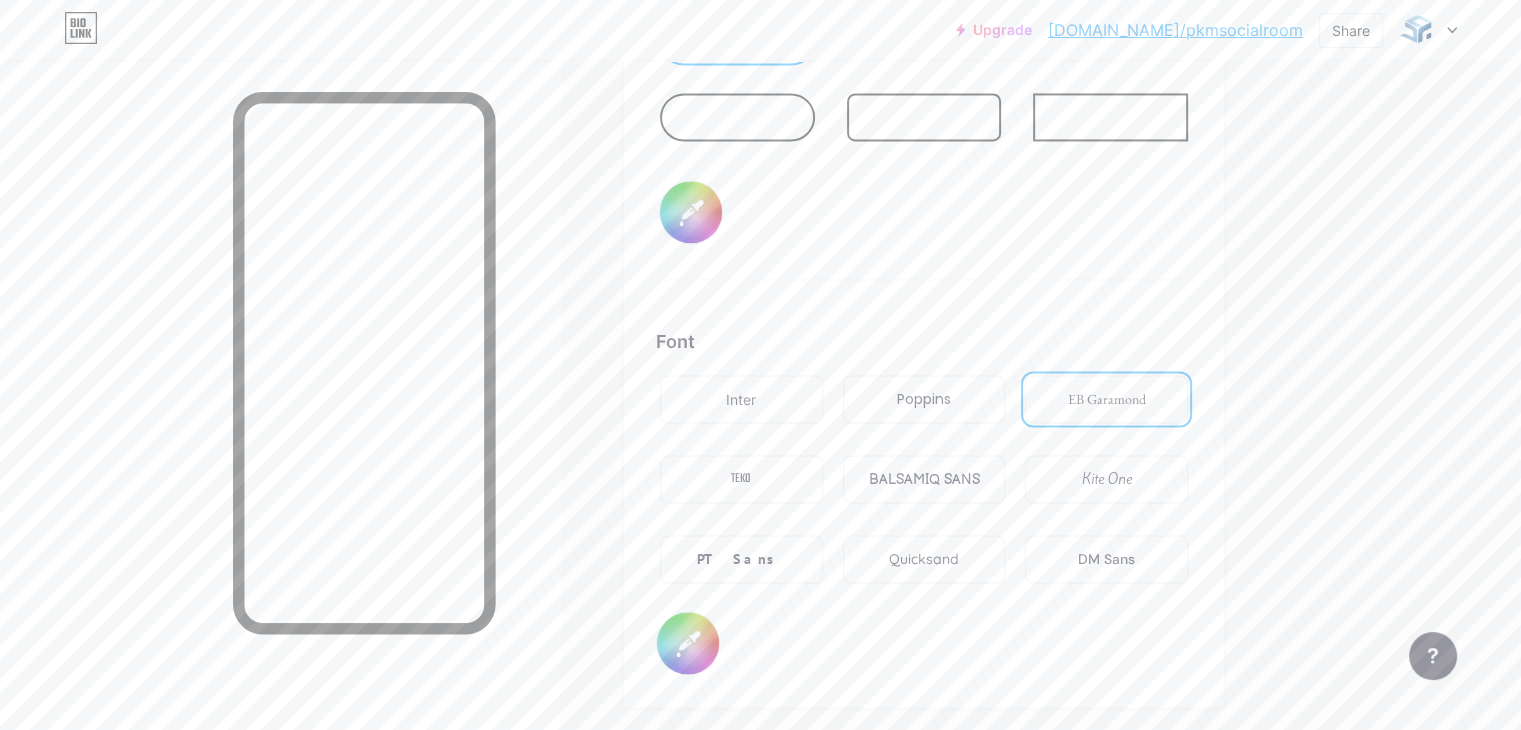 scroll, scrollTop: 3200, scrollLeft: 0, axis: vertical 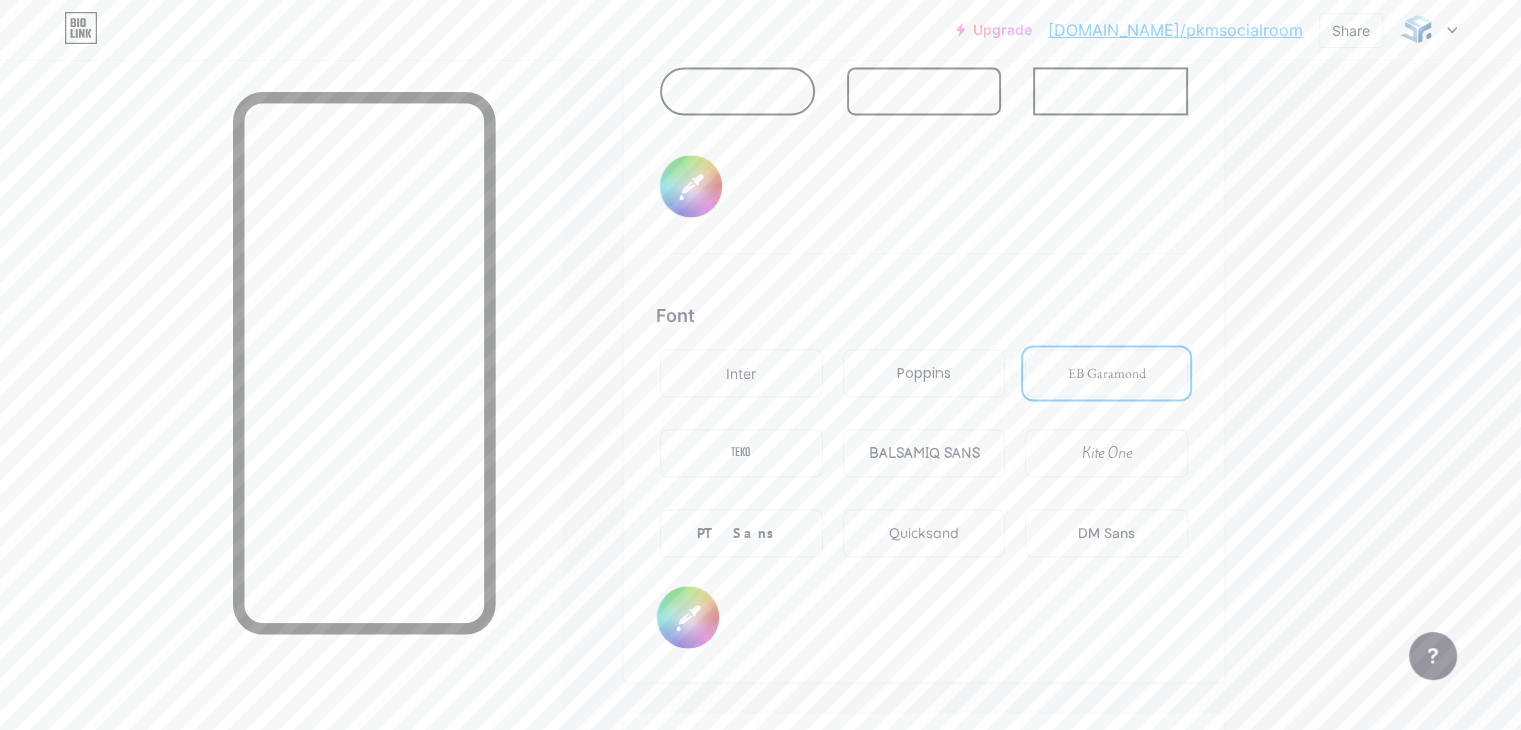 click on "DM Sans" at bounding box center (1106, 533) 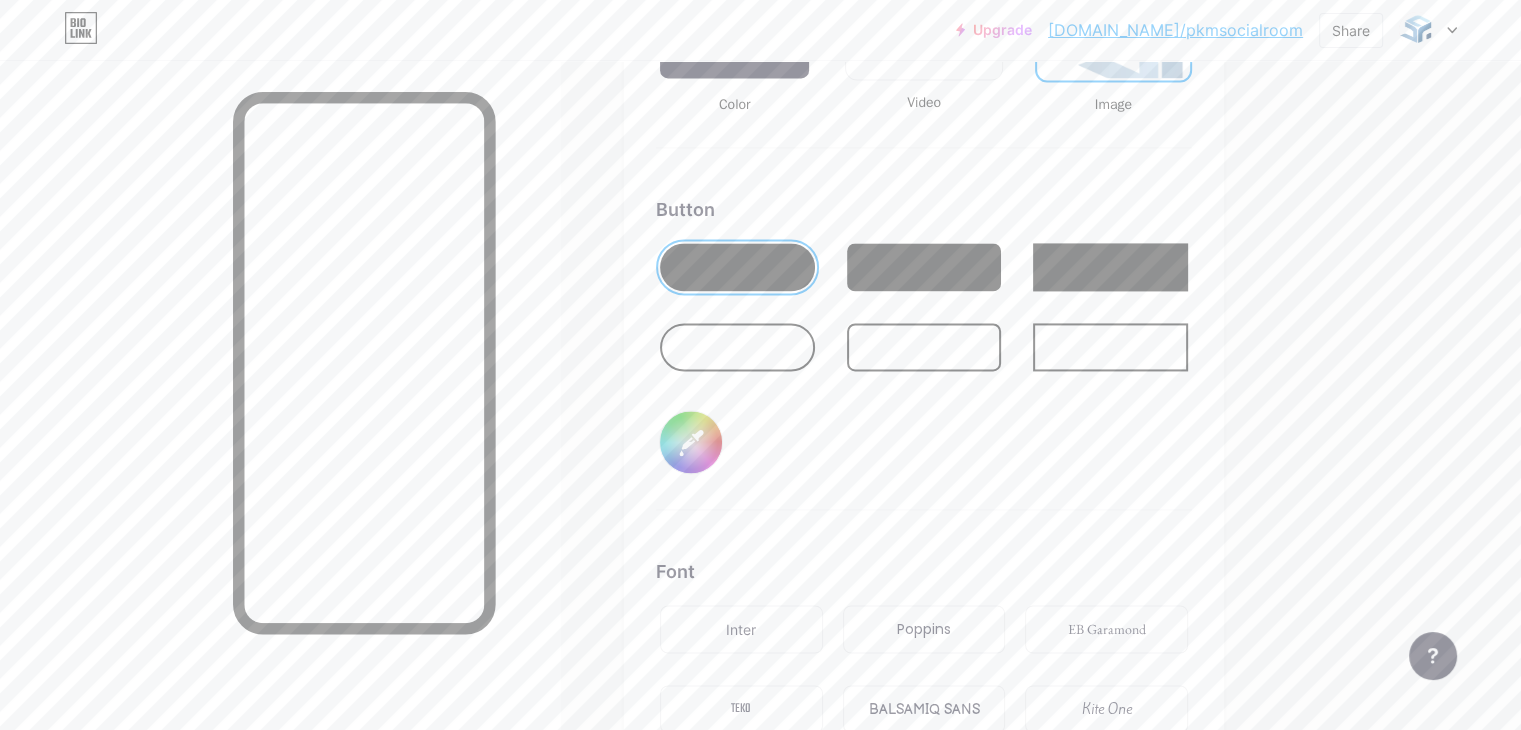 scroll, scrollTop: 2900, scrollLeft: 0, axis: vertical 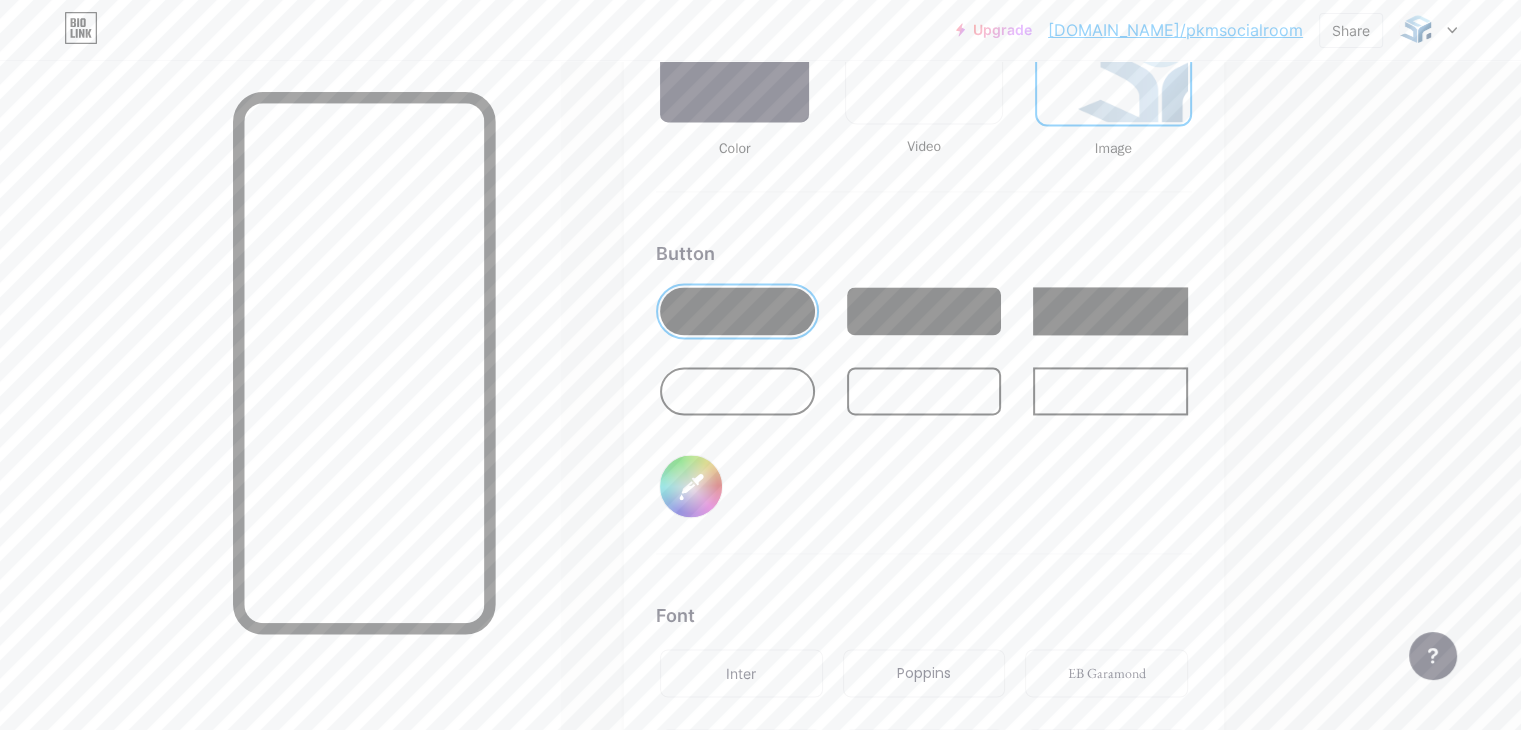 click at bounding box center (737, 391) 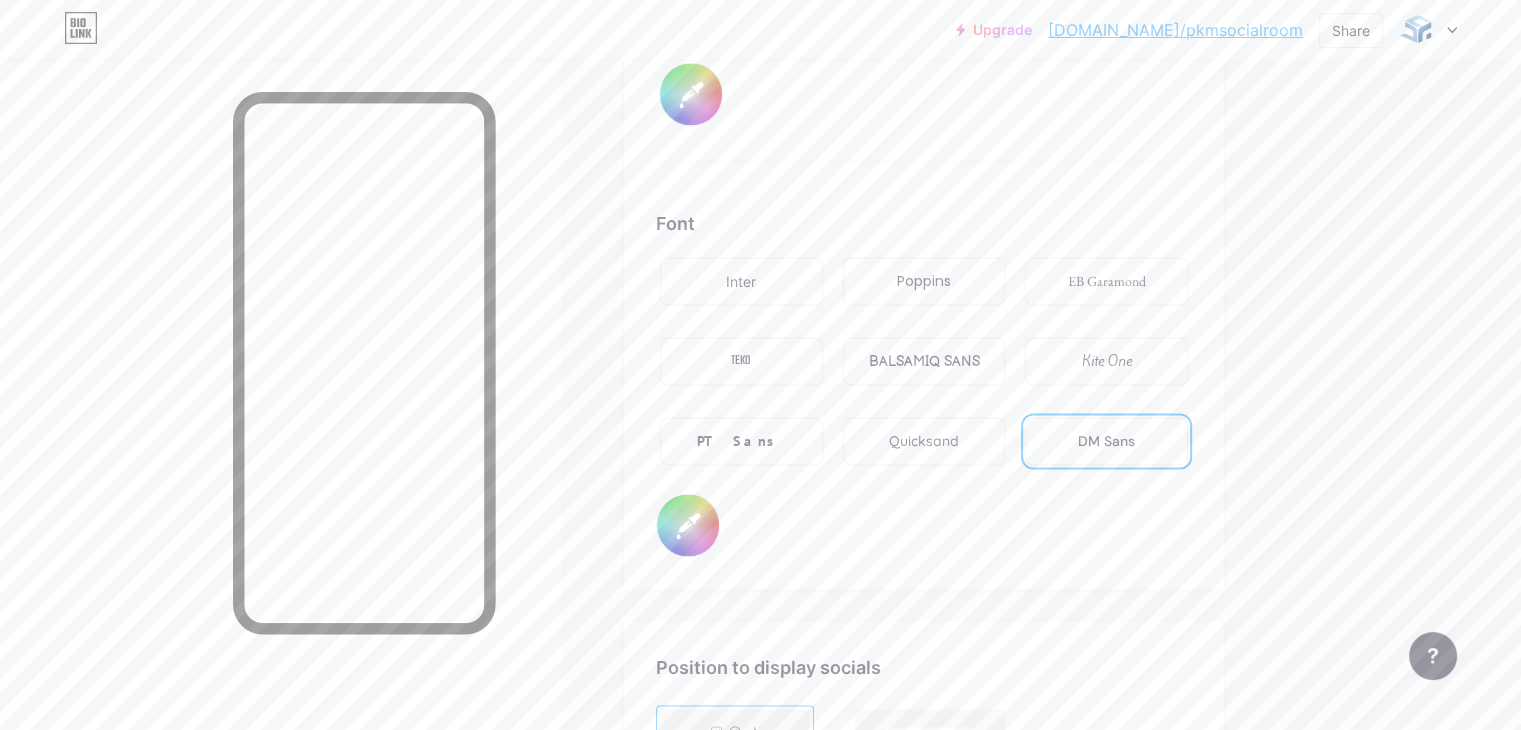 scroll, scrollTop: 3300, scrollLeft: 0, axis: vertical 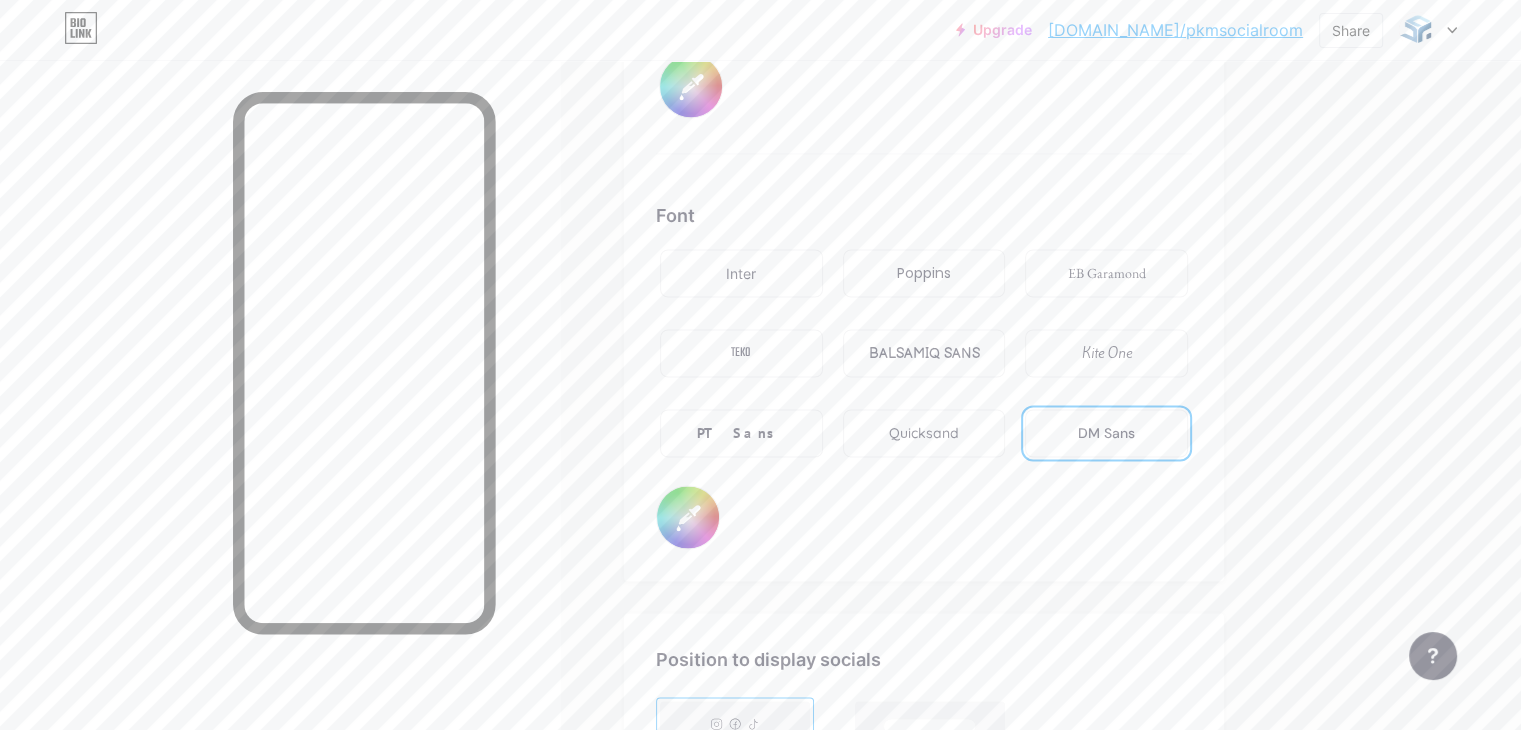 click on "#000000" at bounding box center [688, 517] 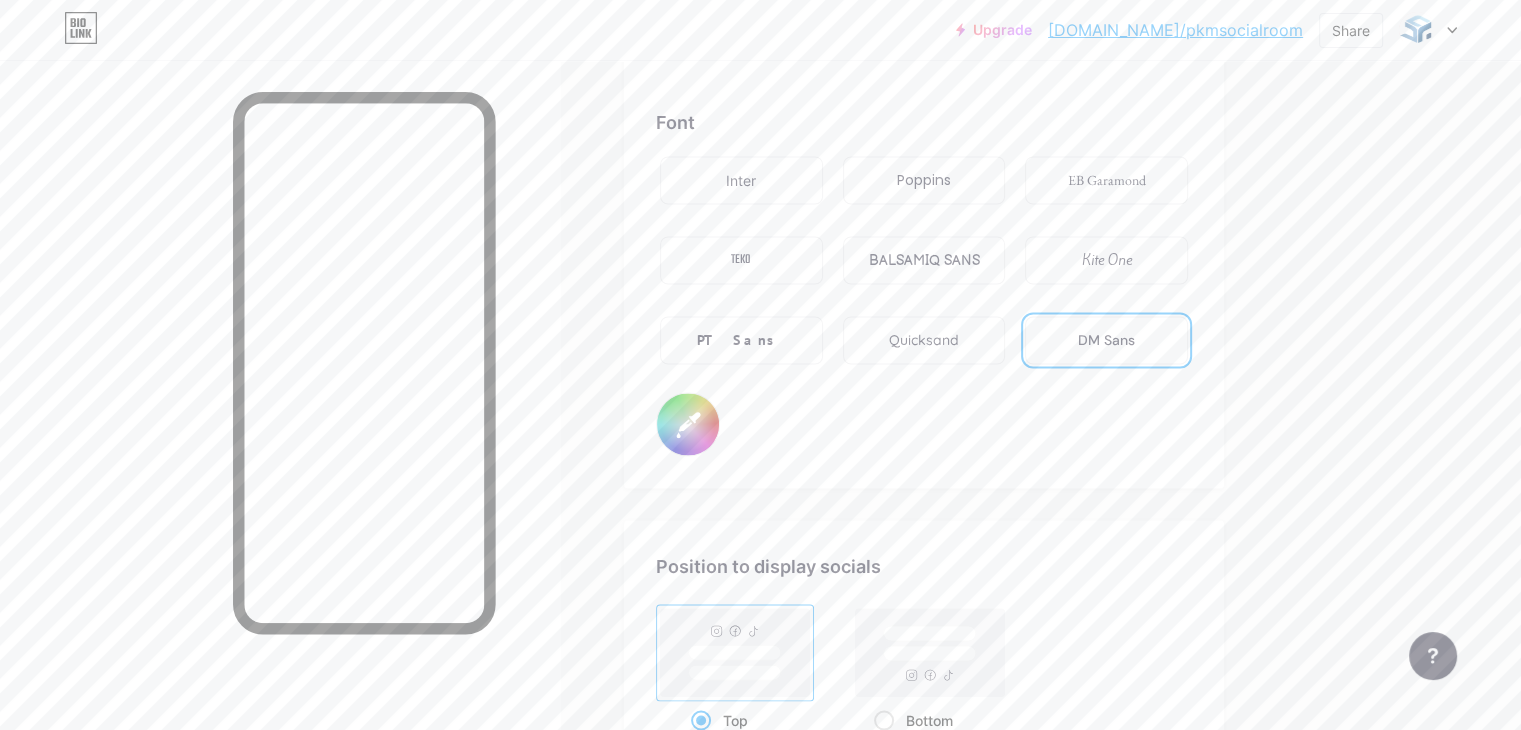 scroll, scrollTop: 3300, scrollLeft: 0, axis: vertical 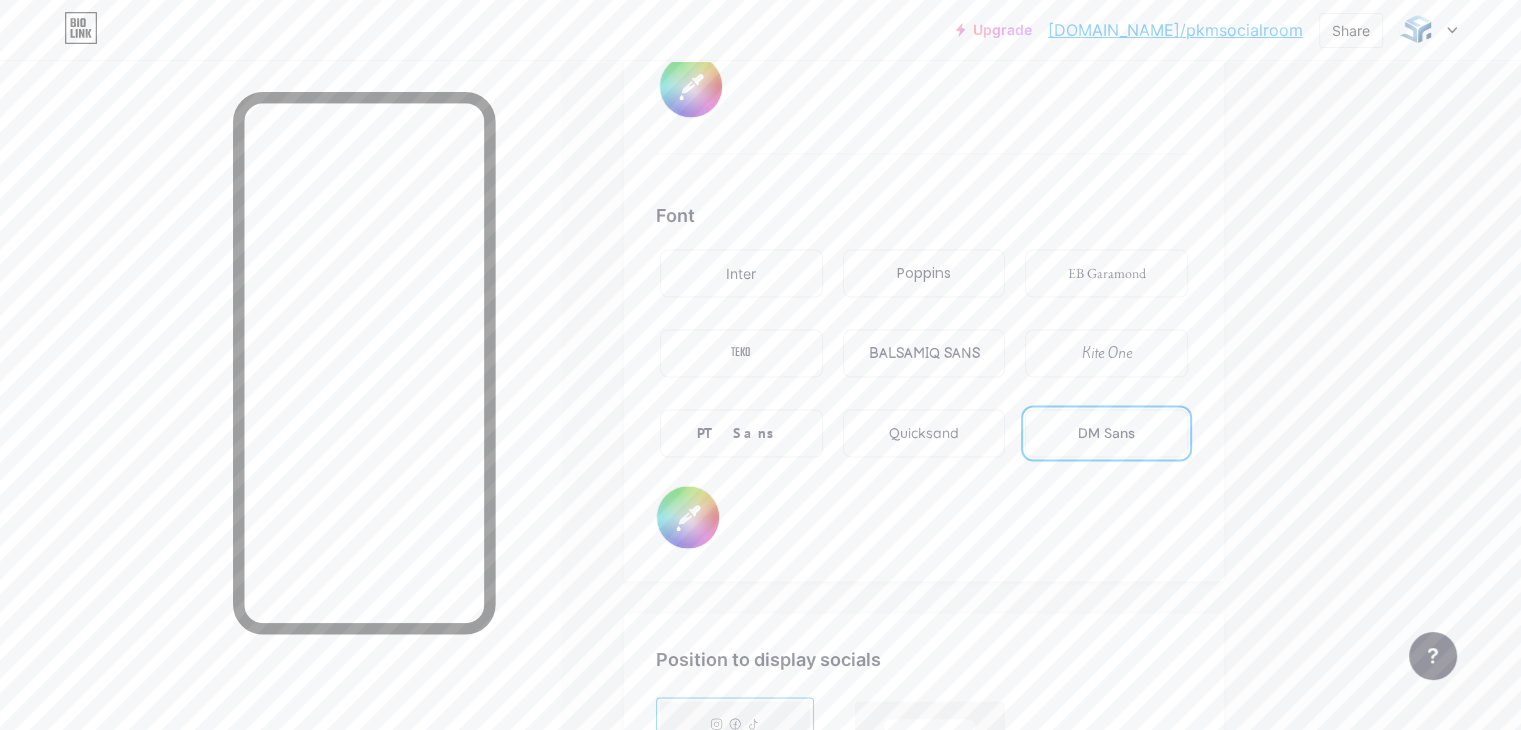 click on "#094a7e" at bounding box center [688, 517] 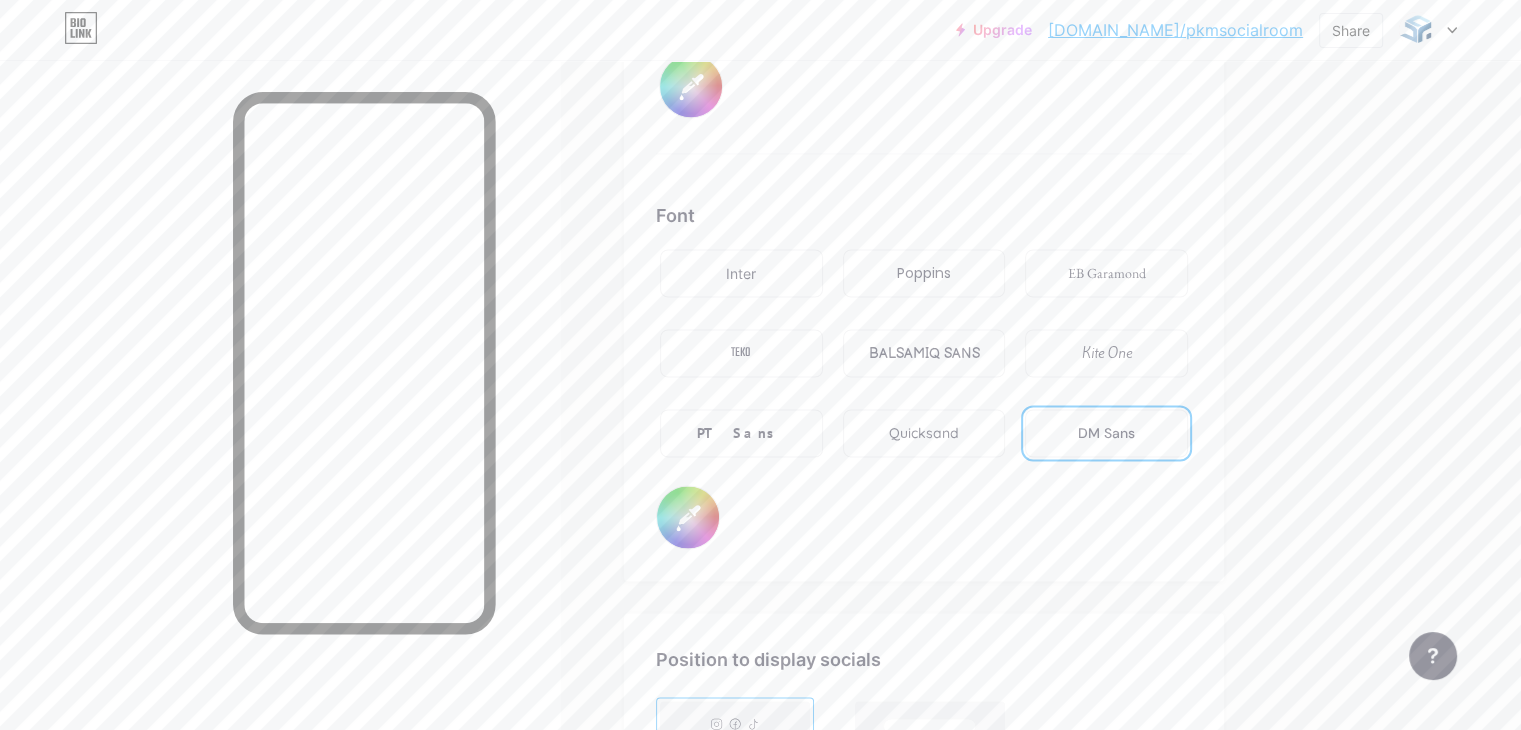type on "#053257" 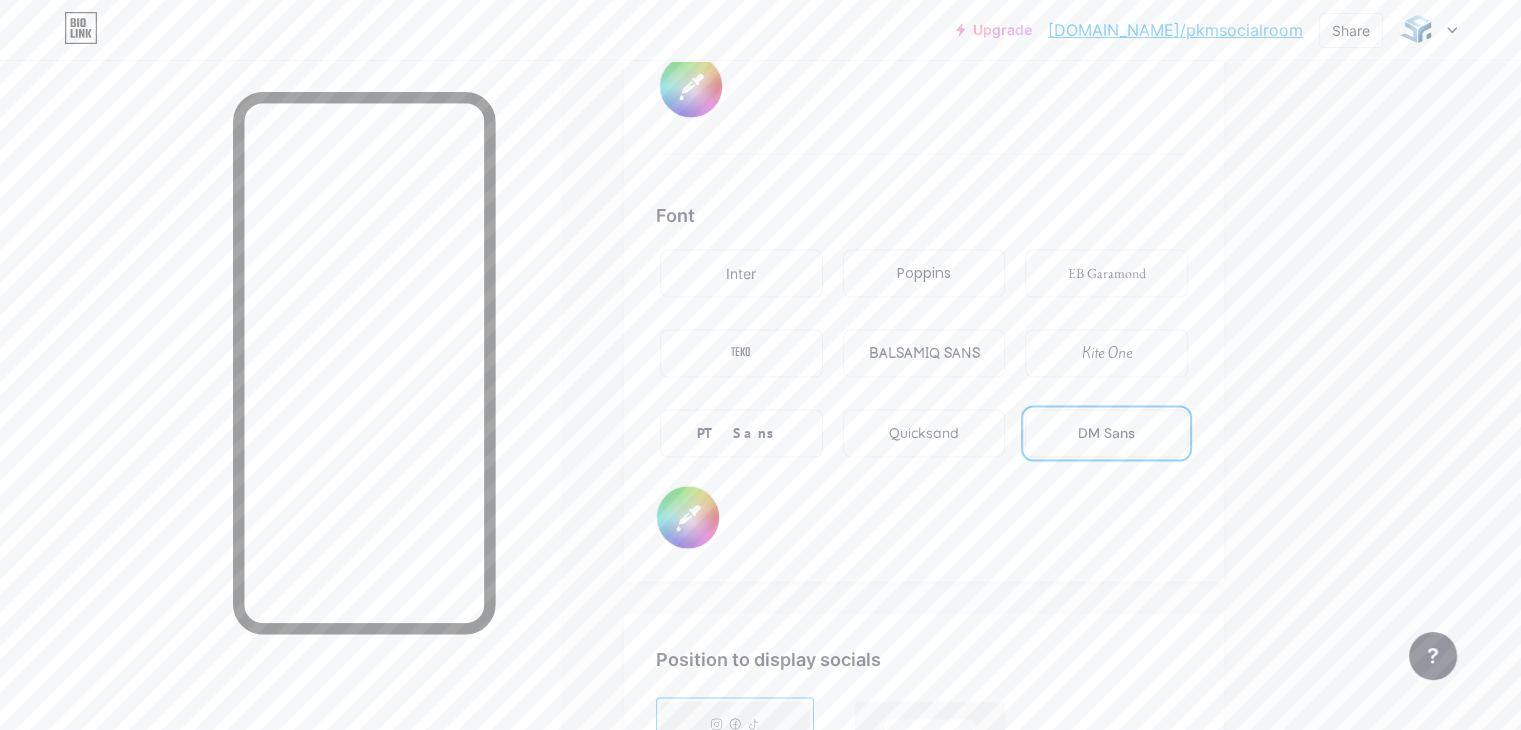 click on "Font   Inter Poppins EB Garamond TEKO BALSAMIQ SANS Kite One PT Sans Quicksand DM Sans     #053257" at bounding box center [924, 375] 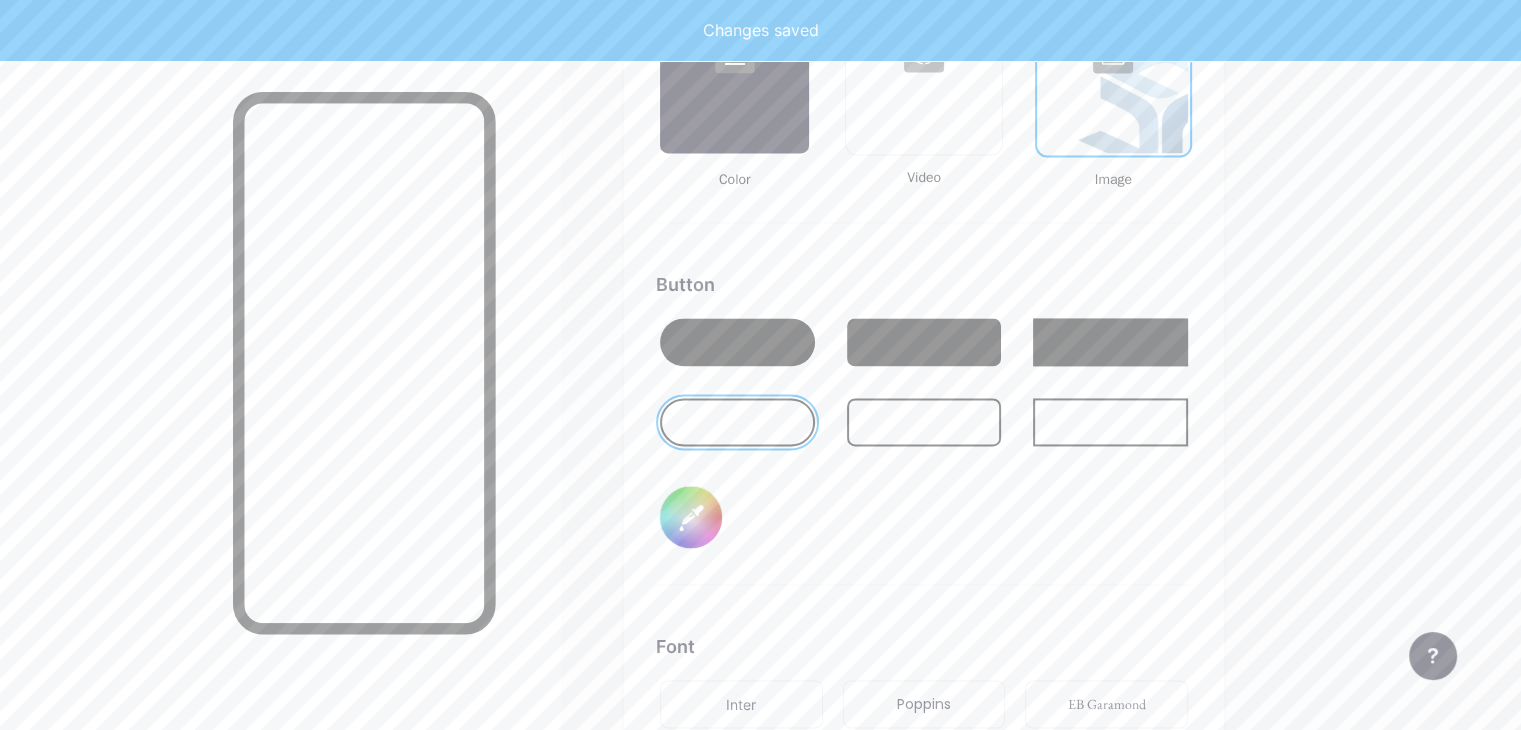 scroll, scrollTop: 2836, scrollLeft: 0, axis: vertical 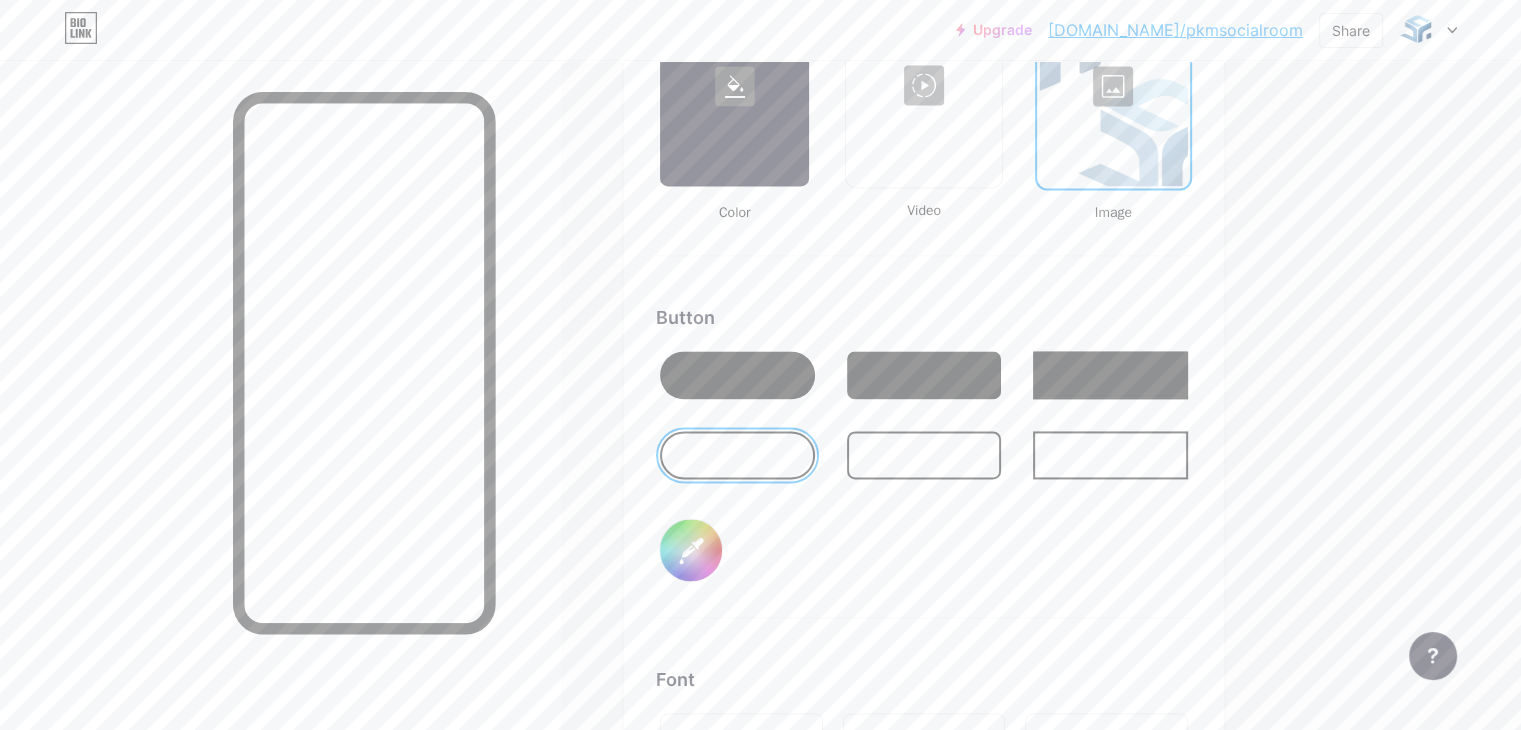 click on "#95cdec" at bounding box center (691, 550) 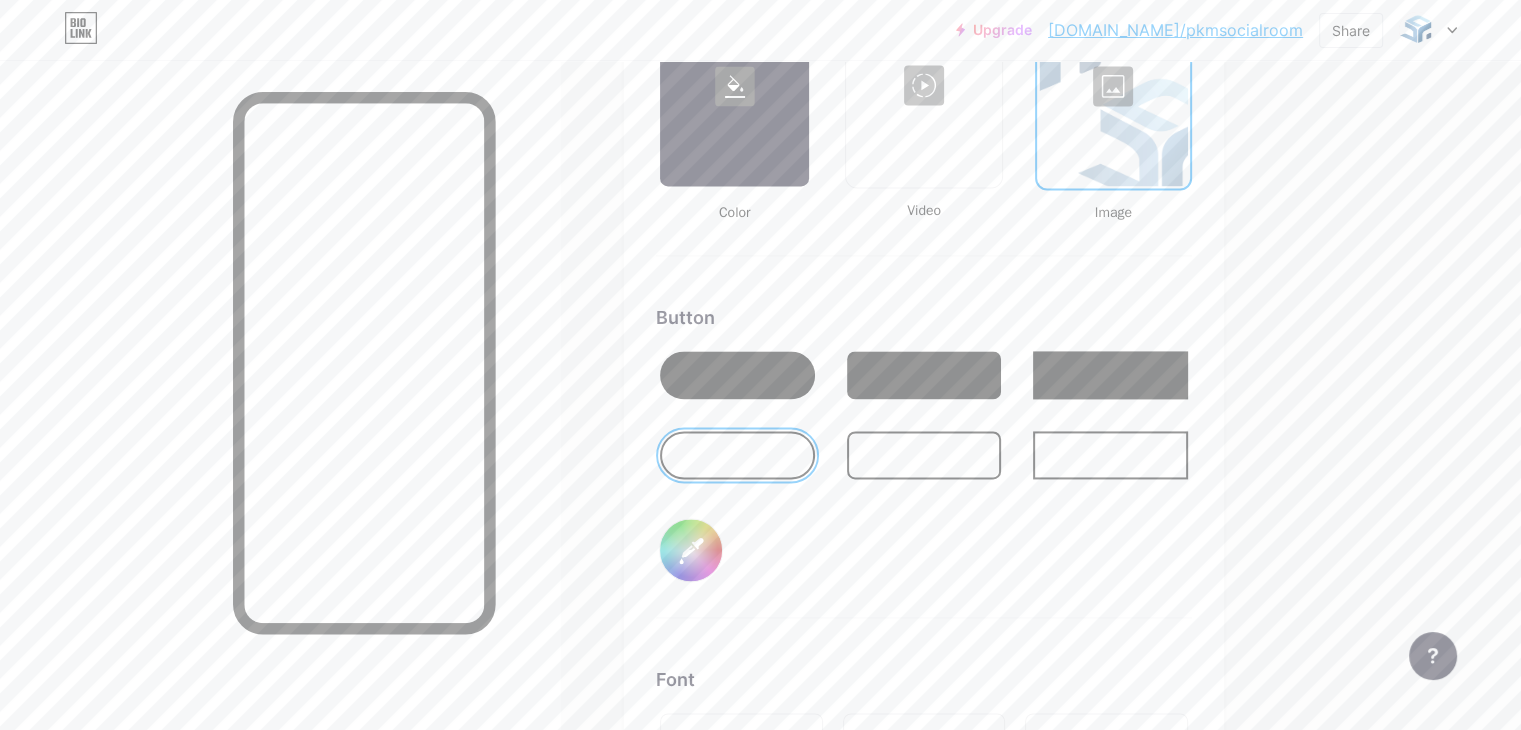 click on "Button       #1d619b" at bounding box center [924, 461] 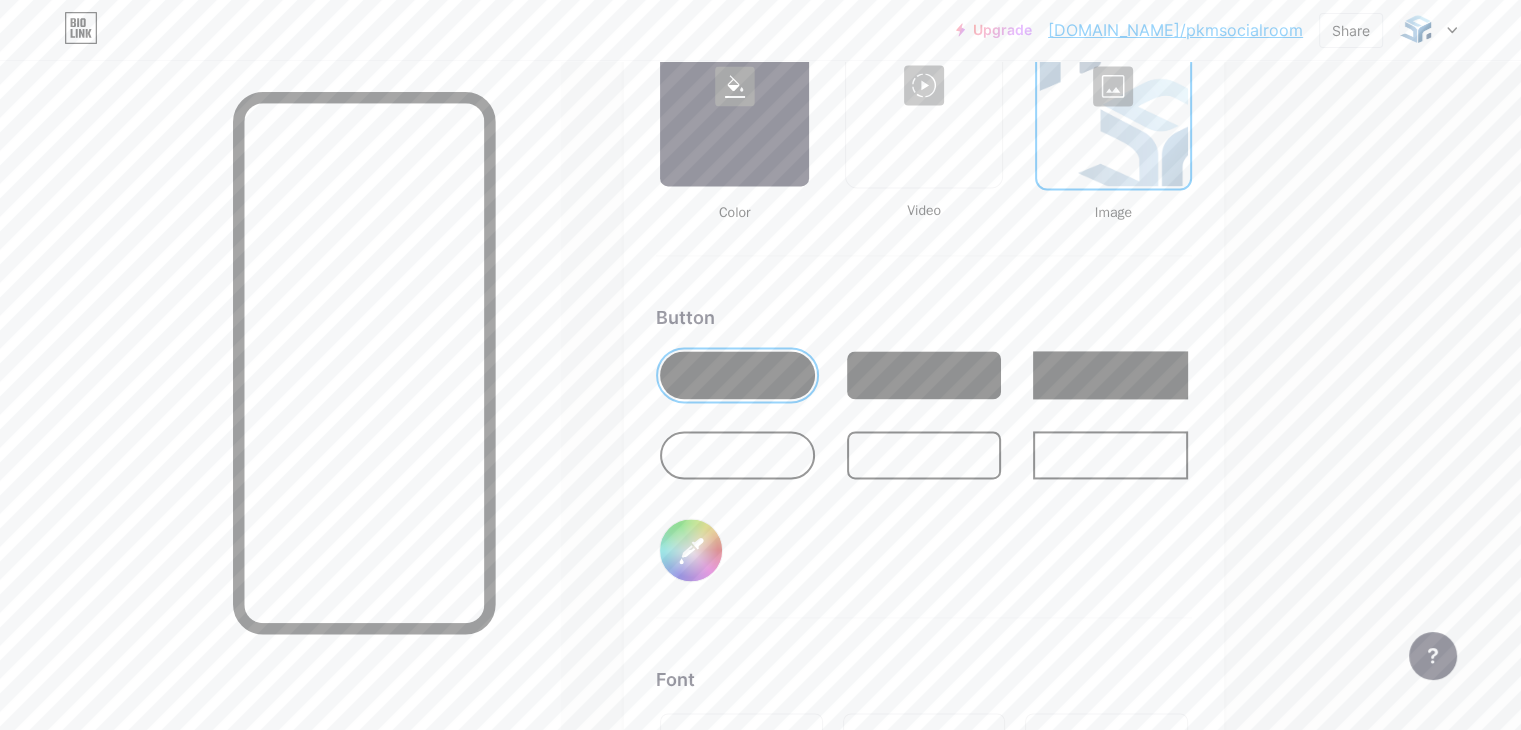 click on "#1d619b" at bounding box center [691, 550] 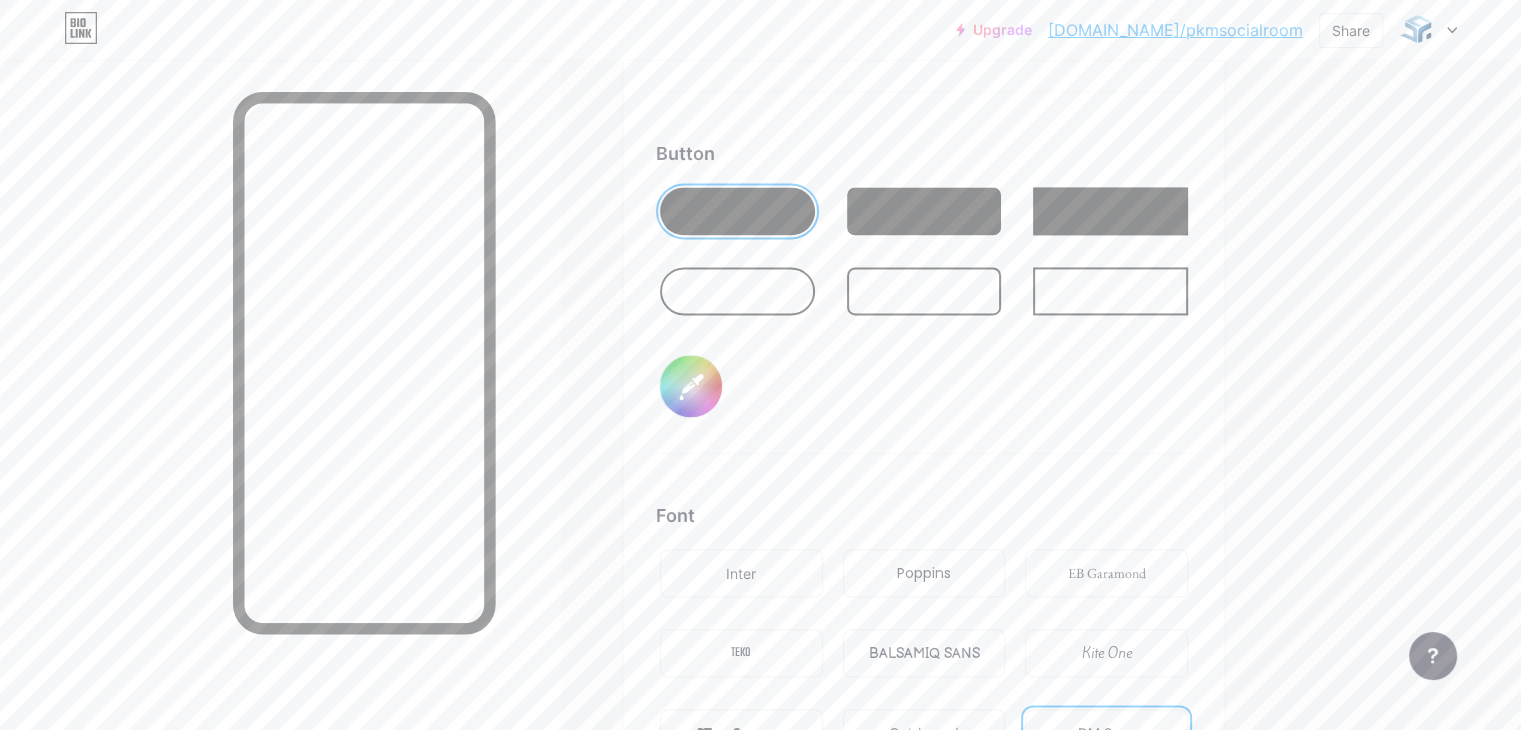 scroll, scrollTop: 3236, scrollLeft: 0, axis: vertical 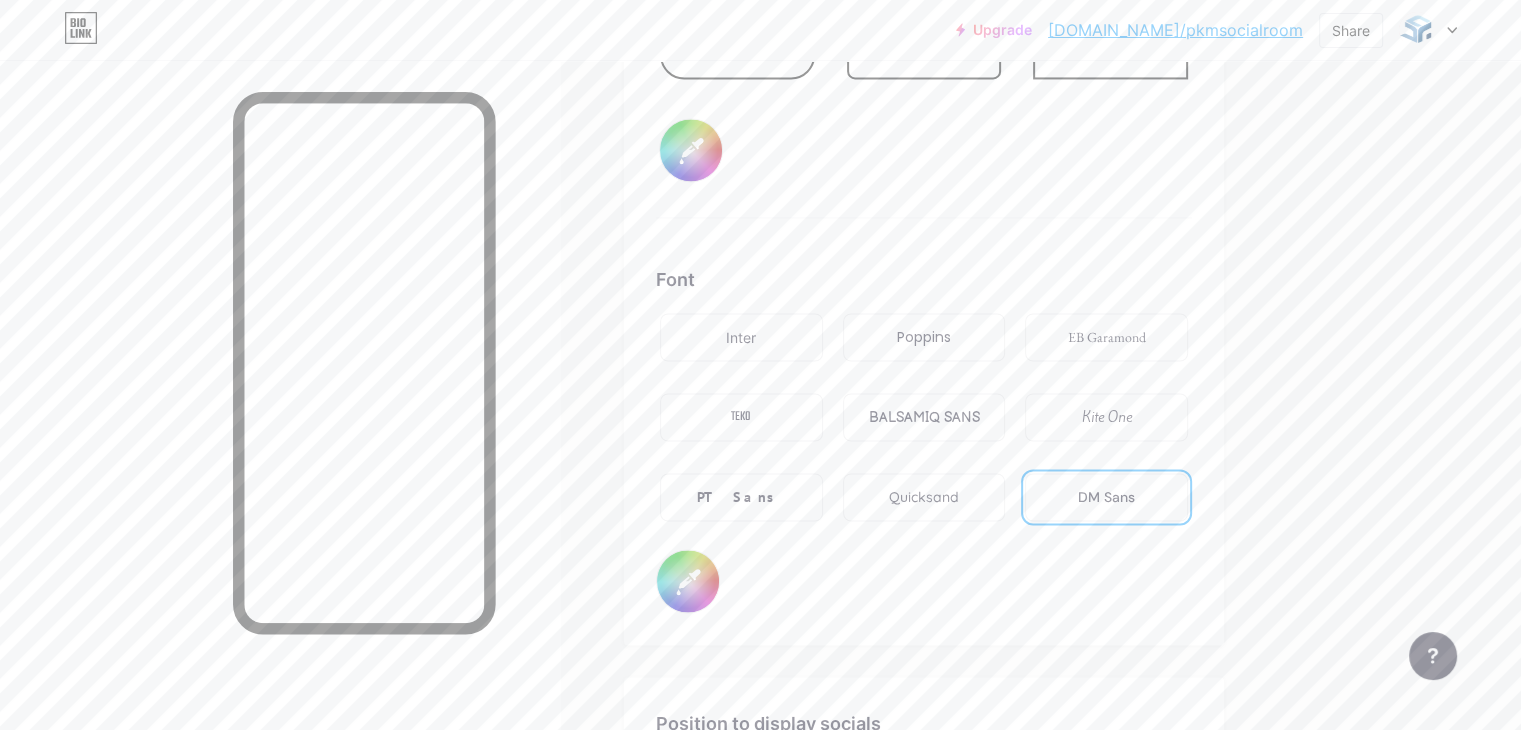 click on "Quicksand" at bounding box center (924, 497) 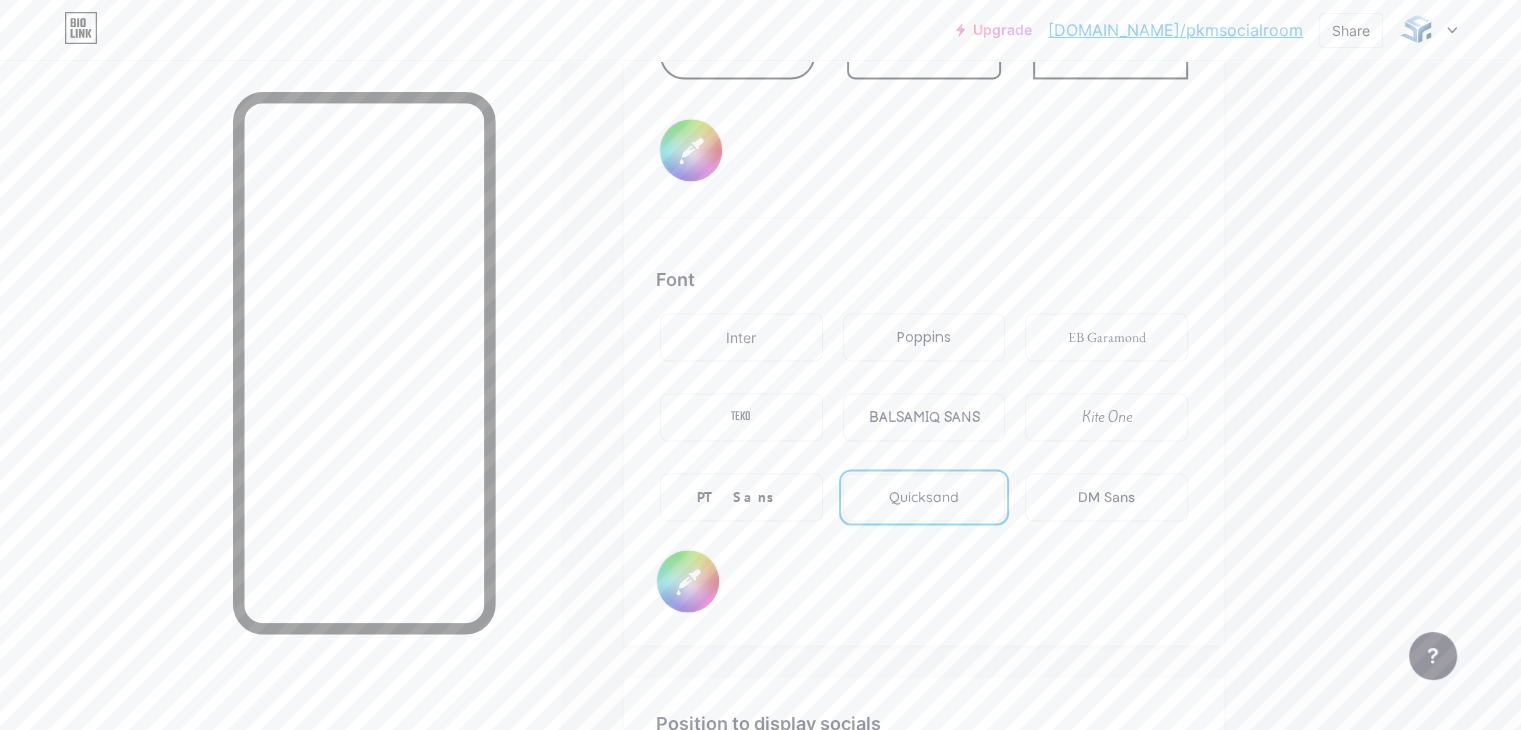 click on "PT Sans" at bounding box center [741, 497] 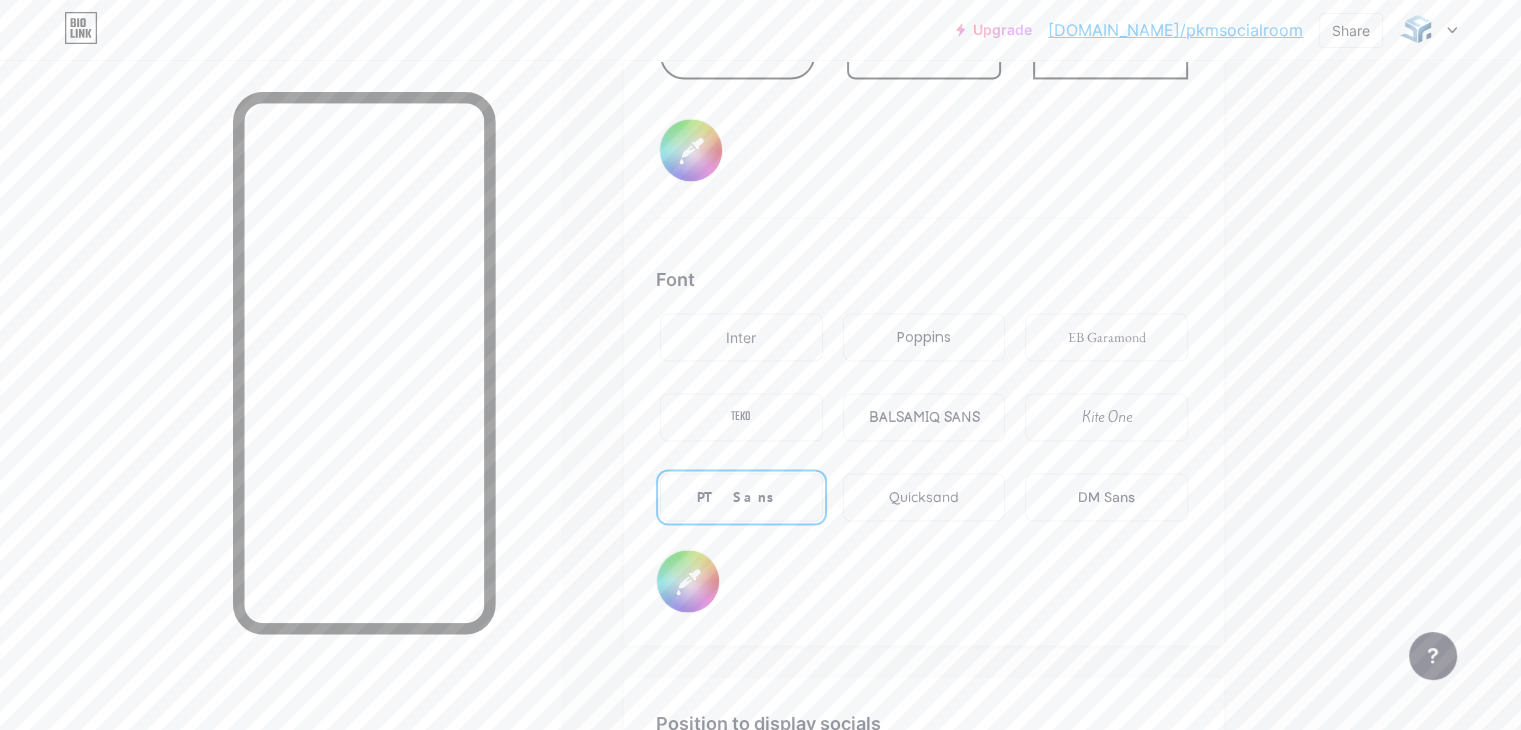 click on "DM Sans" at bounding box center (1106, 497) 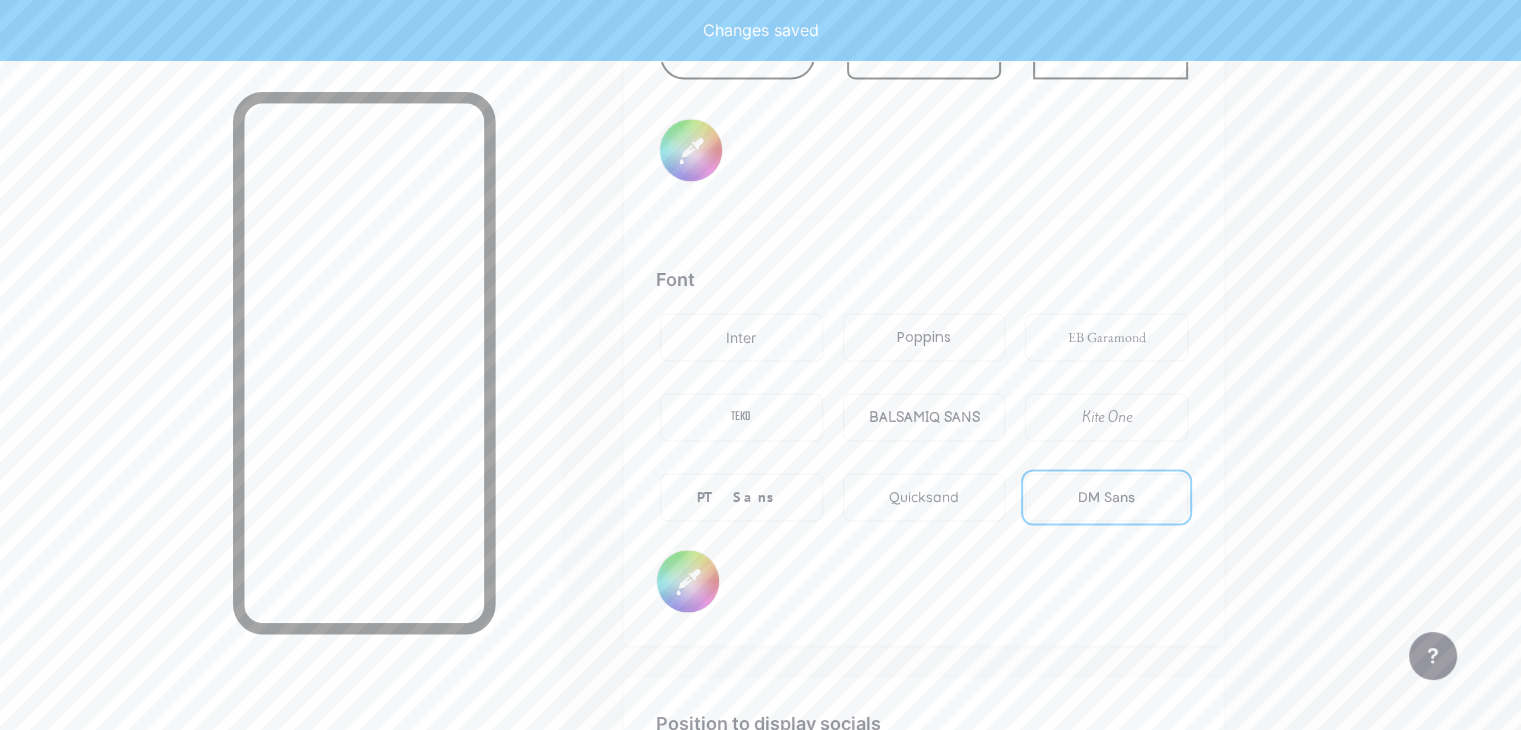 click on "Kite One" at bounding box center (1106, 417) 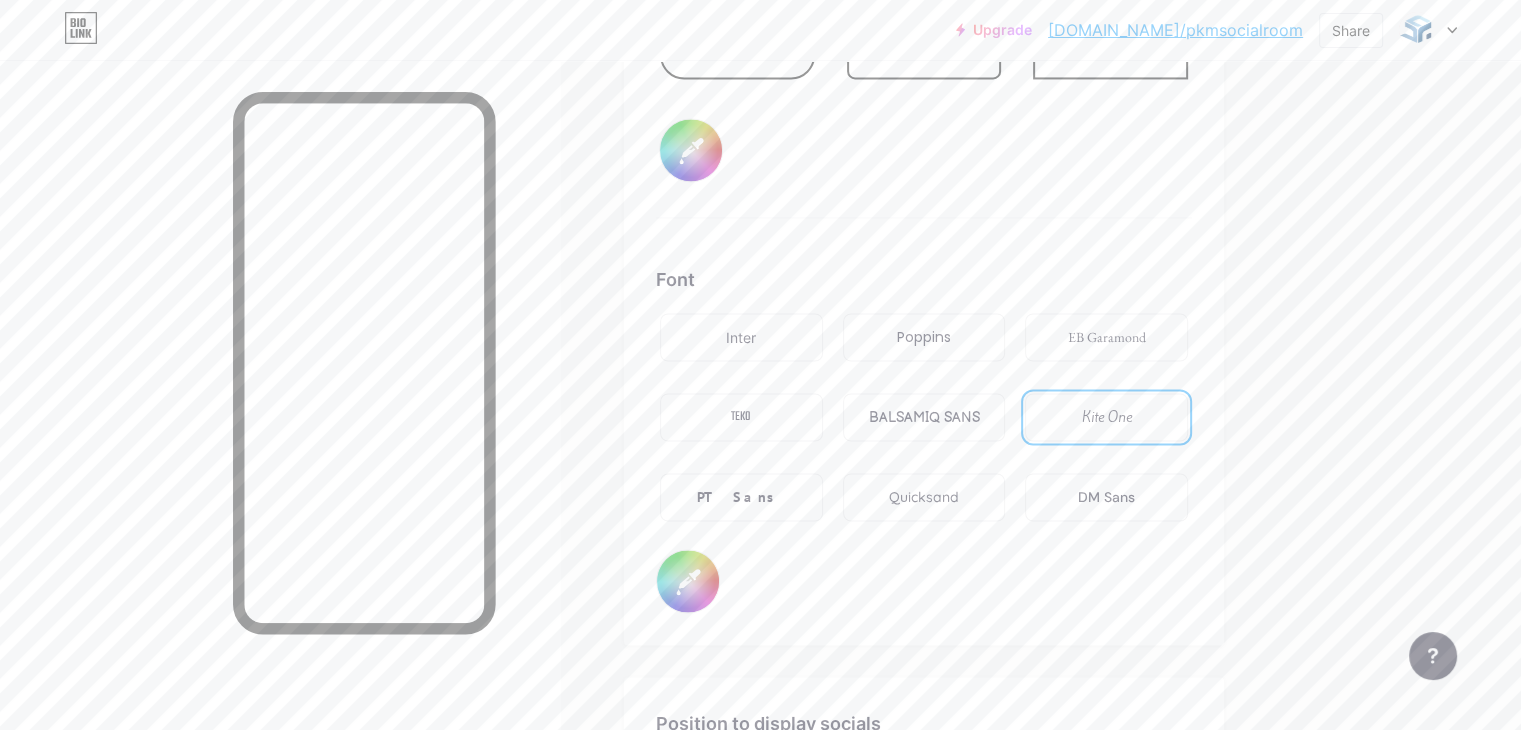 click on "Poppins" at bounding box center [924, 337] 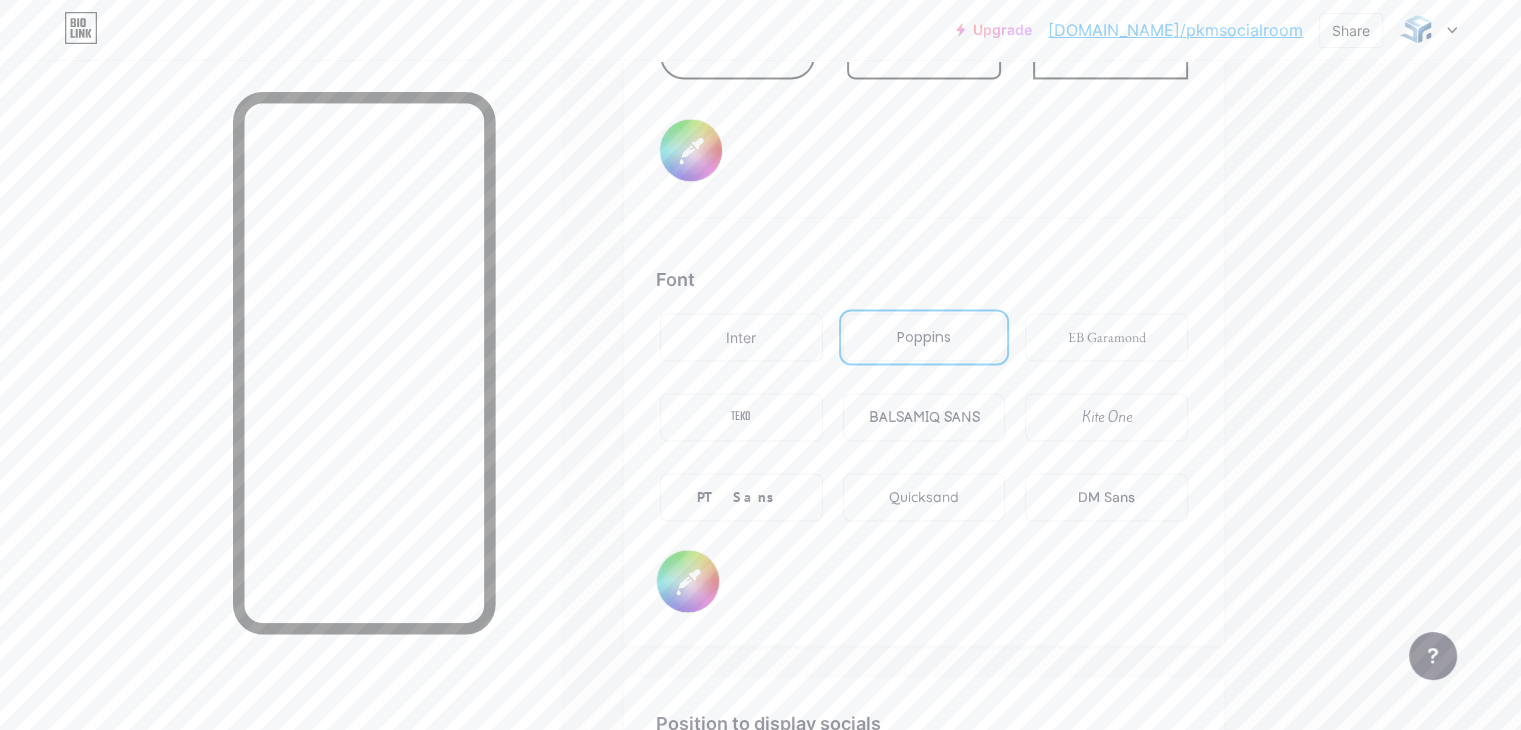click on "Links
Posts
Design
Subscribers
NEW
Stats
Settings     Profile   PKM Social Room     Supported by @kemdiktisaintek.ri @kemahasiswaan.dikti @belmawa.dikti                   Themes   Link in bio   Blog   Shop       Basics       Carbon       Xmas 23       Pride       Glitch       Winter · Live       Glassy · Live       Chameleon · Live       Rainy Night · Live       Neon · Live       Summer       Retro       Strawberry · Live       Desert       Sunny       Autumn       Leaf       Clear Sky       Blush       Unicorn       Minimal       Cloudy       Shadow     Create your own           Changes saved     Background         Color           Video                   Image           Button       #185c95   Font   Inter Poppins EB Garamond TEKO BALSAMIQ SANS Kite One PT Sans Quicksand DM Sans     #053257   Changes saved     Position to display socials                 Top                     Bottom" at bounding box center [654, -919] 